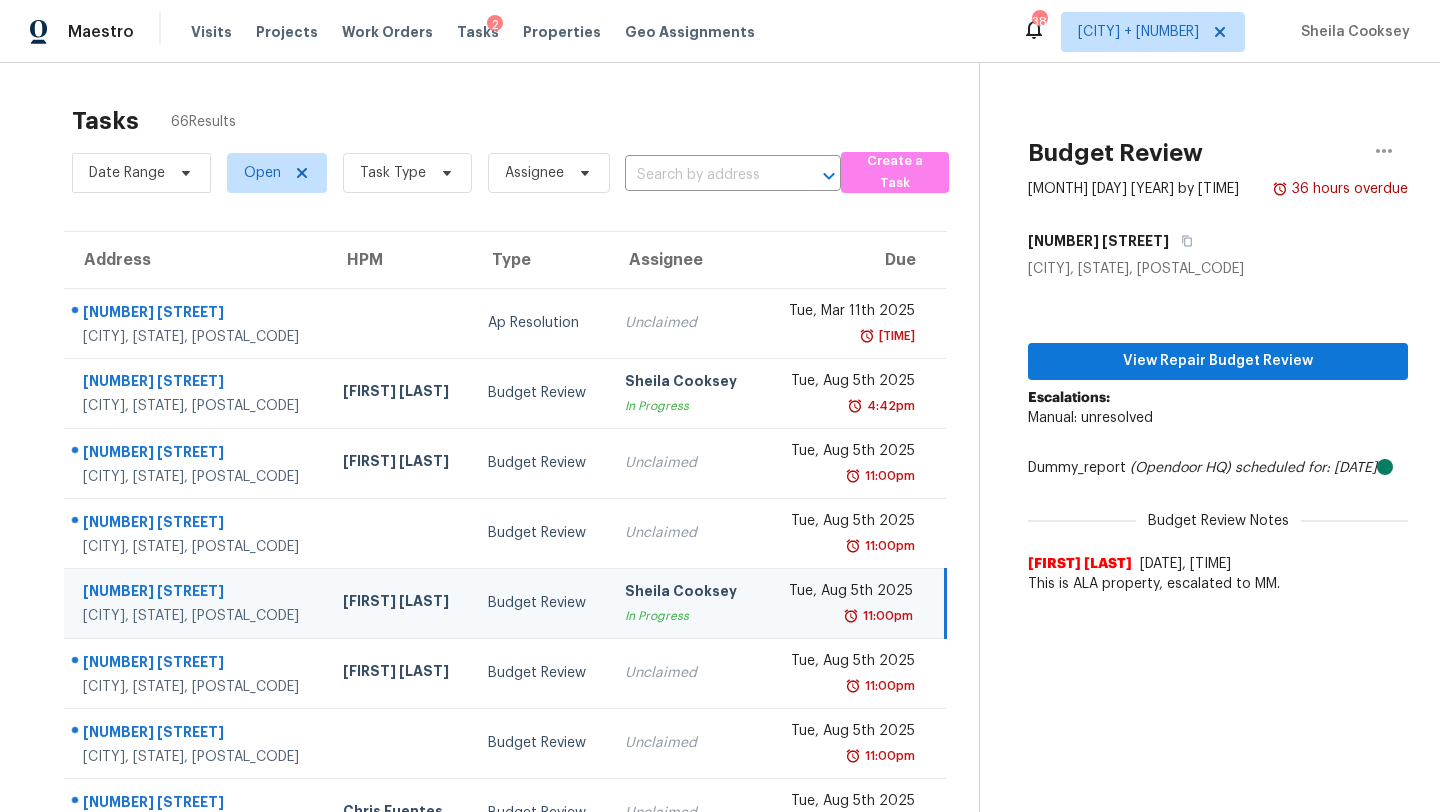 scroll, scrollTop: 0, scrollLeft: 0, axis: both 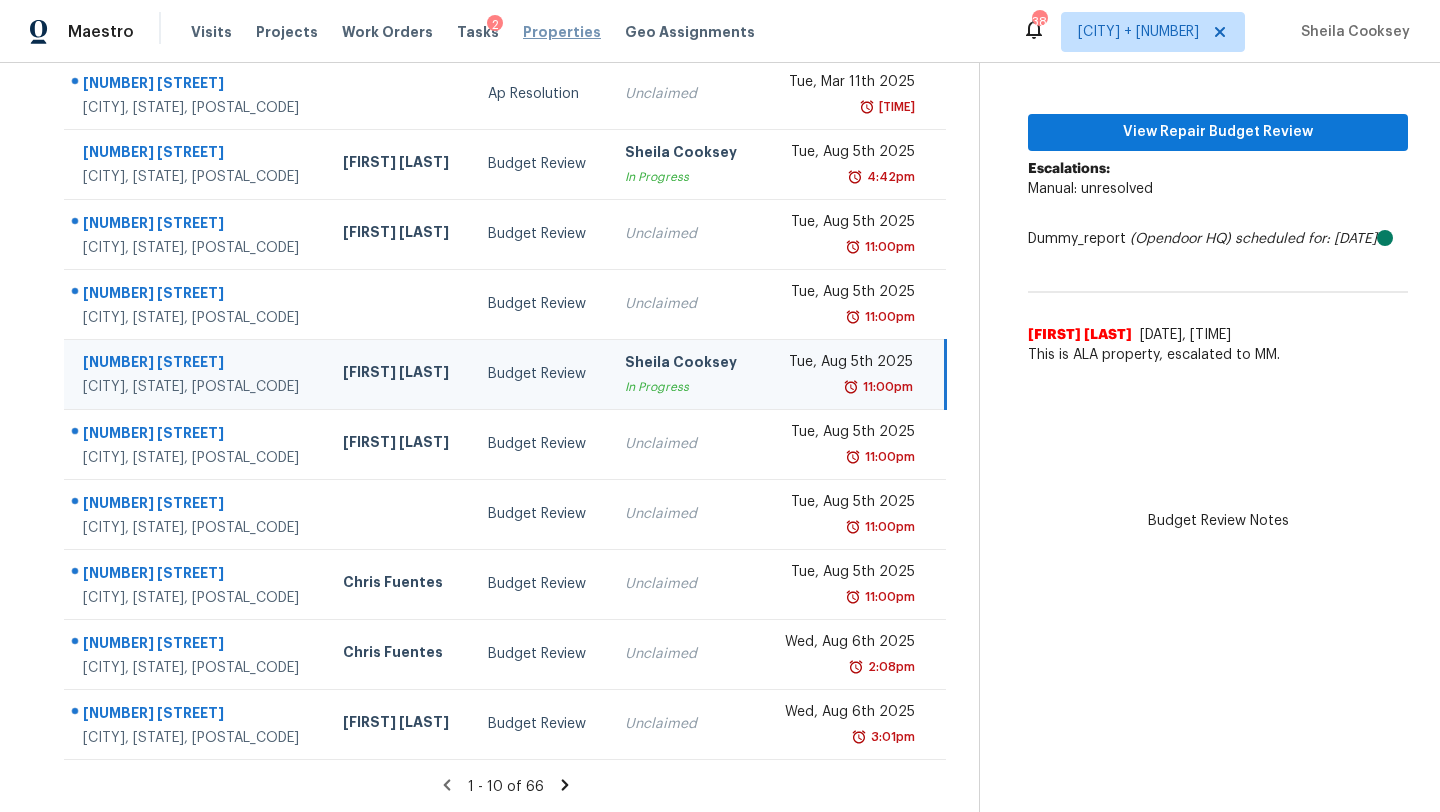 click on "Properties" at bounding box center [562, 32] 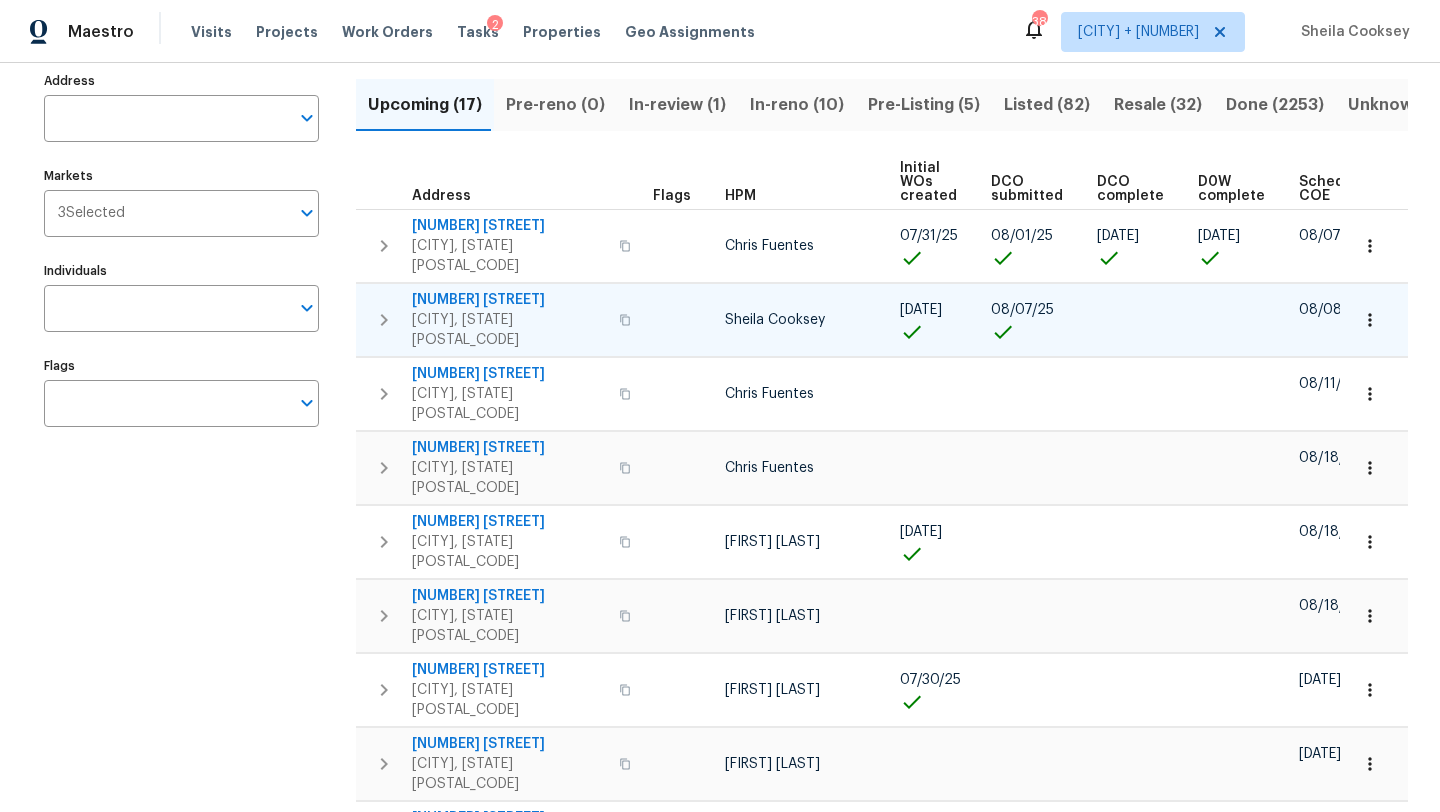 scroll, scrollTop: 0, scrollLeft: 0, axis: both 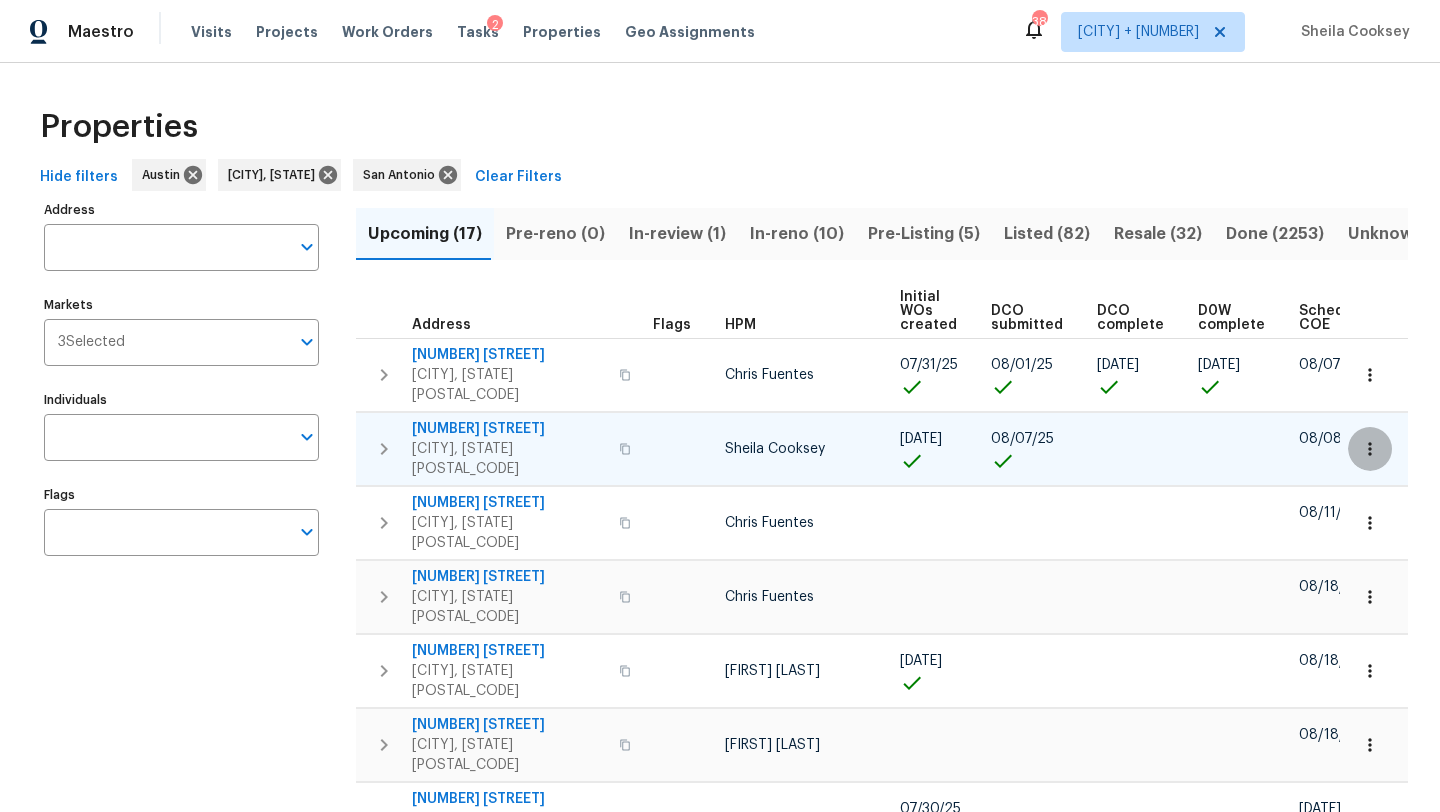 click 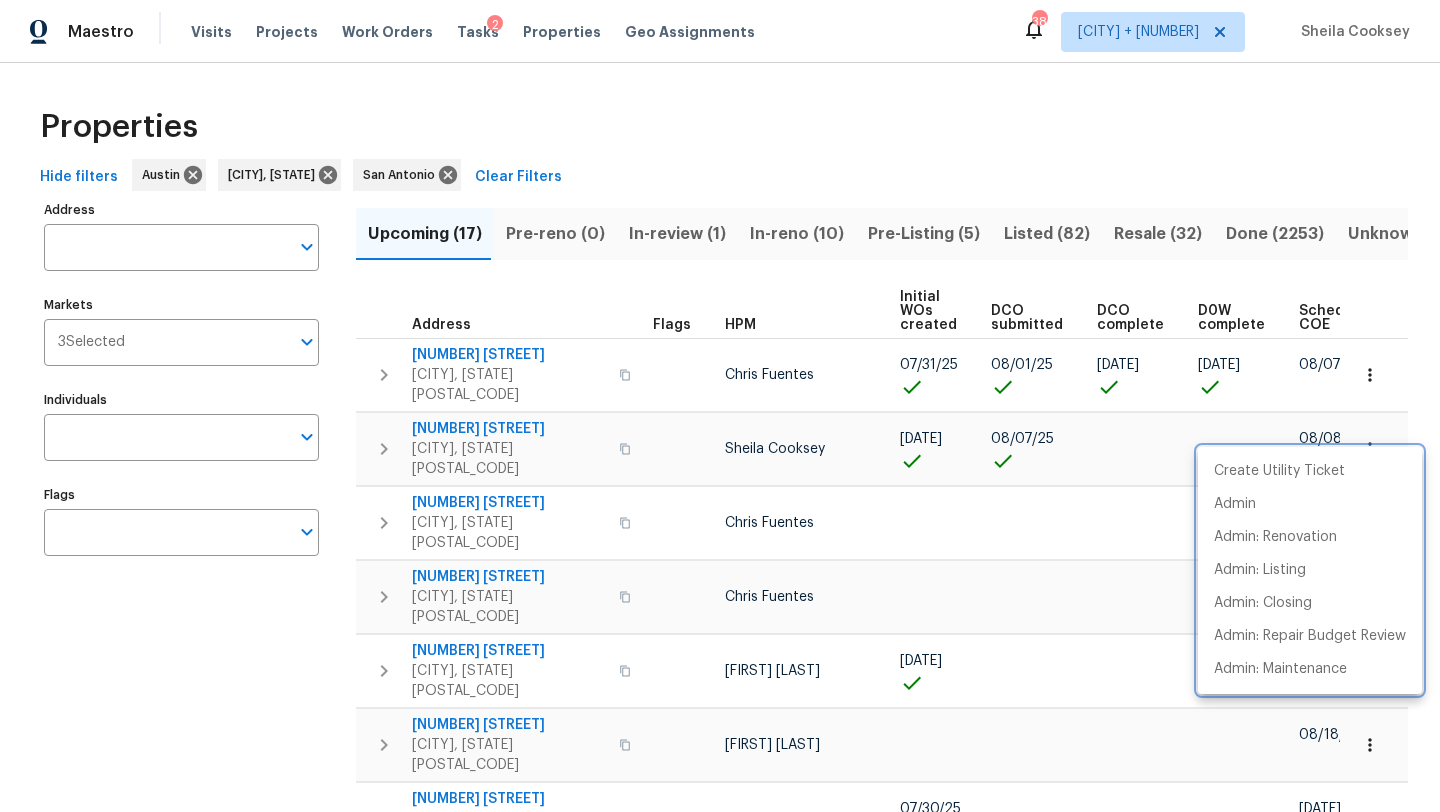 click at bounding box center (720, 406) 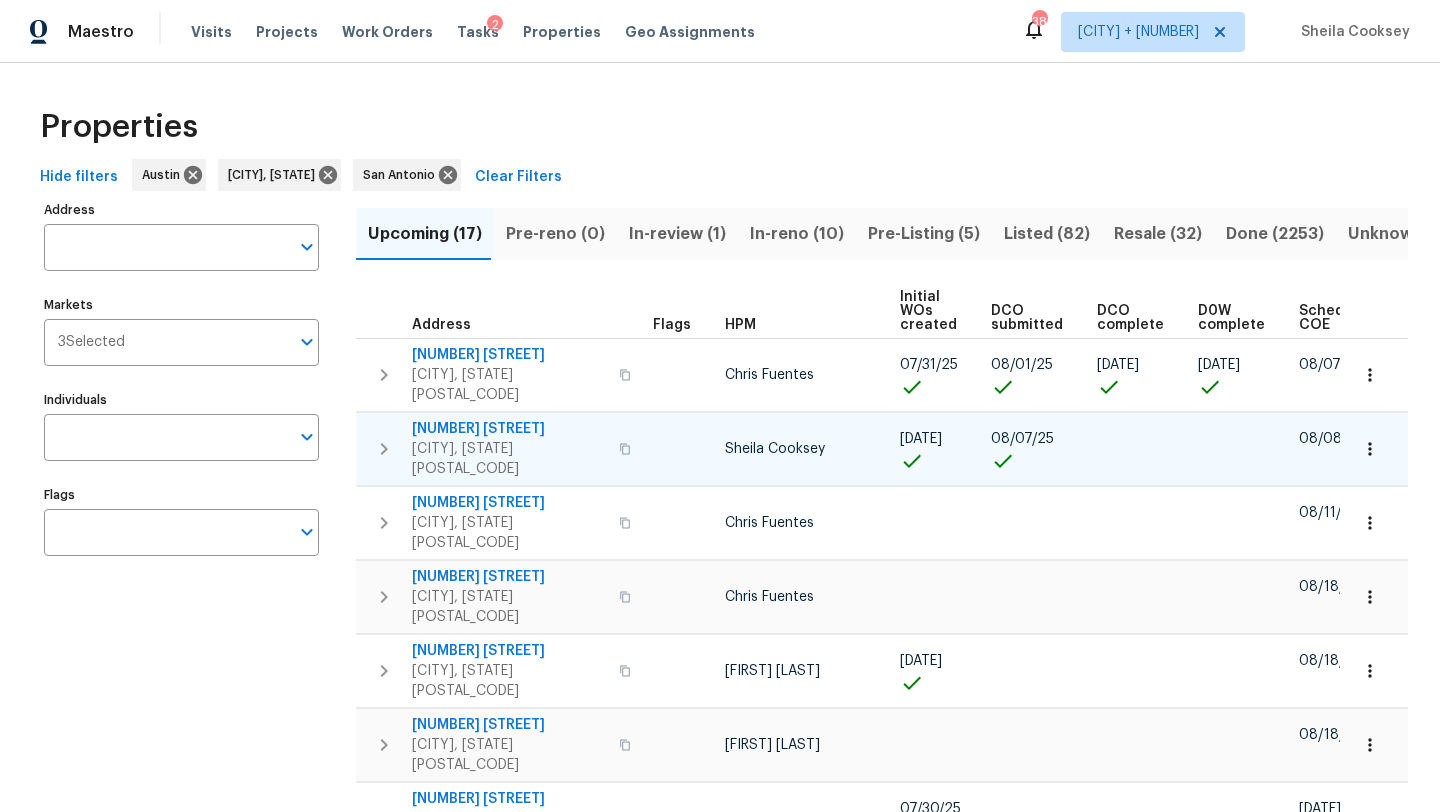click on "[NUMBER] [STREET]" at bounding box center (509, 429) 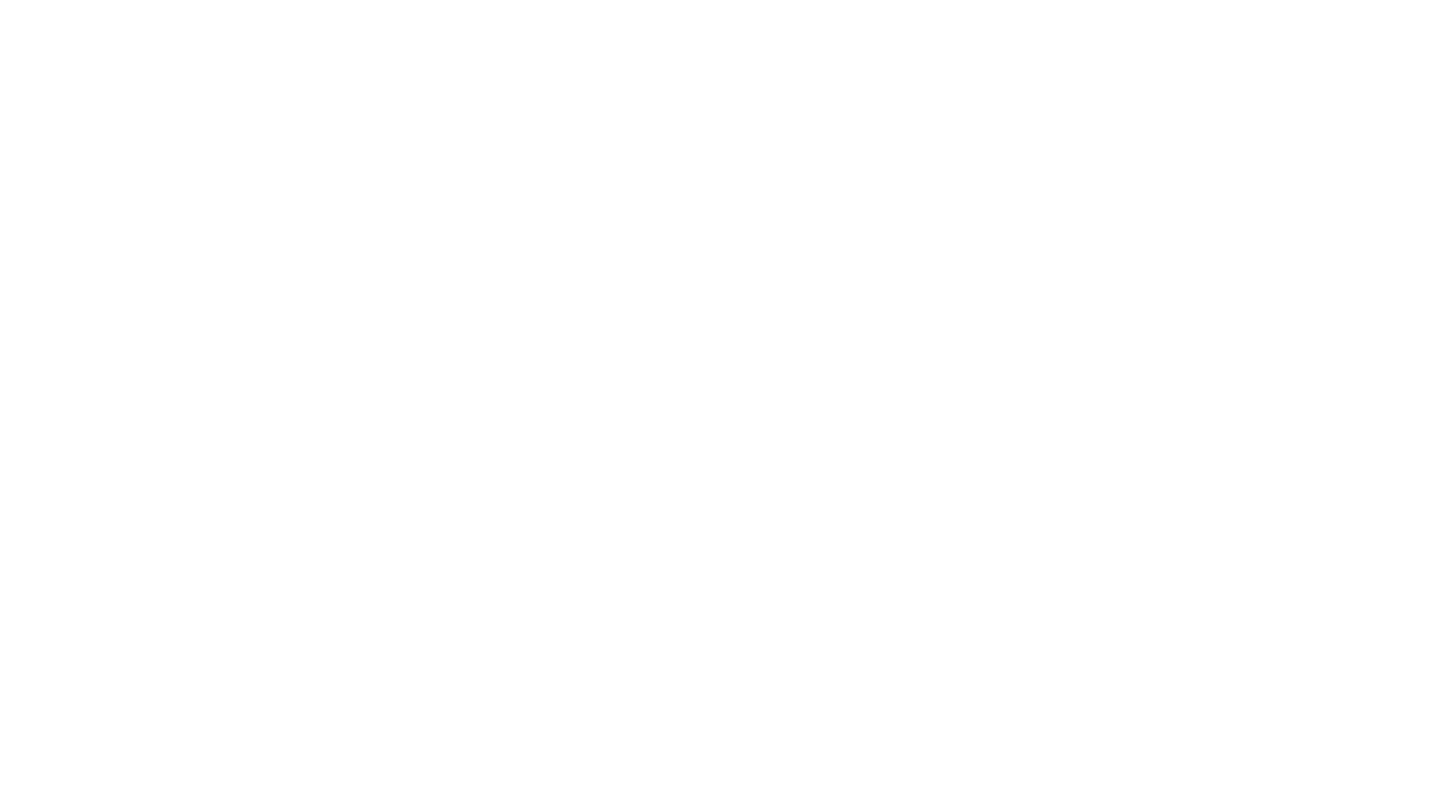 scroll, scrollTop: 0, scrollLeft: 0, axis: both 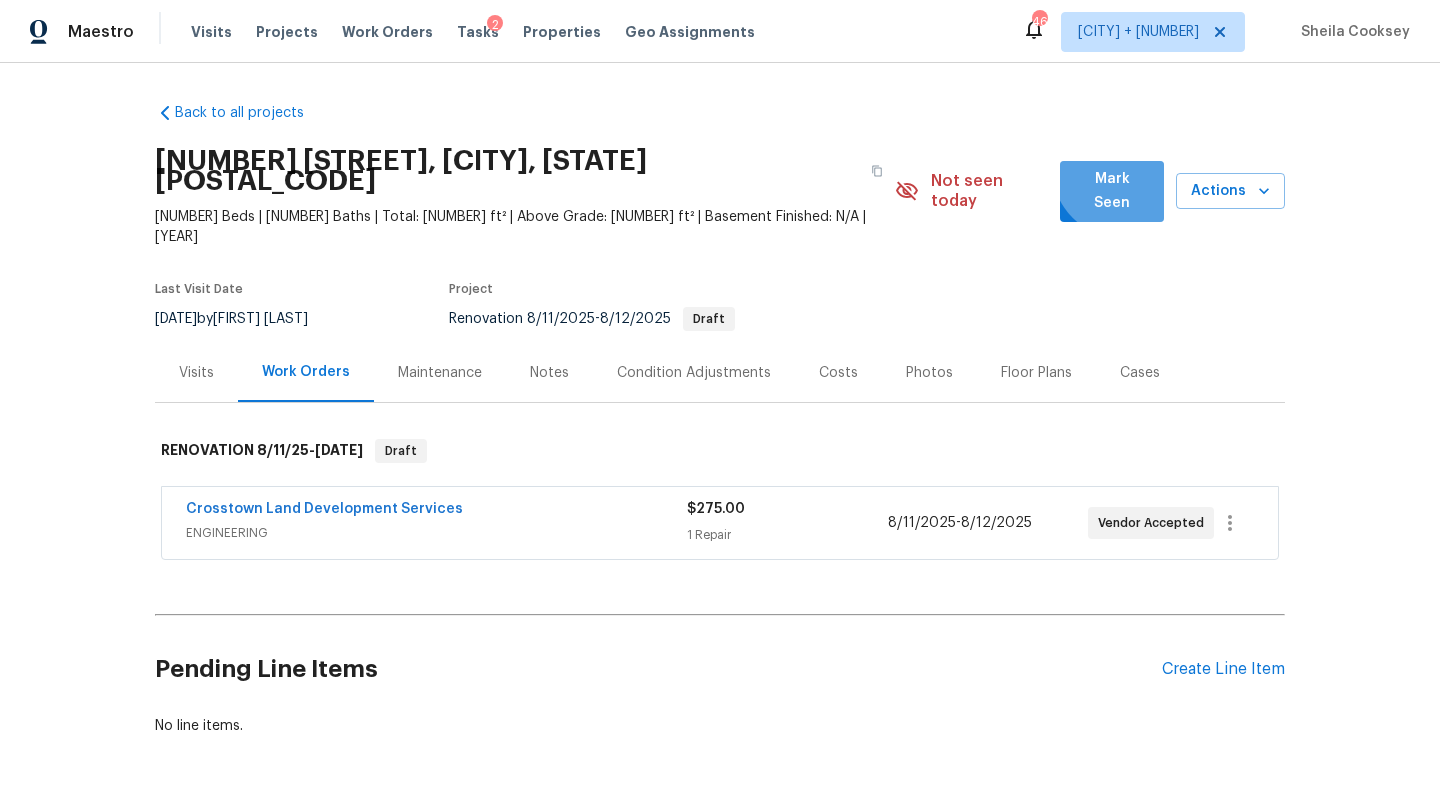 click on "Mark Seen" at bounding box center (1112, 191) 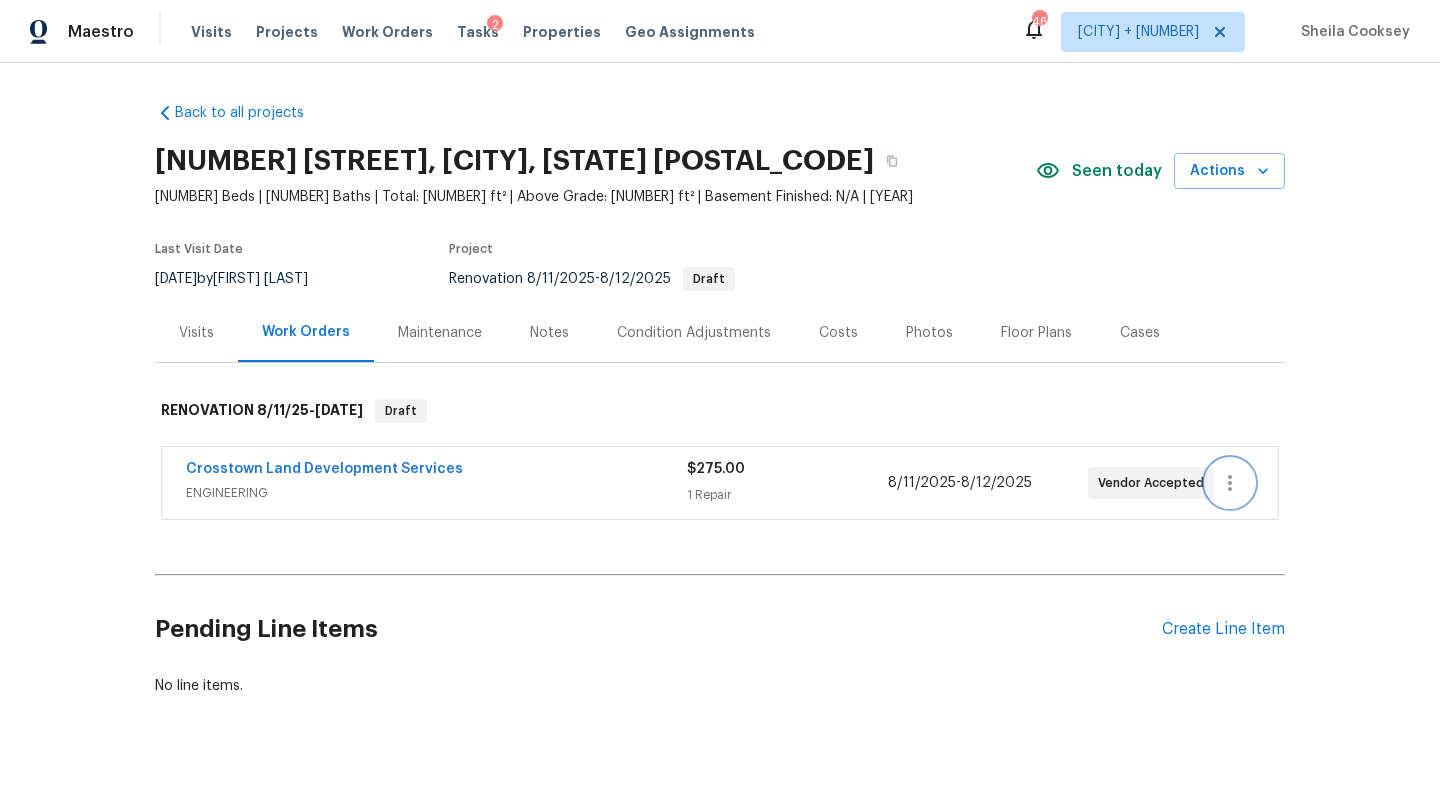 click 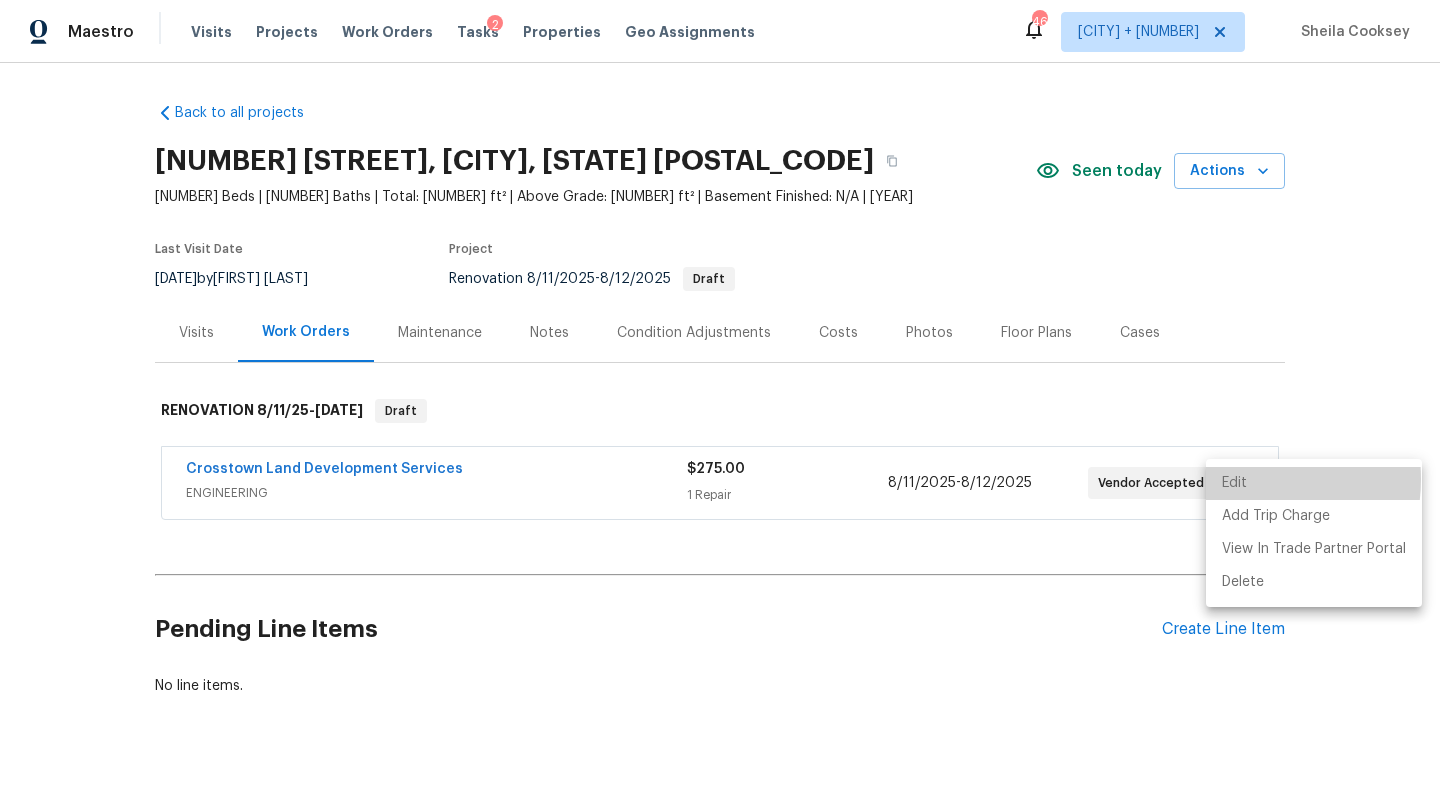 click on "Edit" at bounding box center (1314, 483) 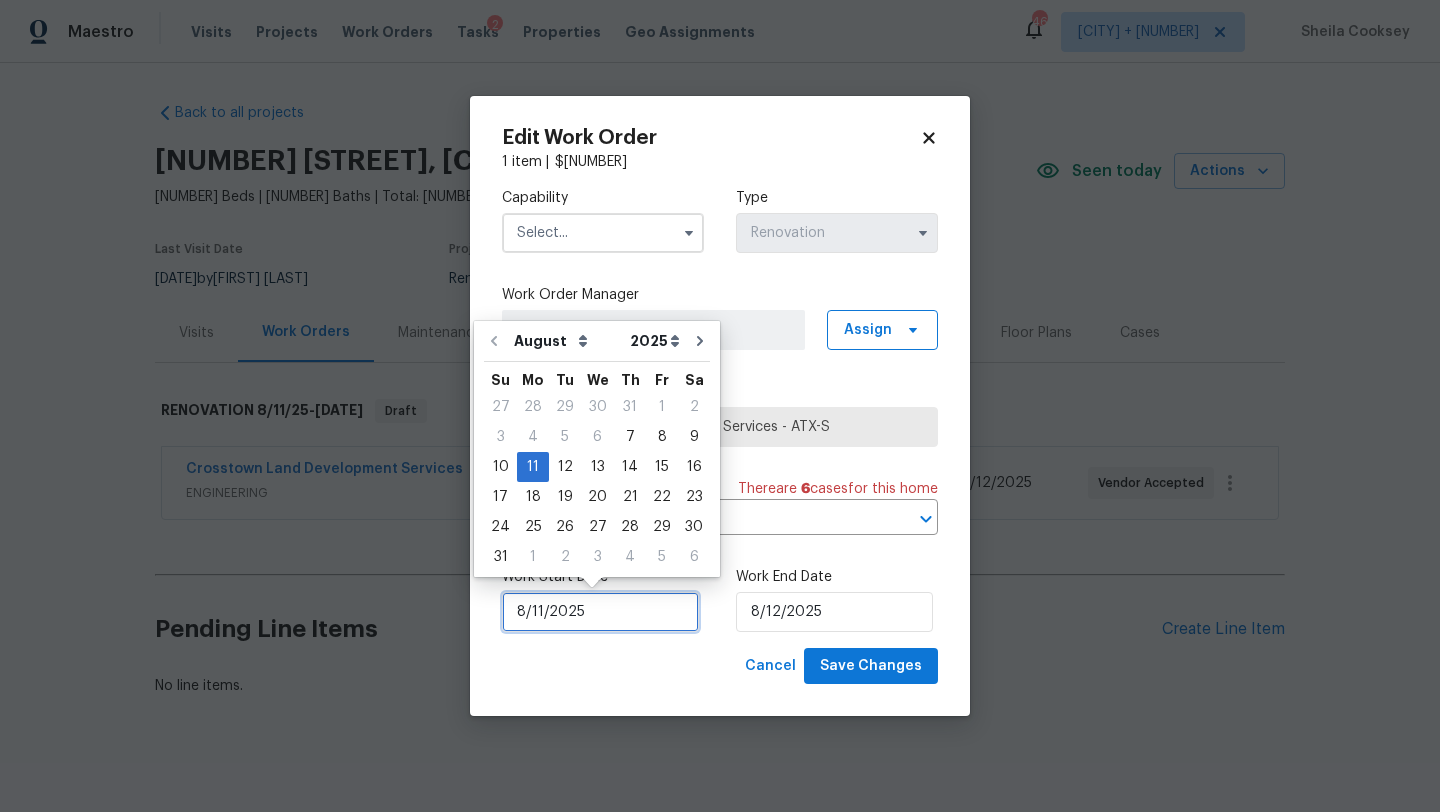 click on "8/11/2025" at bounding box center (600, 612) 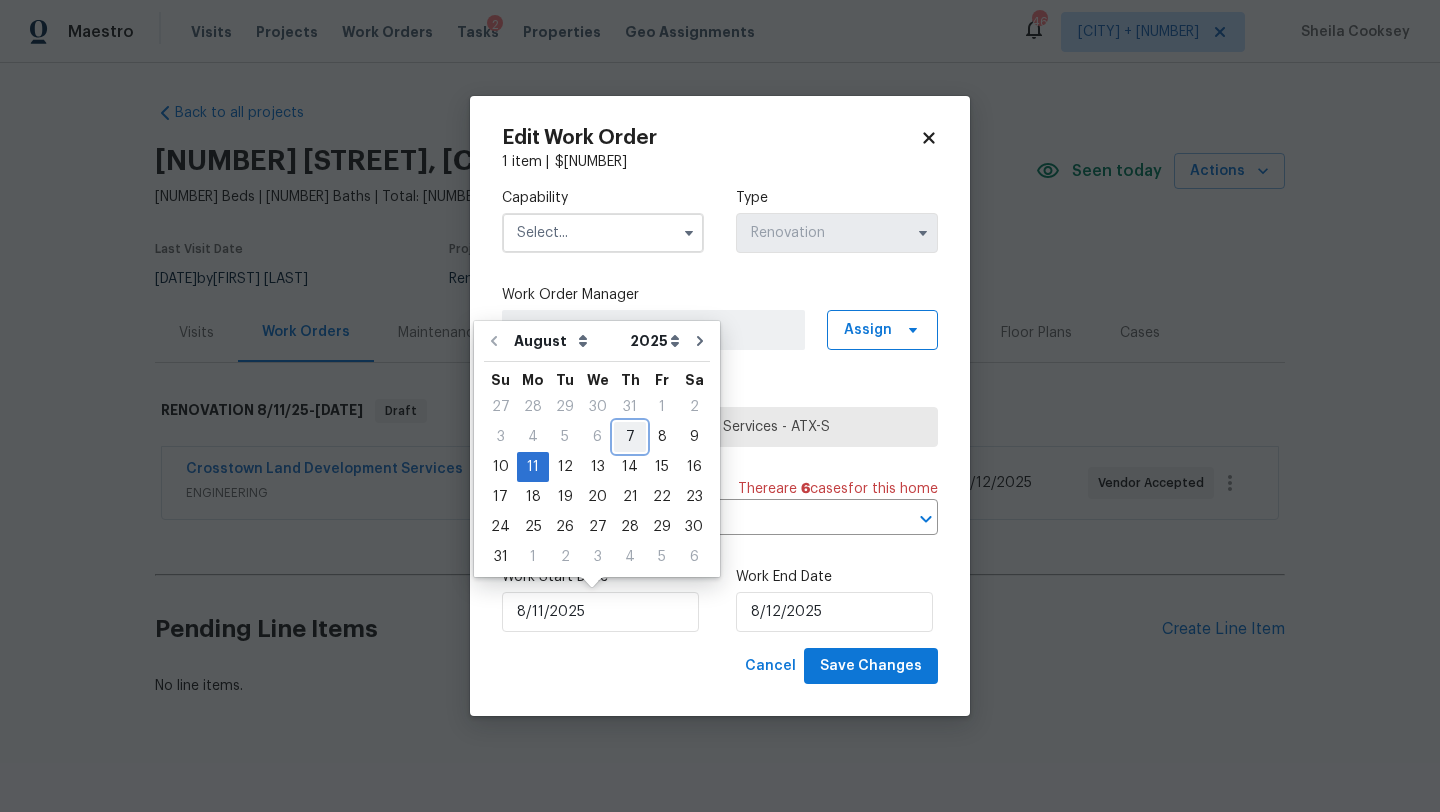 click on "7" at bounding box center (630, 437) 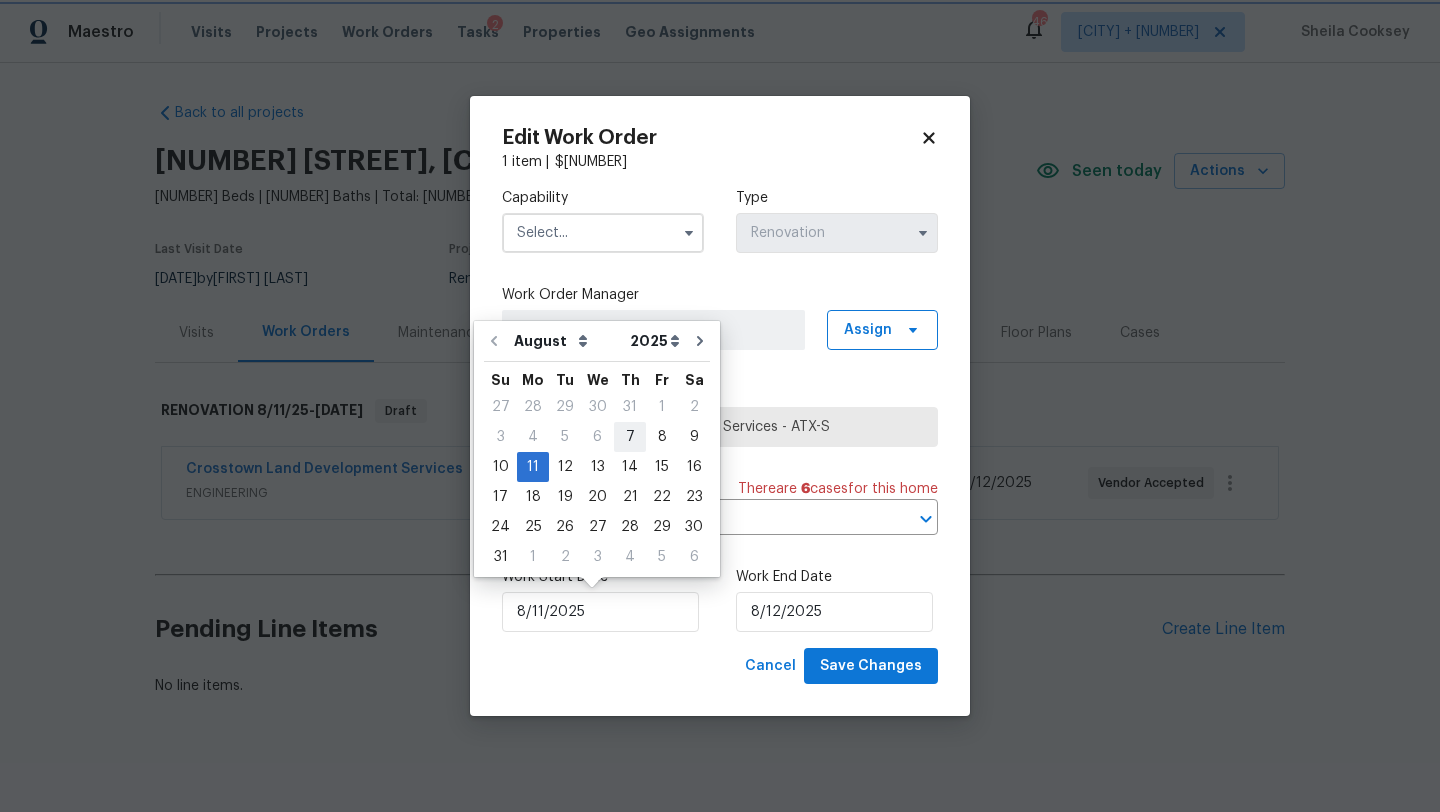 type on "8/7/2025" 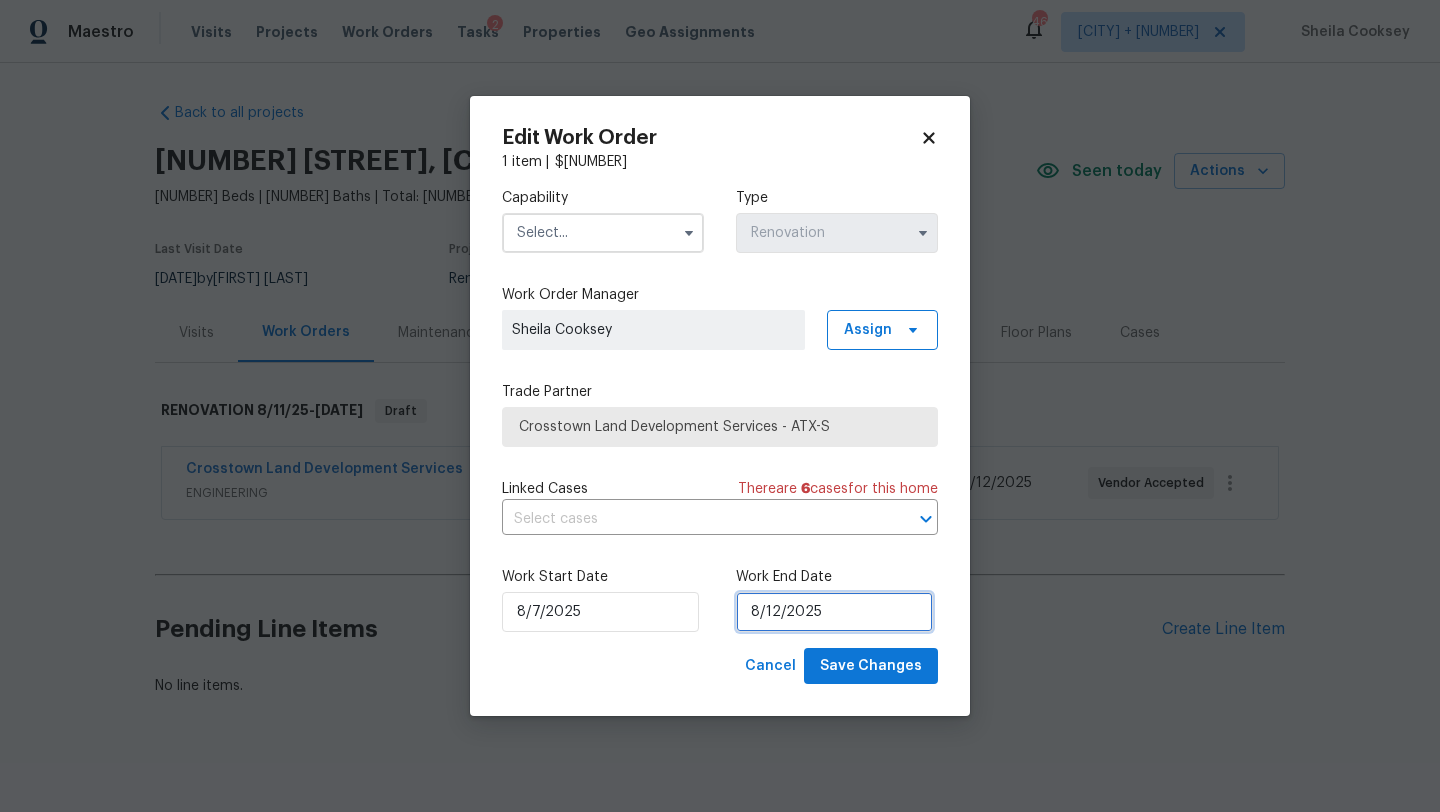 click on "8/12/2025" at bounding box center (834, 612) 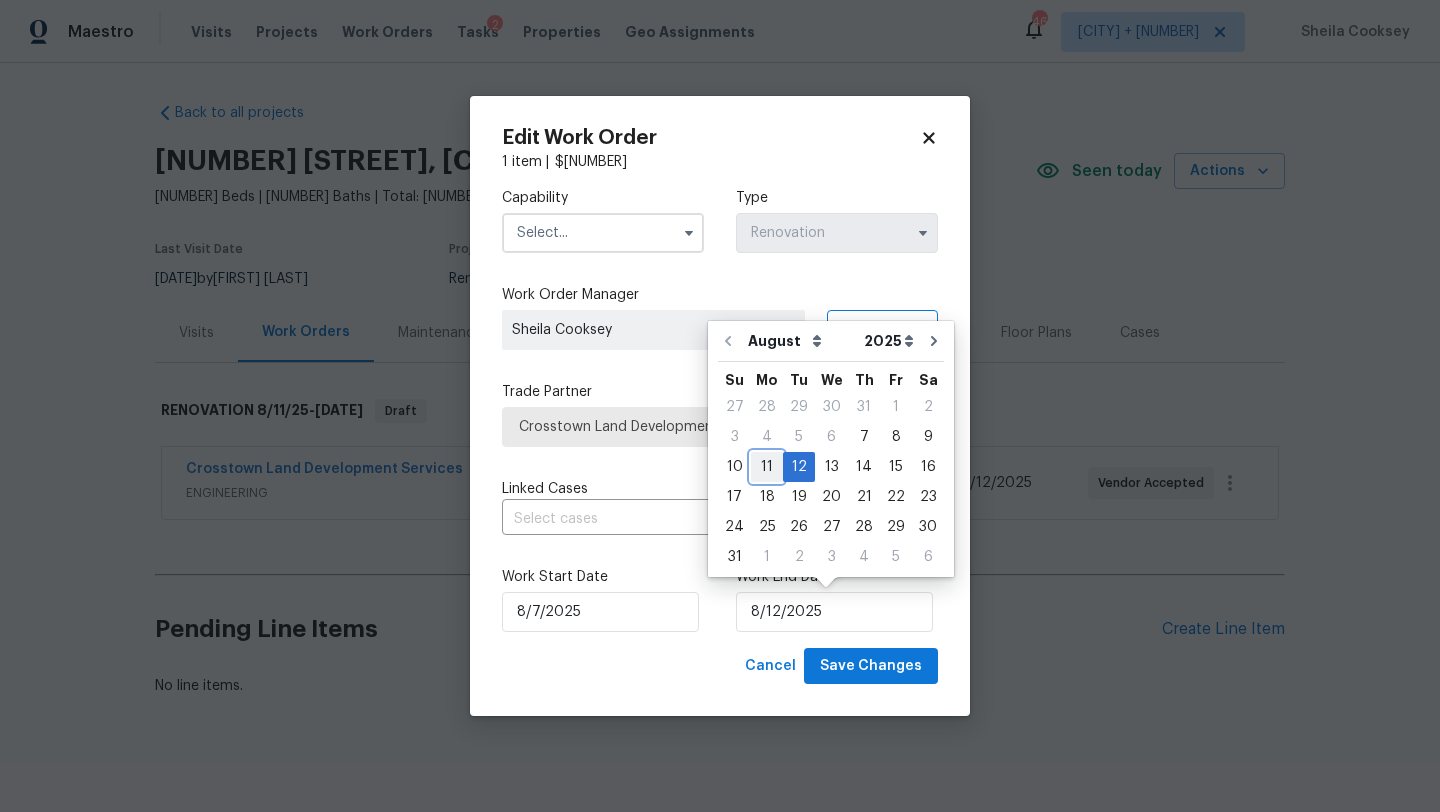 click on "11" at bounding box center (767, 467) 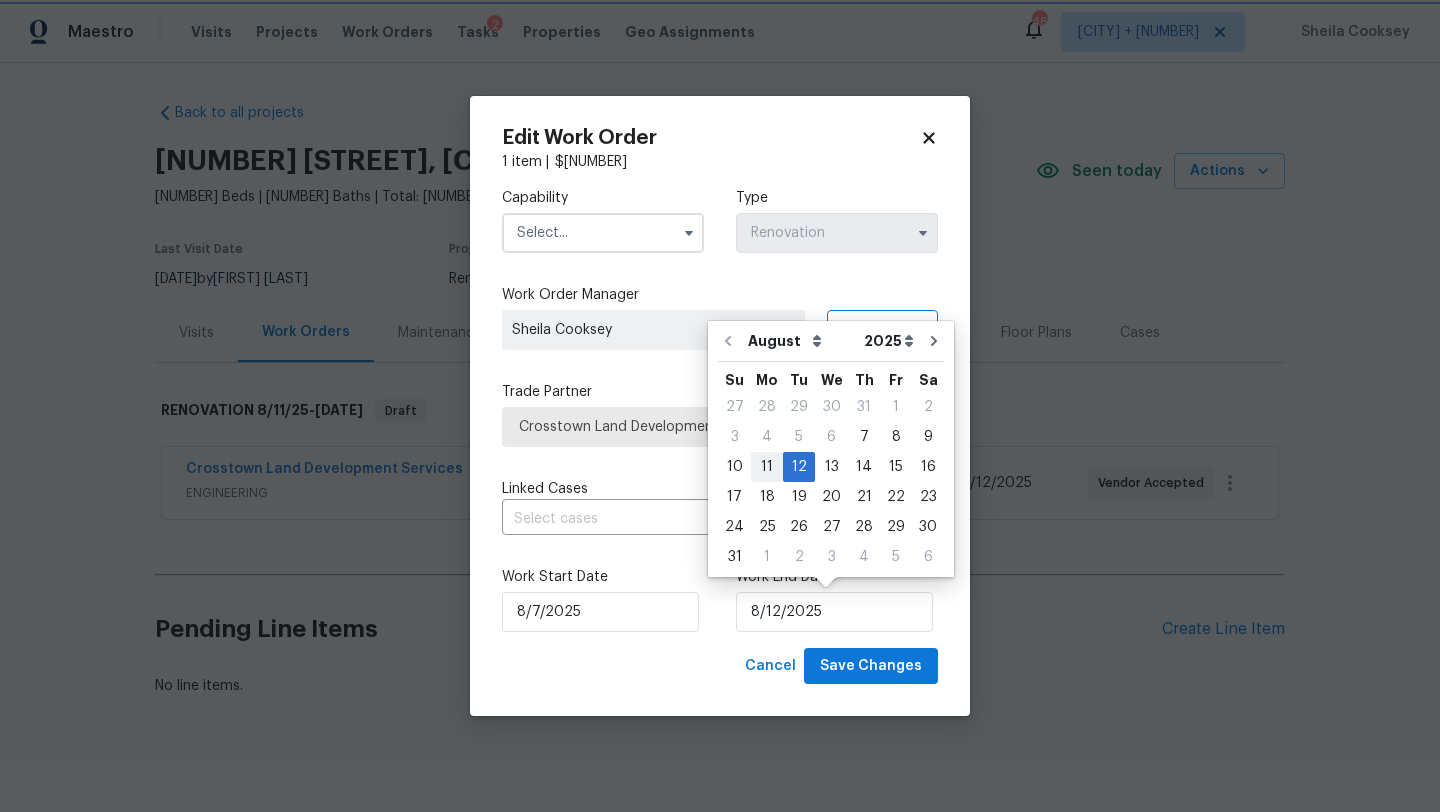 type on "8/11/2025" 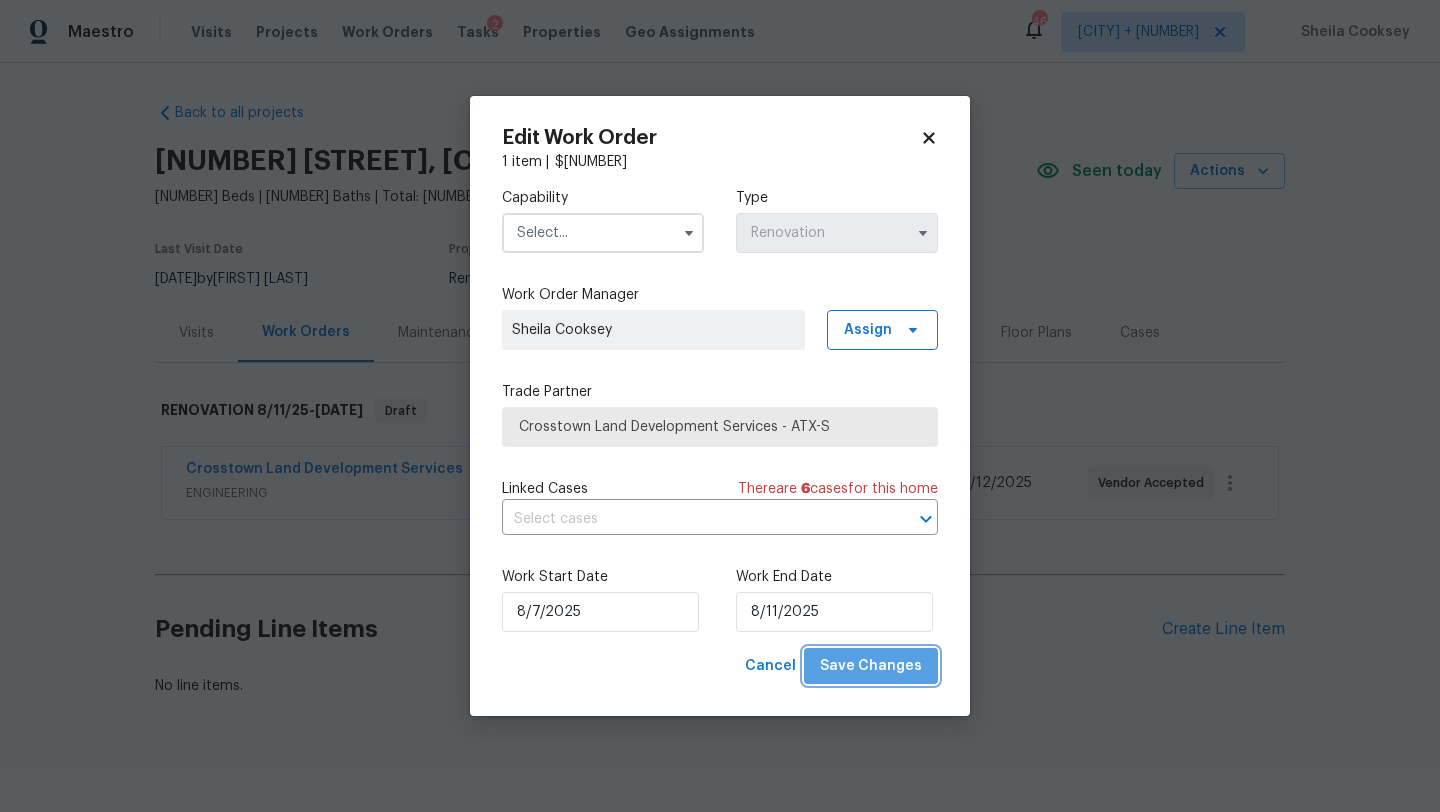 click on "Save Changes" at bounding box center [871, 666] 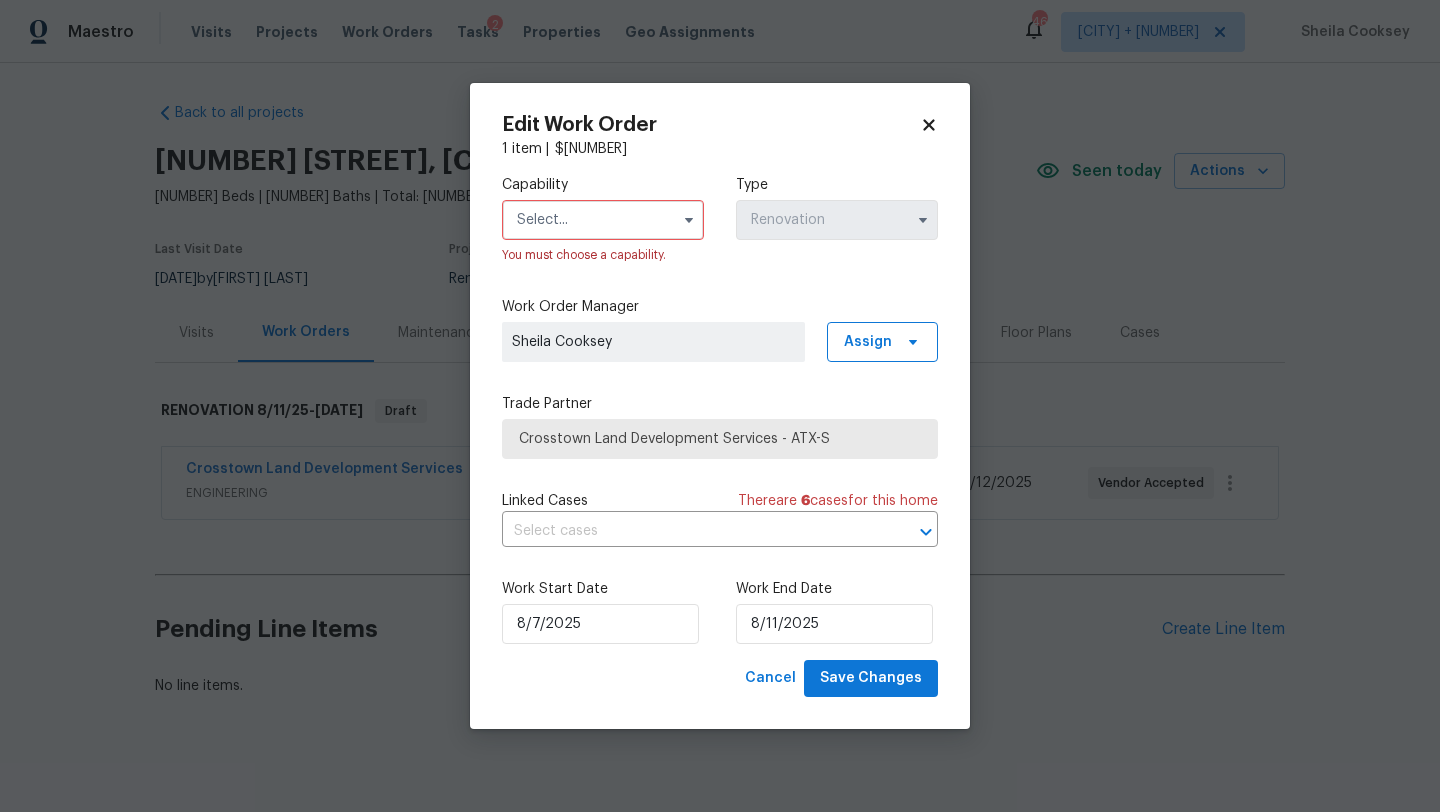 click at bounding box center (603, 220) 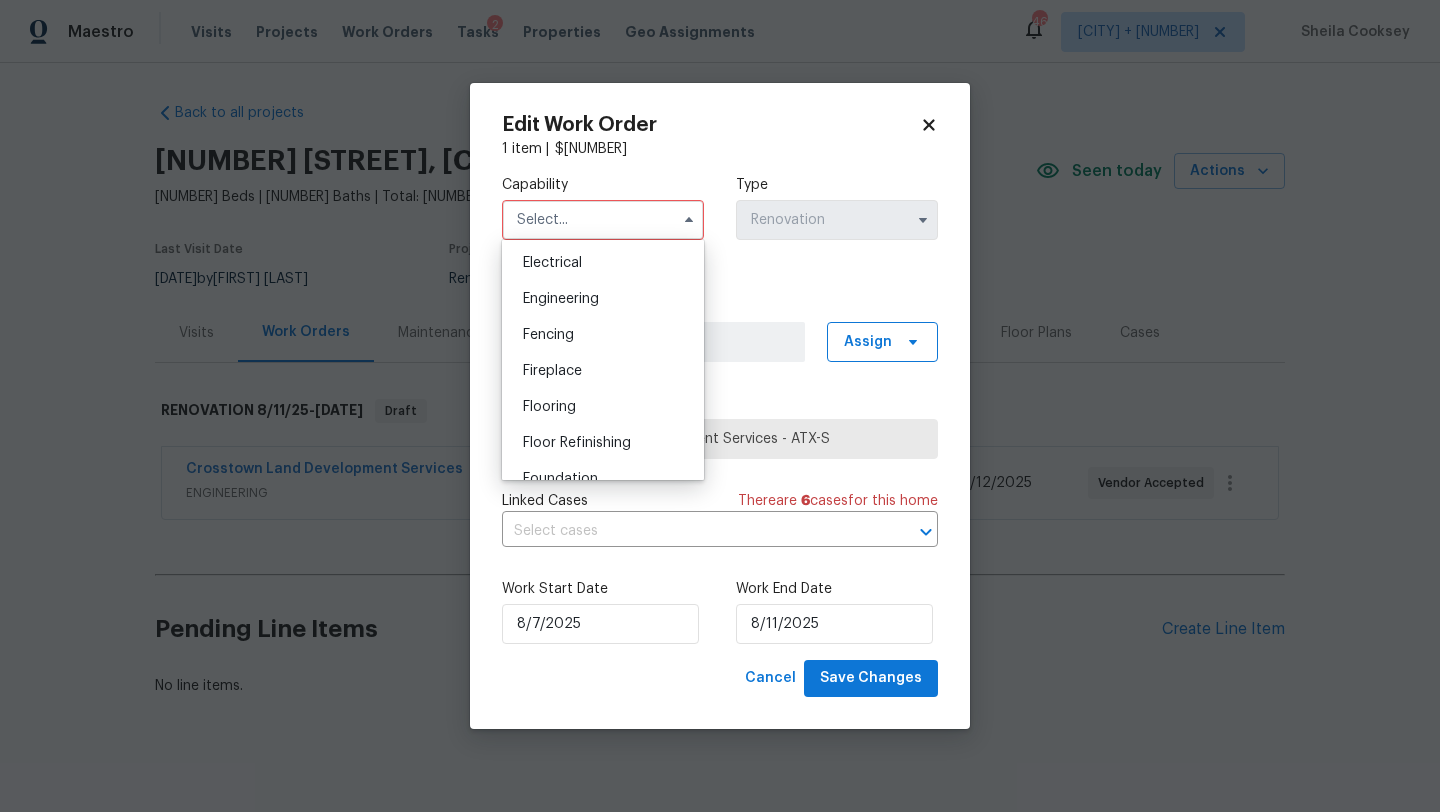 scroll, scrollTop: 592, scrollLeft: 0, axis: vertical 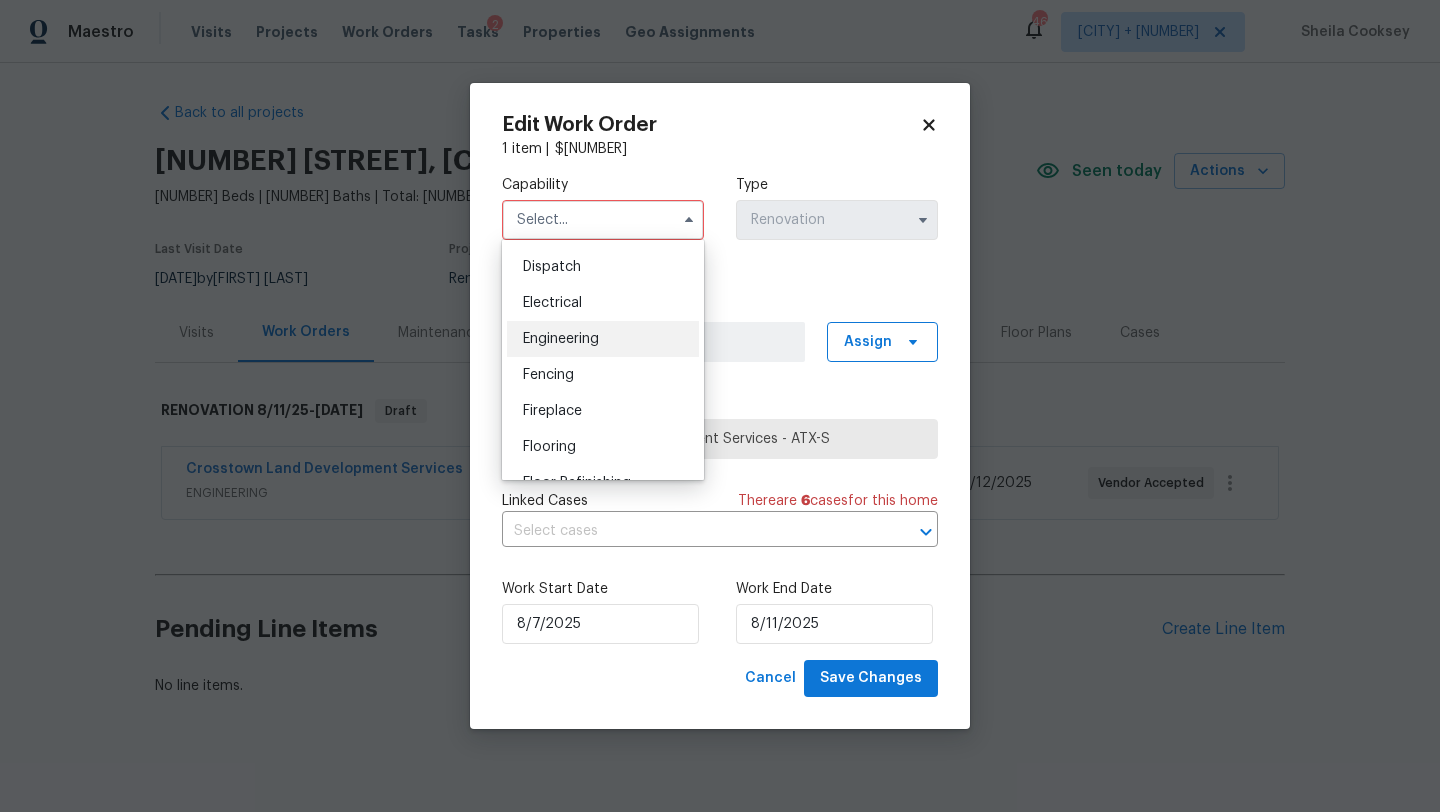 click on "Engineering" at bounding box center (561, 339) 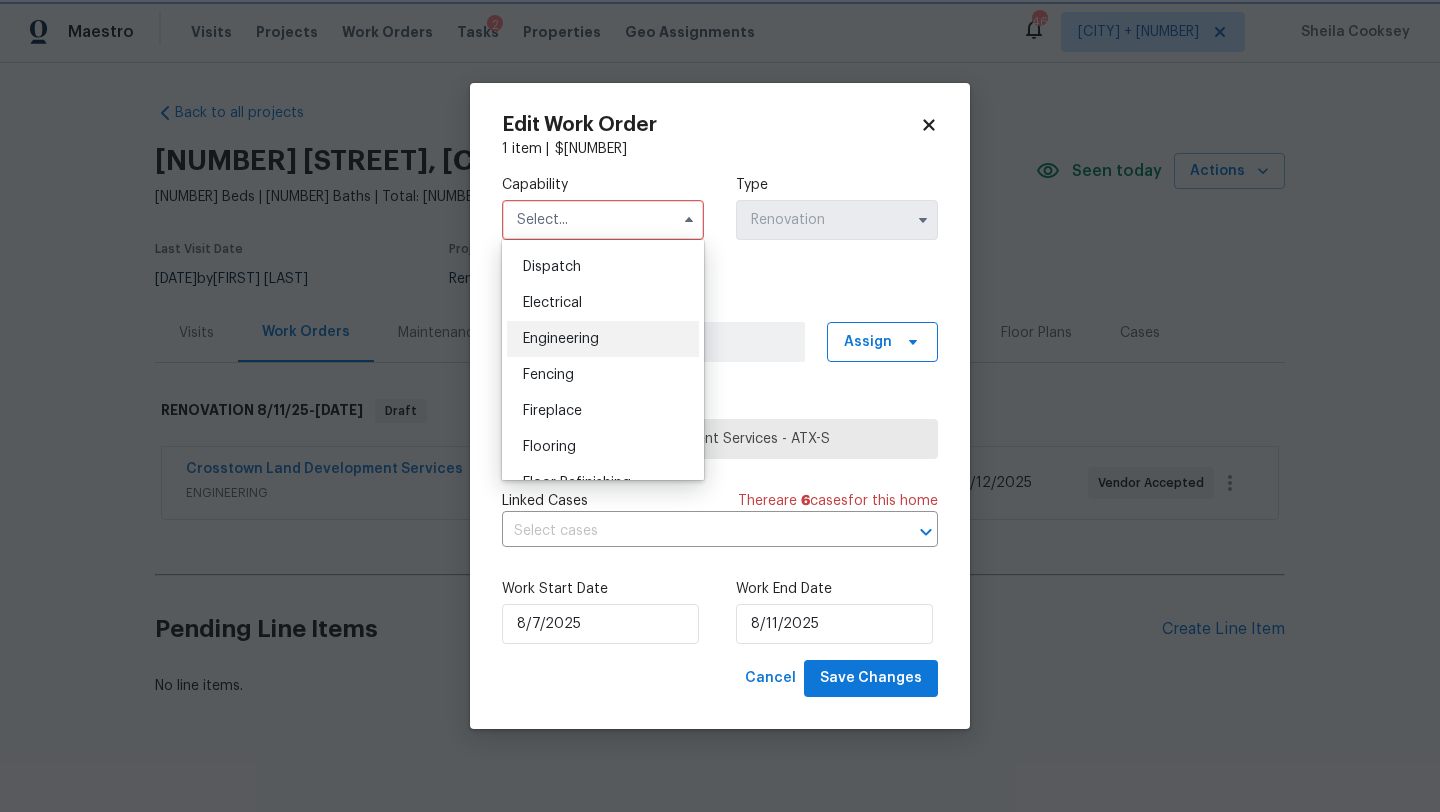 type on "Engineering" 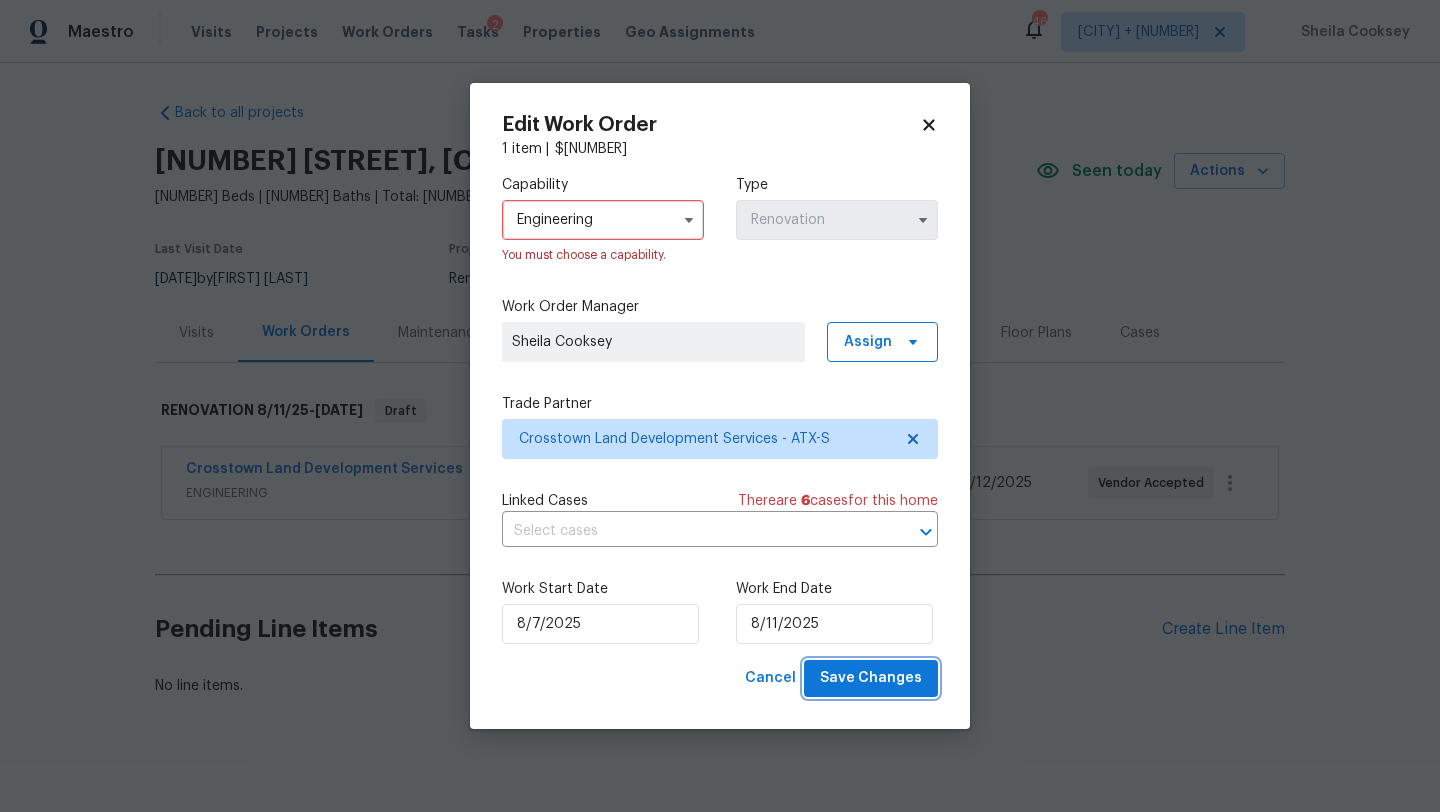 click on "Save Changes" at bounding box center [871, 678] 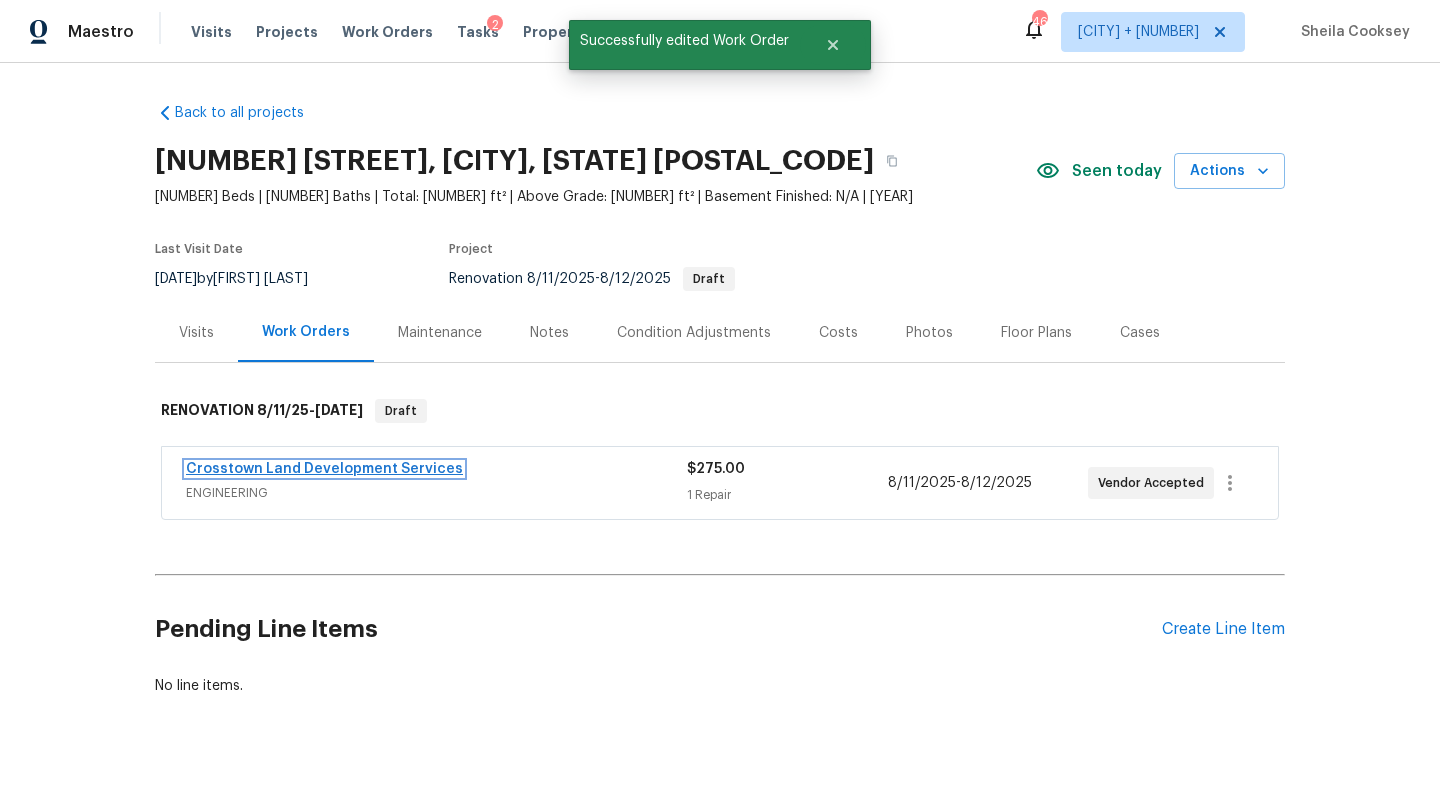 click on "Crosstown Land Development Services" at bounding box center [324, 469] 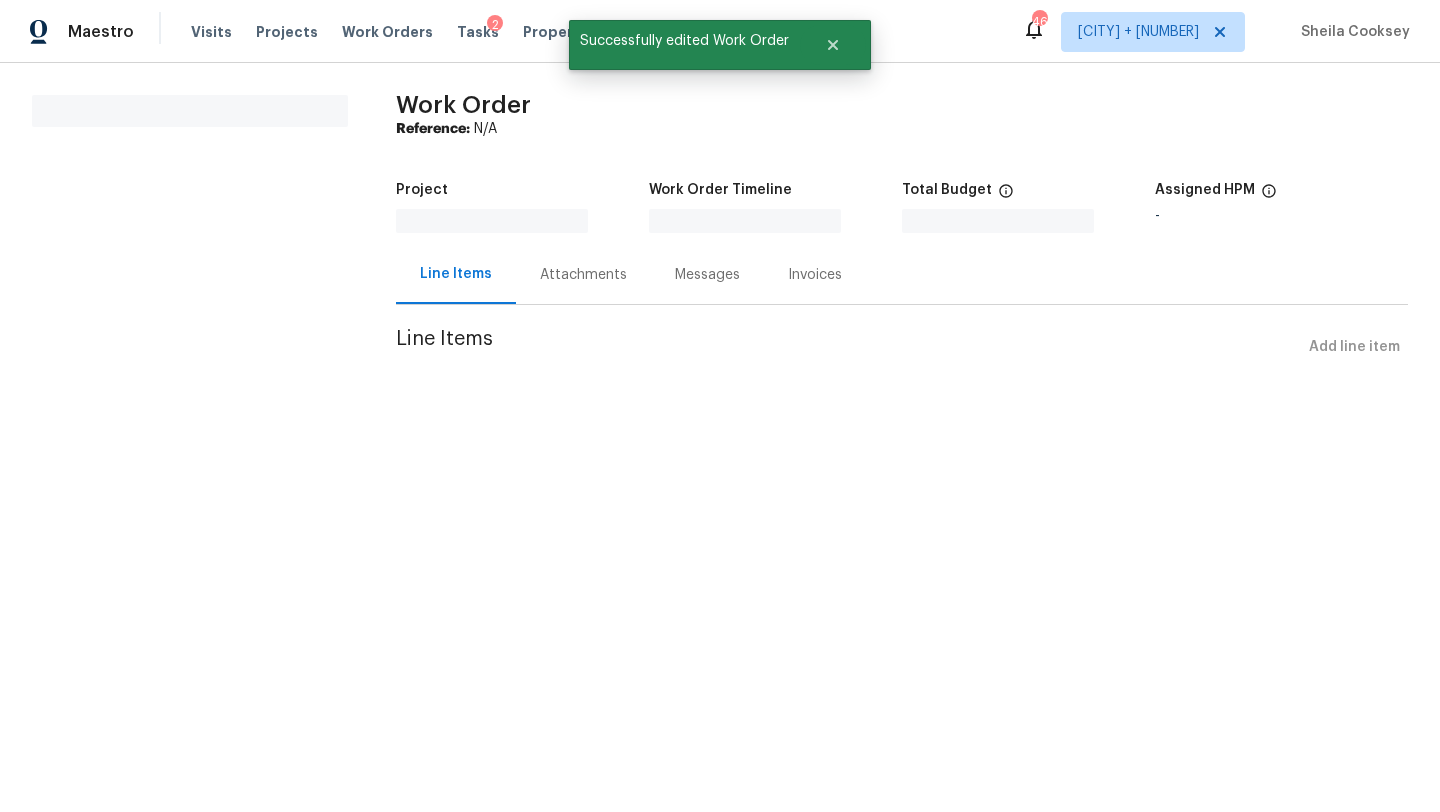 scroll, scrollTop: 0, scrollLeft: 0, axis: both 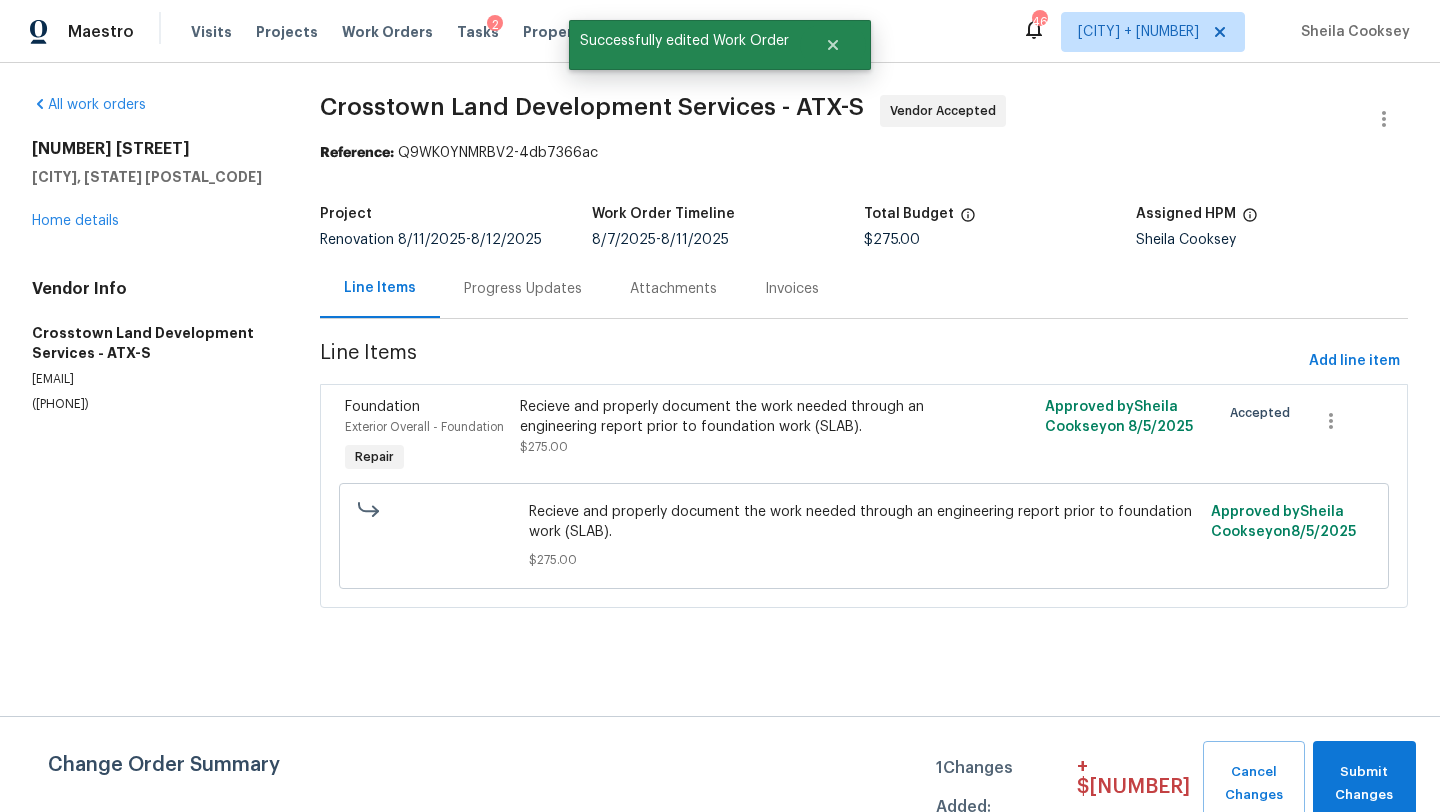 click on "Change Order Summary 1  Changes Added: + $ [PRICE] Cancel Changes Submit Changes" at bounding box center [720, 764] 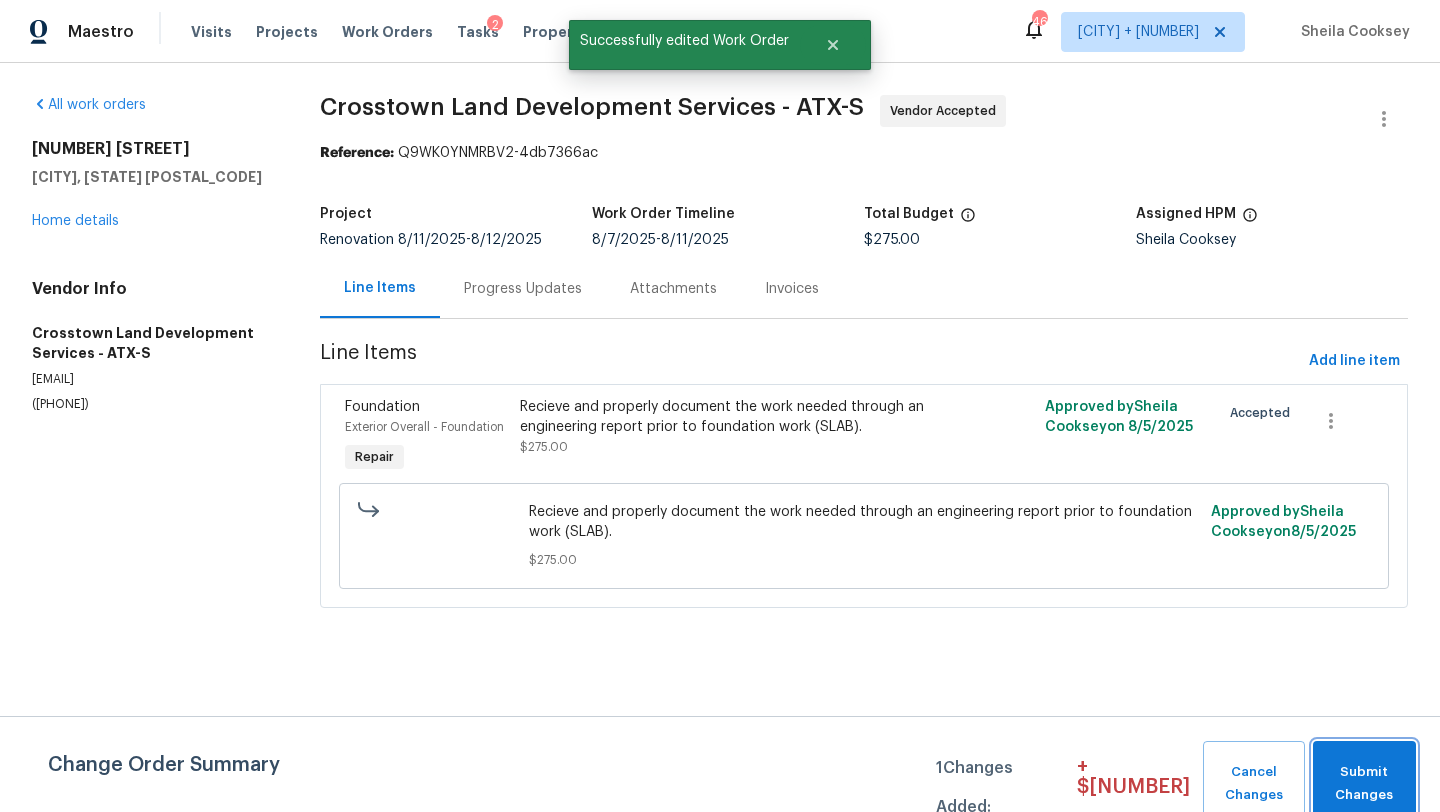 click on "Submit Changes" at bounding box center (1364, 784) 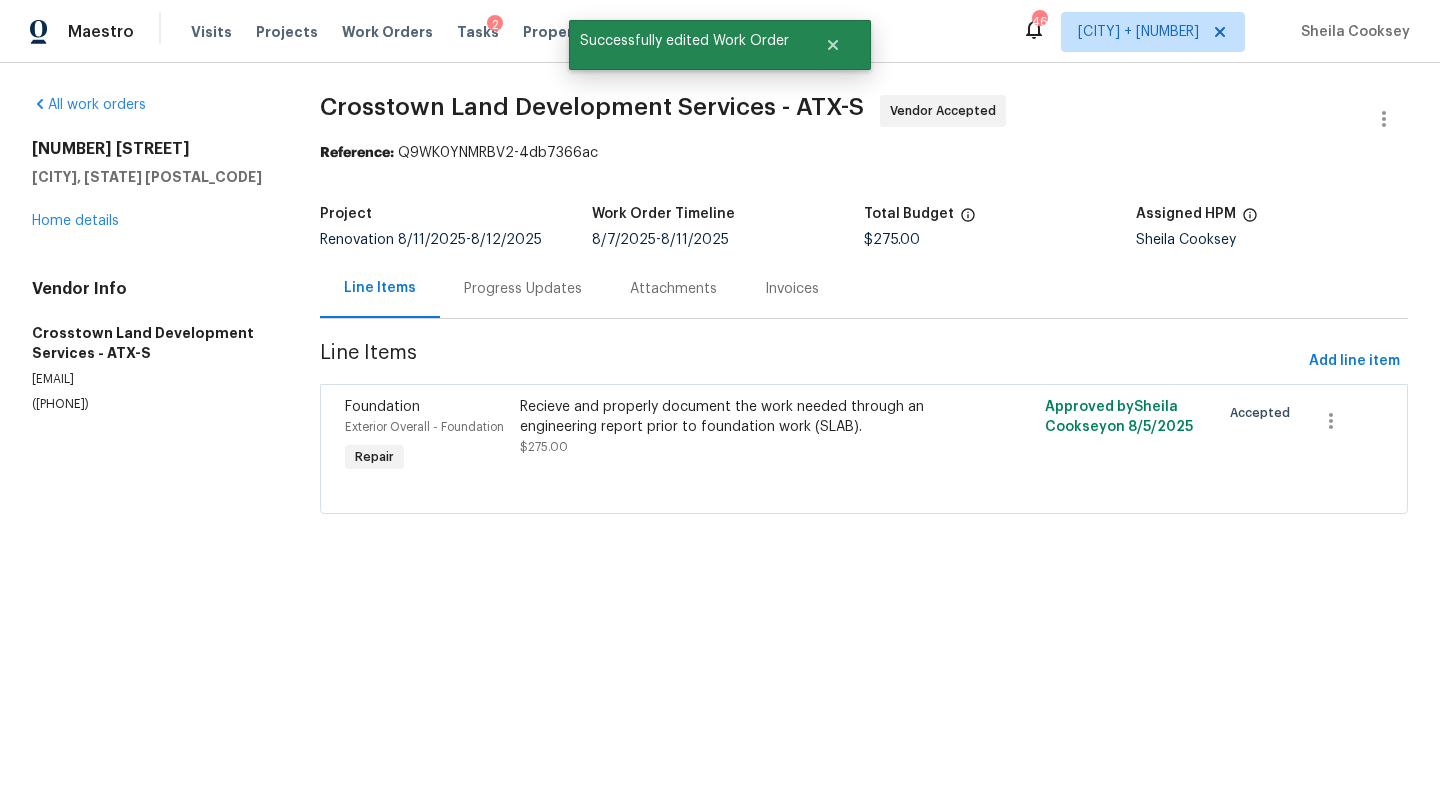 click on "Progress Updates" at bounding box center [523, 289] 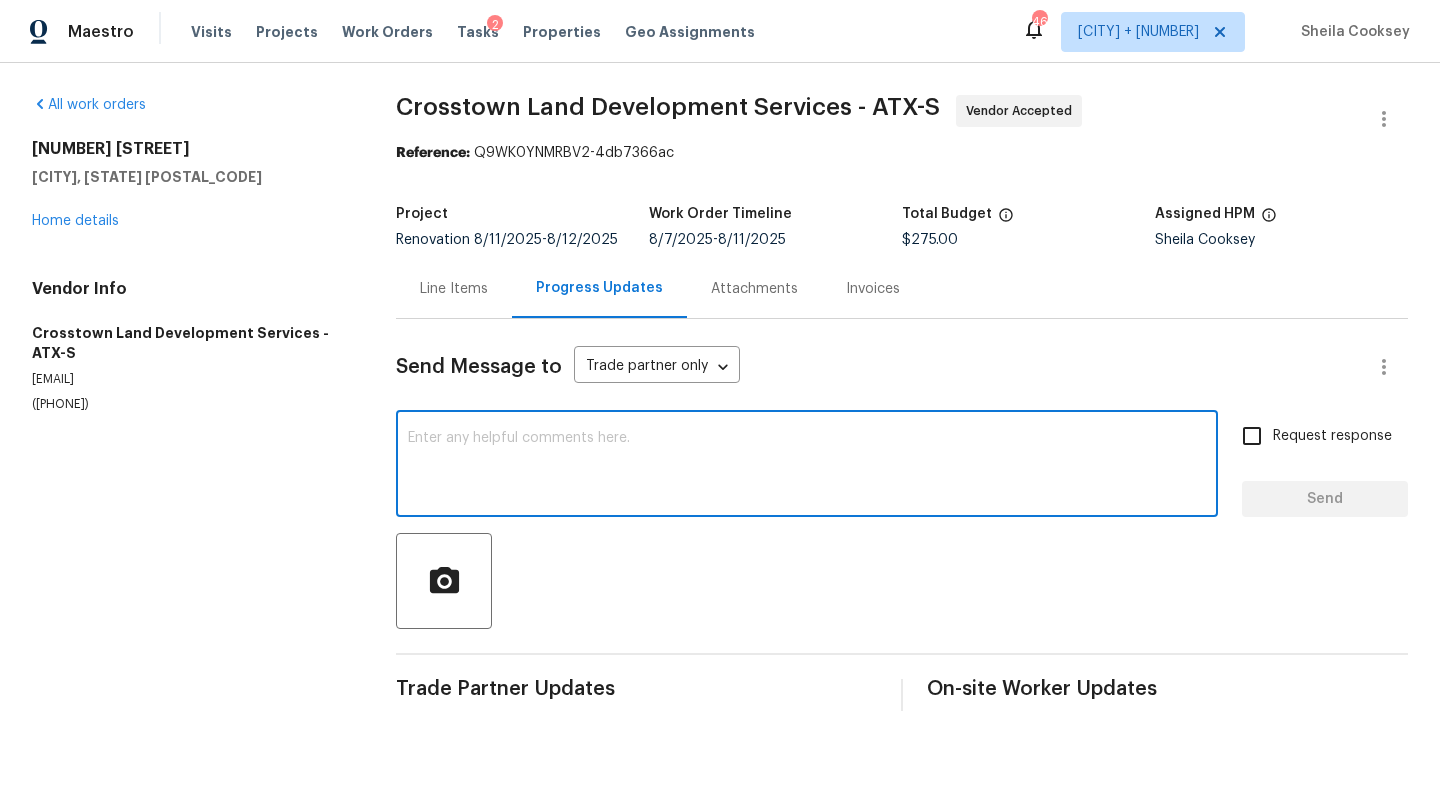 click at bounding box center (807, 466) 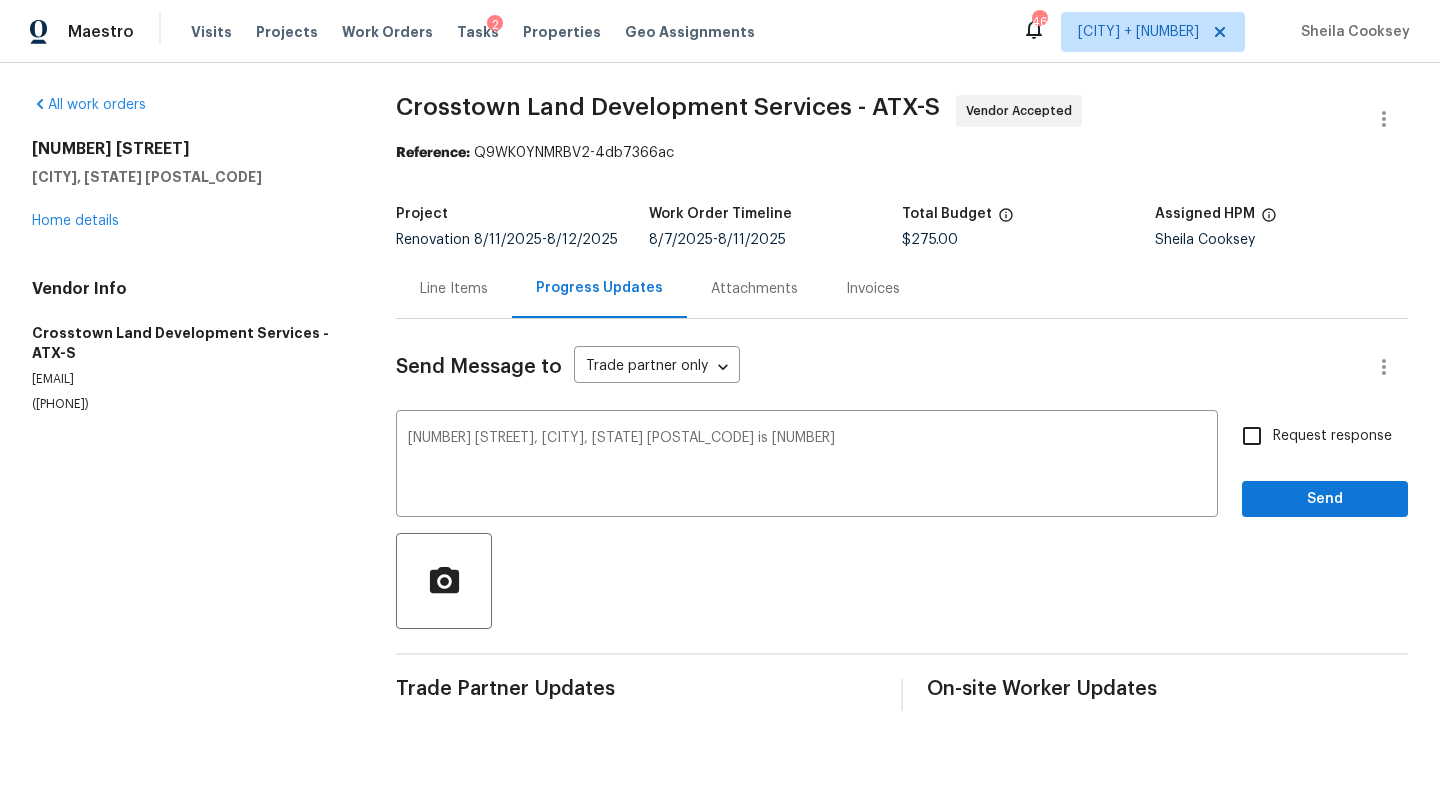 drag, startPoint x: 225, startPoint y: 151, endPoint x: 16, endPoint y: 152, distance: 209.0024 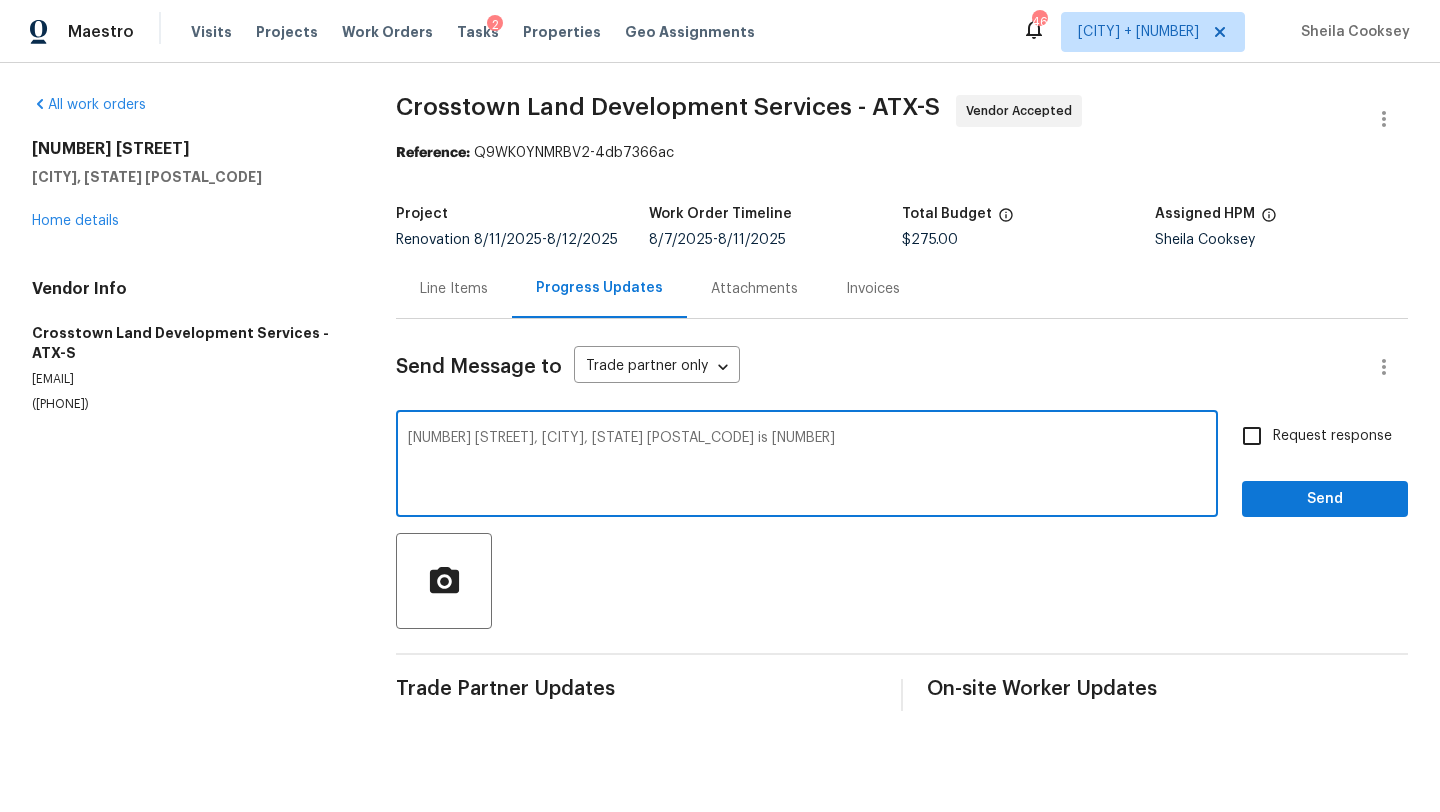 click on "[NUMBER] [STREET], [CITY], [STATE] [POSTAL_CODE] is [NUMBER]" at bounding box center (807, 466) 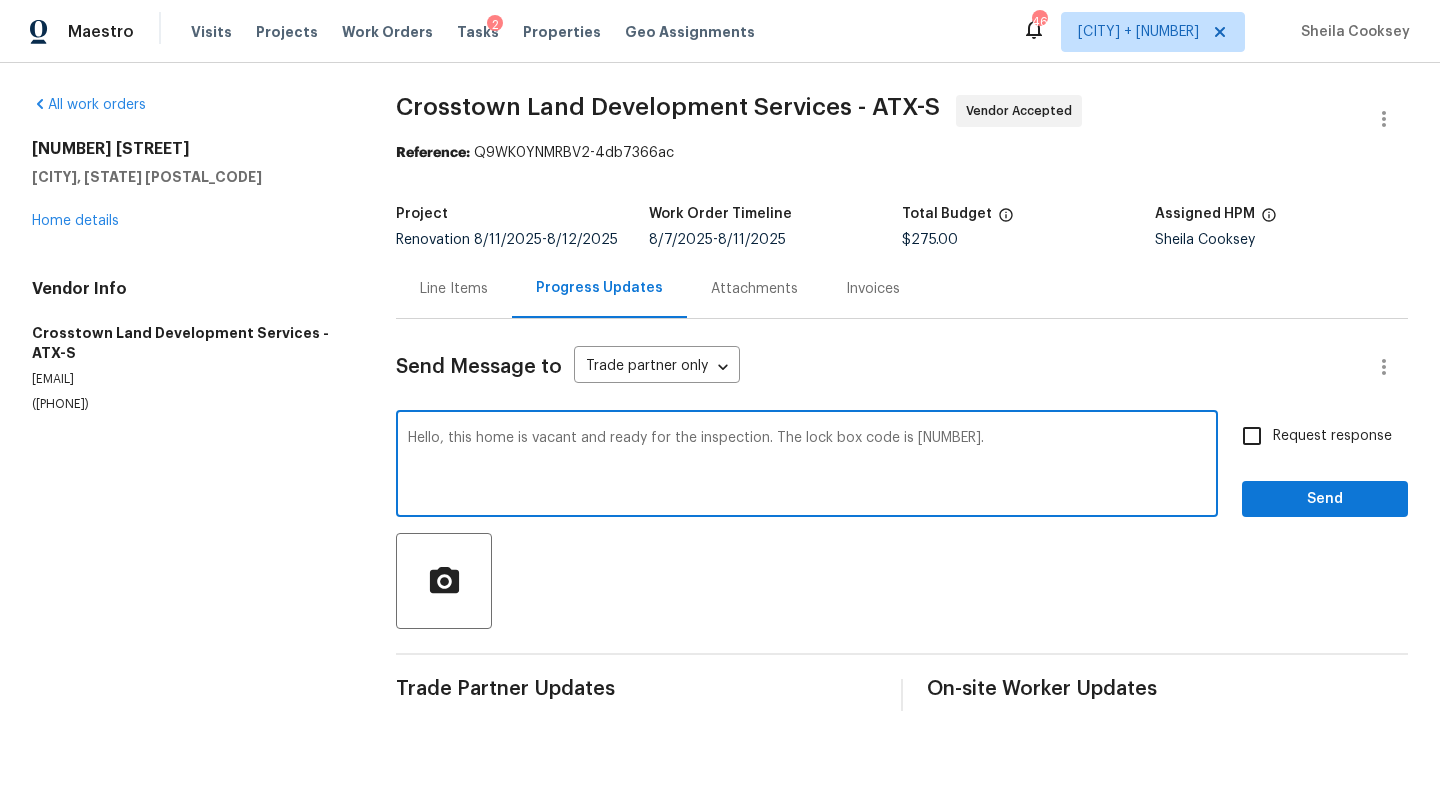 type on "Hello, this home is vacant and ready for the inspection. The lock box code is [NUMBER]." 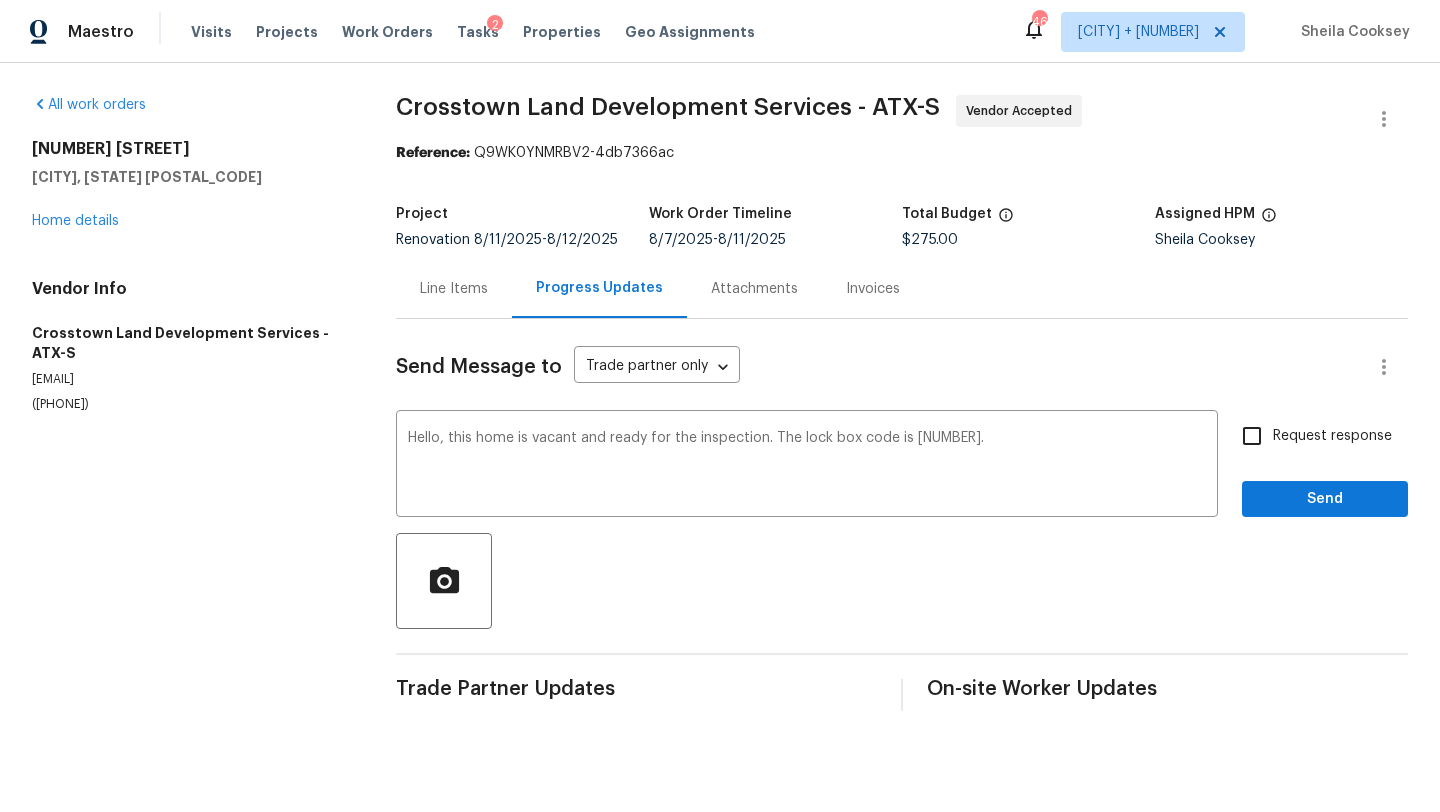 click on "Request response" at bounding box center [1311, 436] 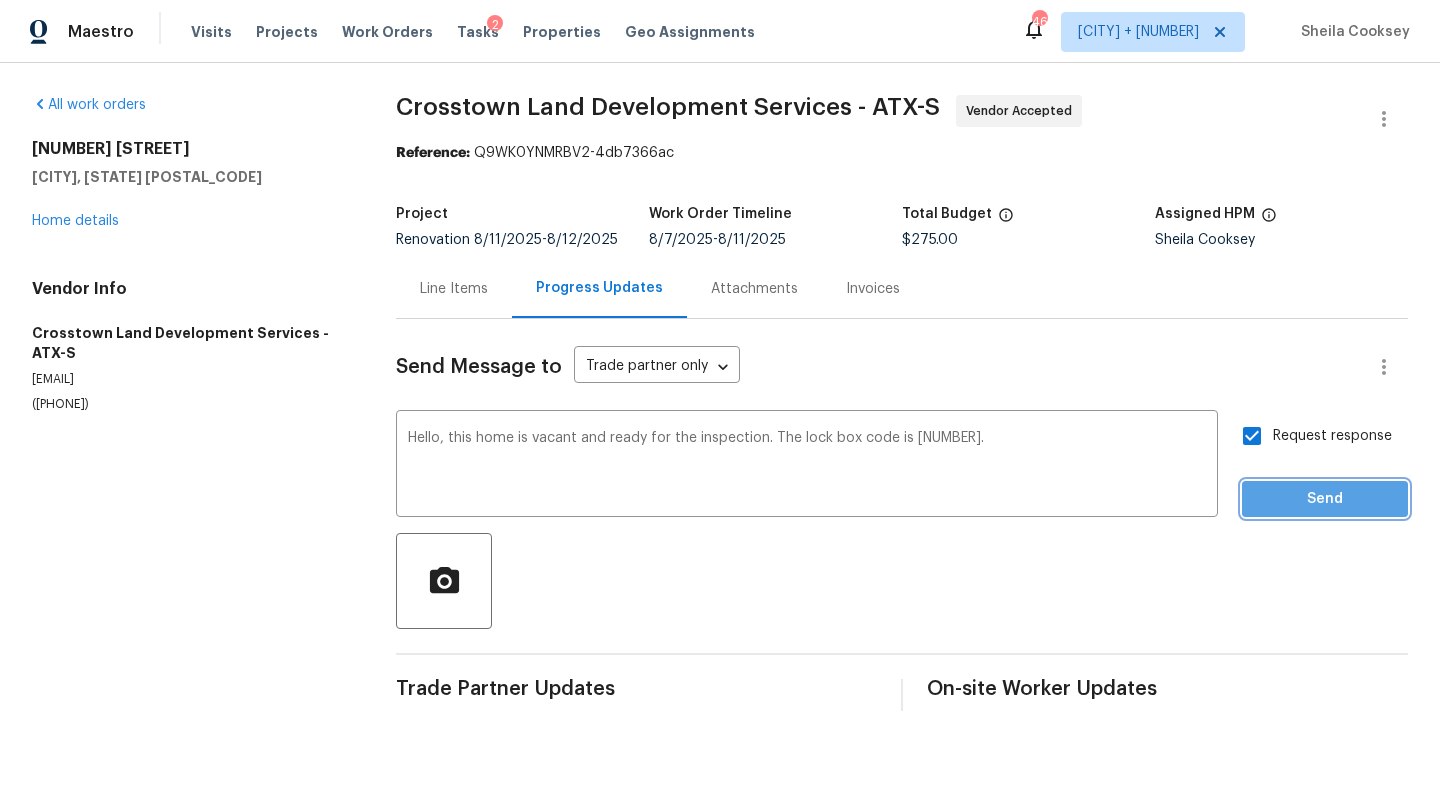 click on "Send" at bounding box center [1325, 499] 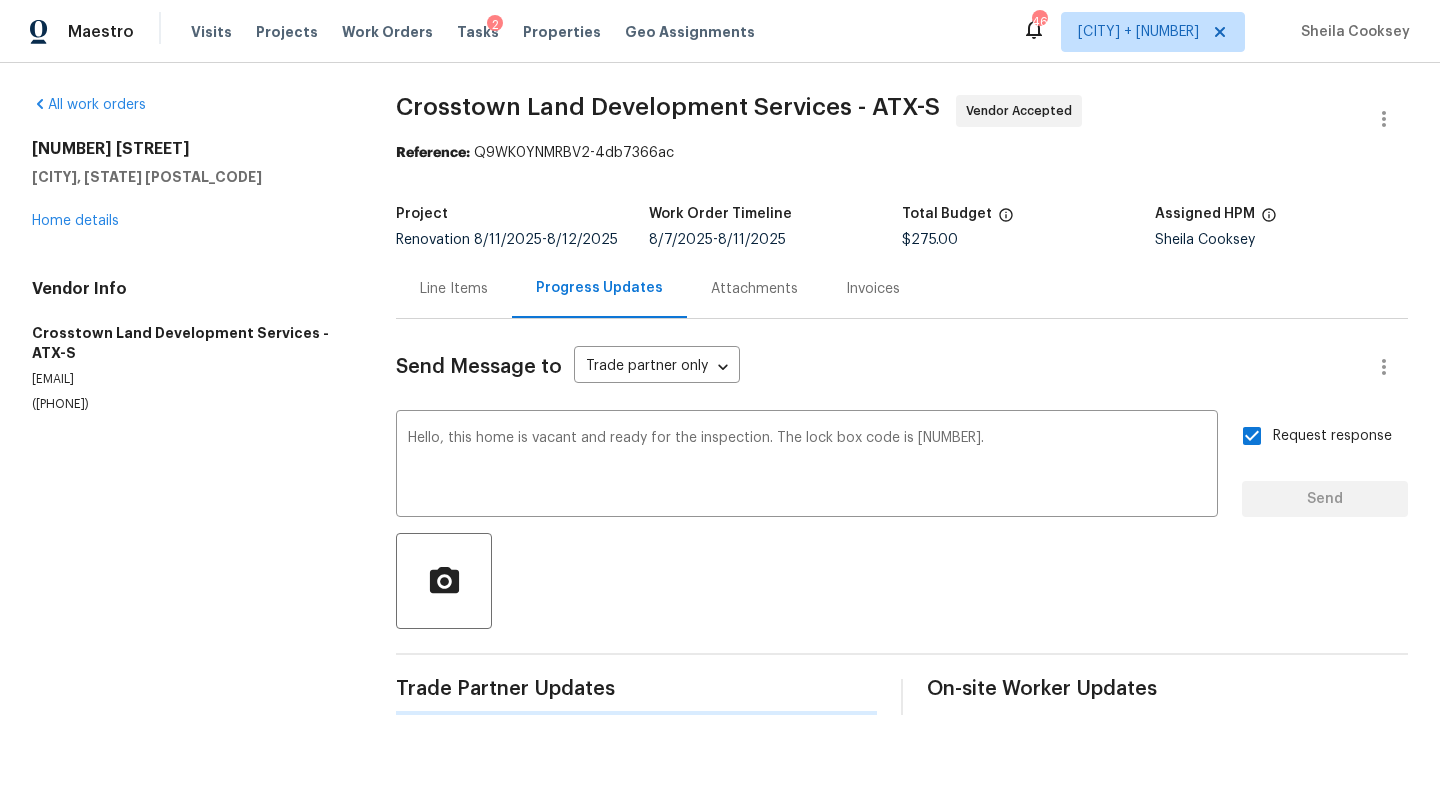 type 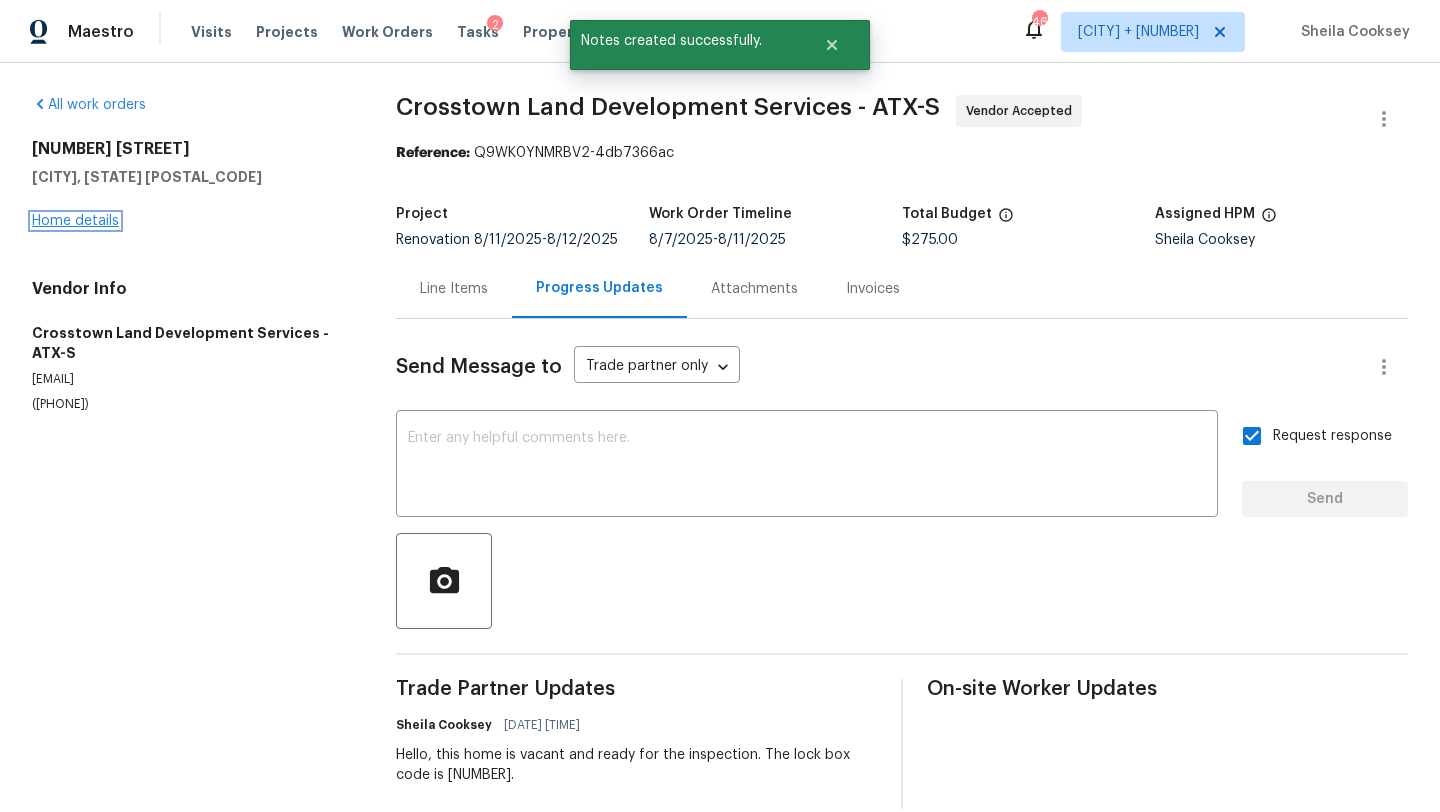 click on "Home details" at bounding box center [75, 221] 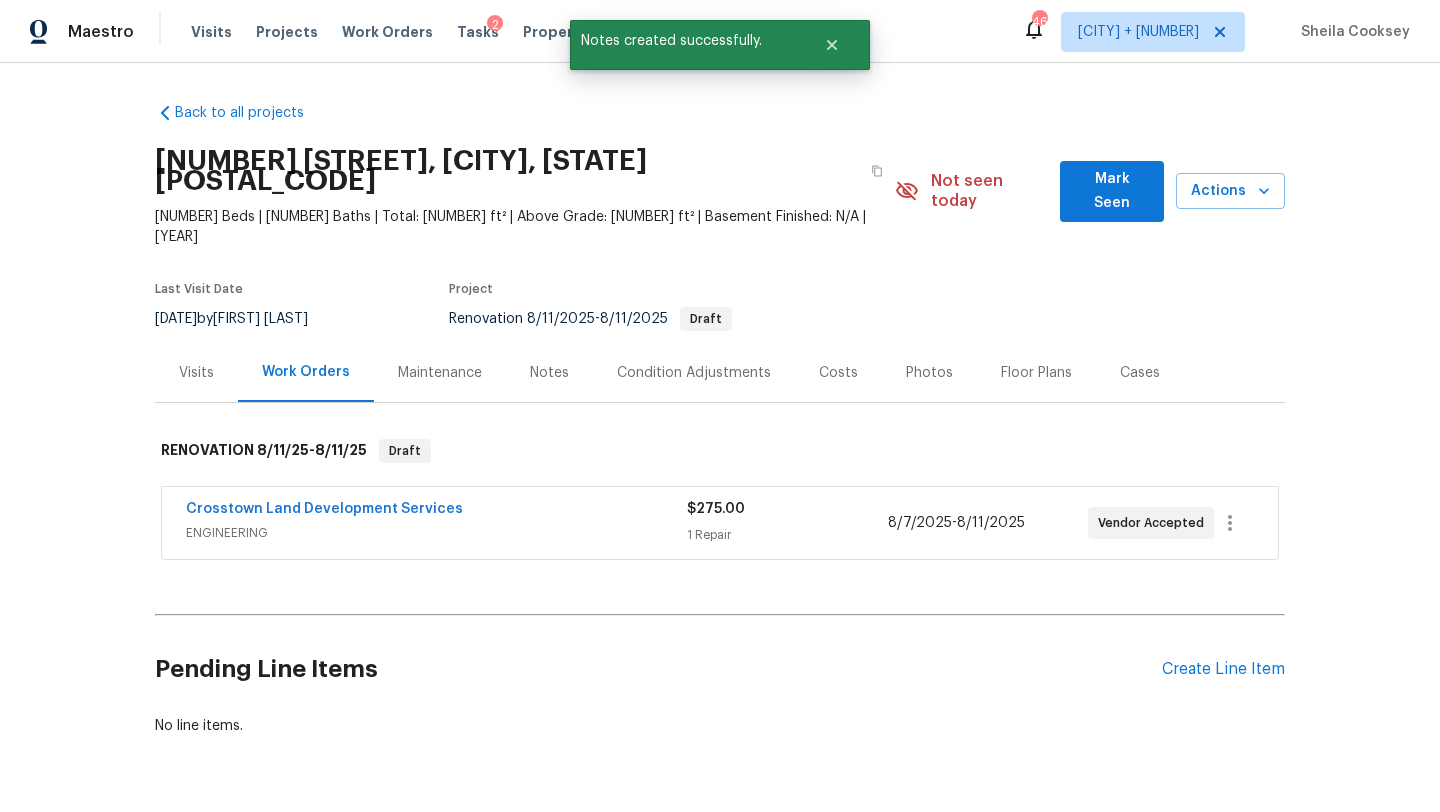 click on "Mark Seen" at bounding box center [1112, 191] 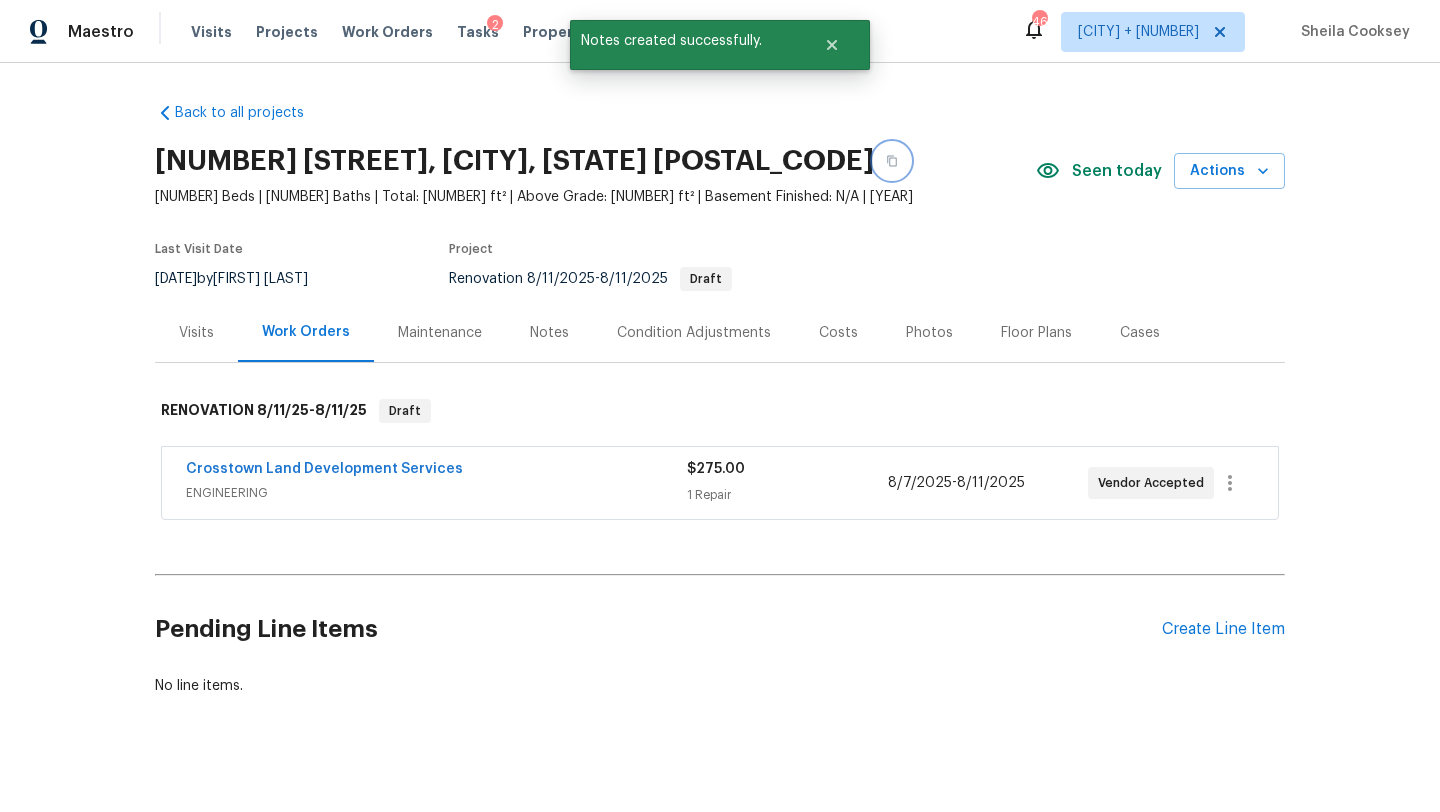 click 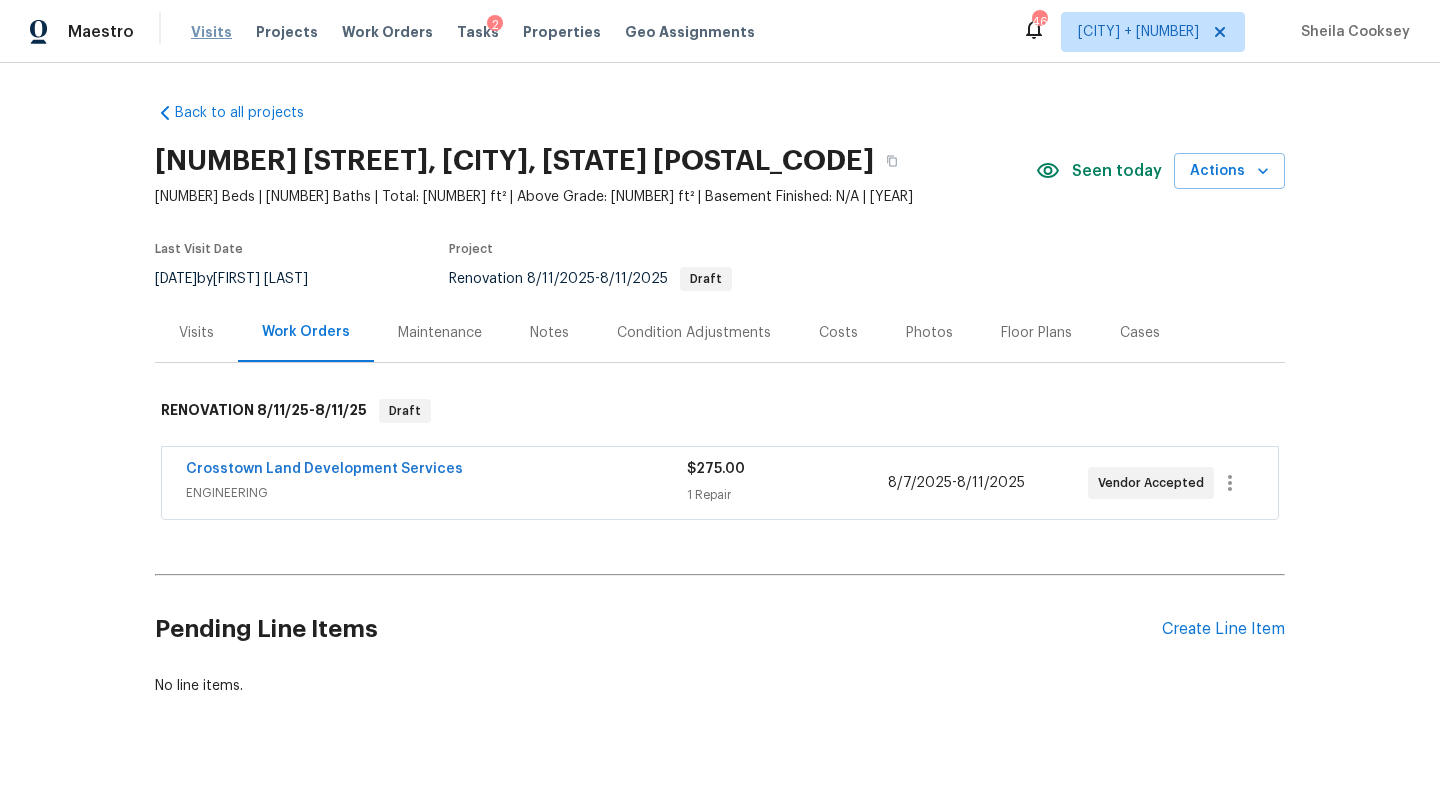click on "Visits" at bounding box center (211, 32) 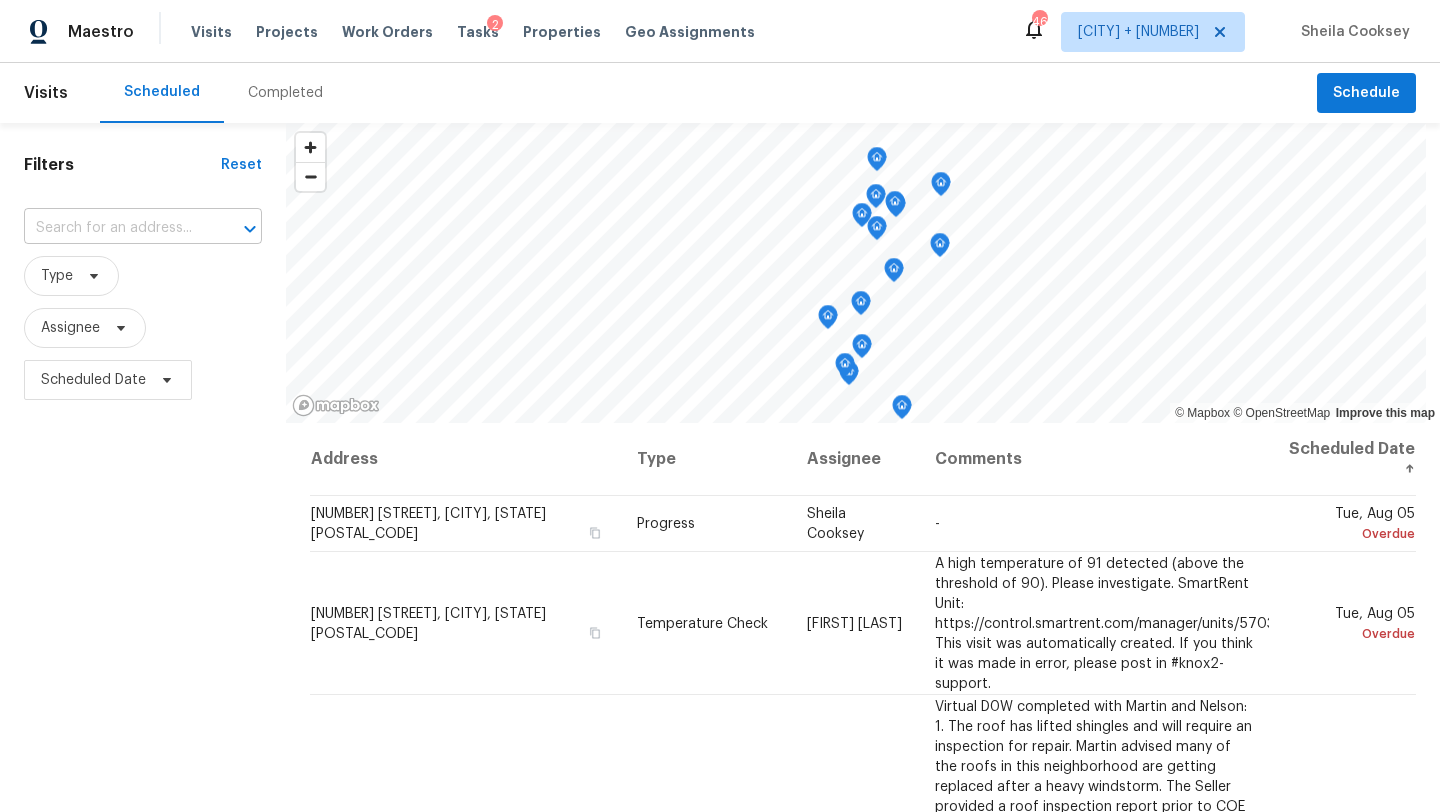 click at bounding box center [115, 228] 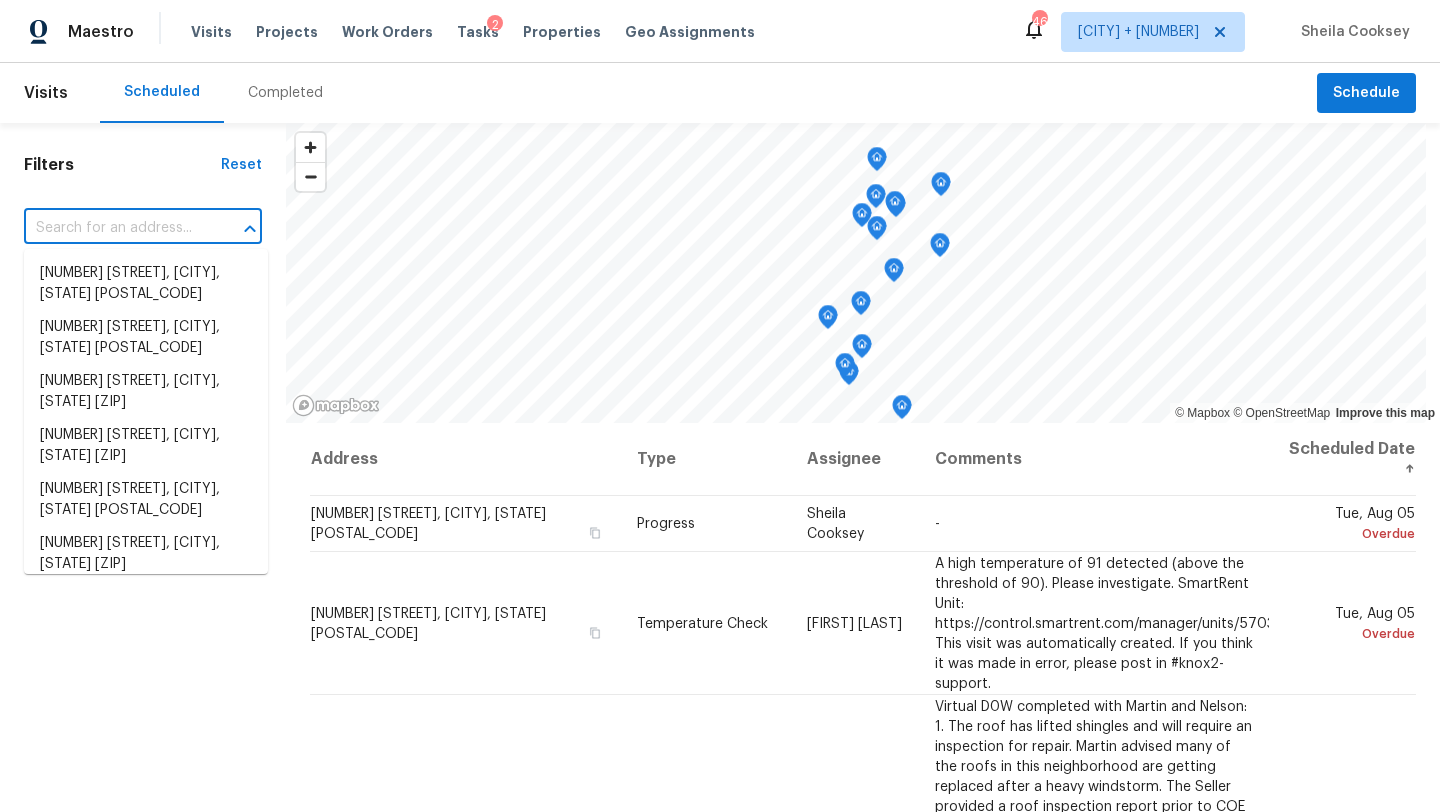 paste on "[NUMBER] [STREET], [CITY], [STATE] [POSTAL_CODE]" 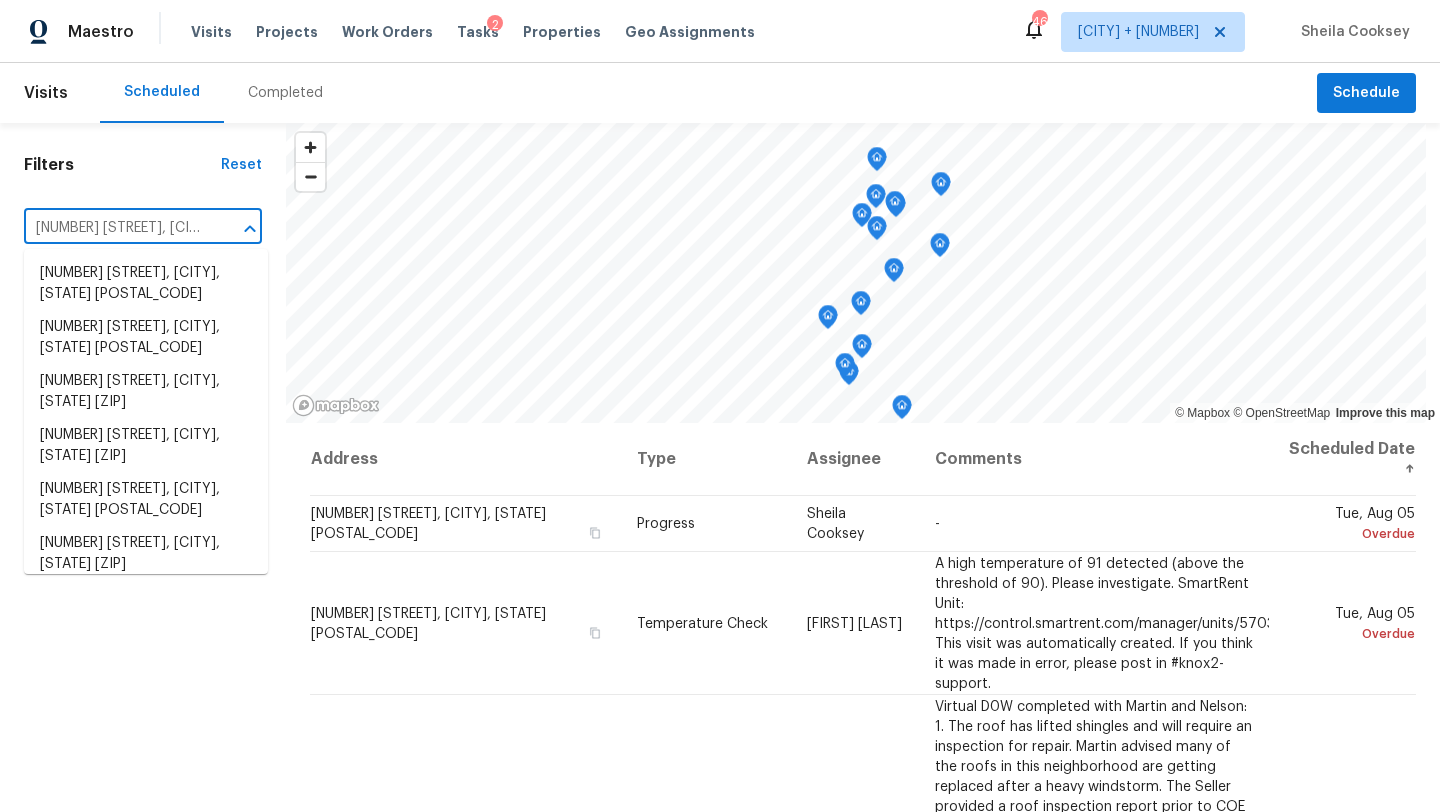scroll, scrollTop: 0, scrollLeft: 91, axis: horizontal 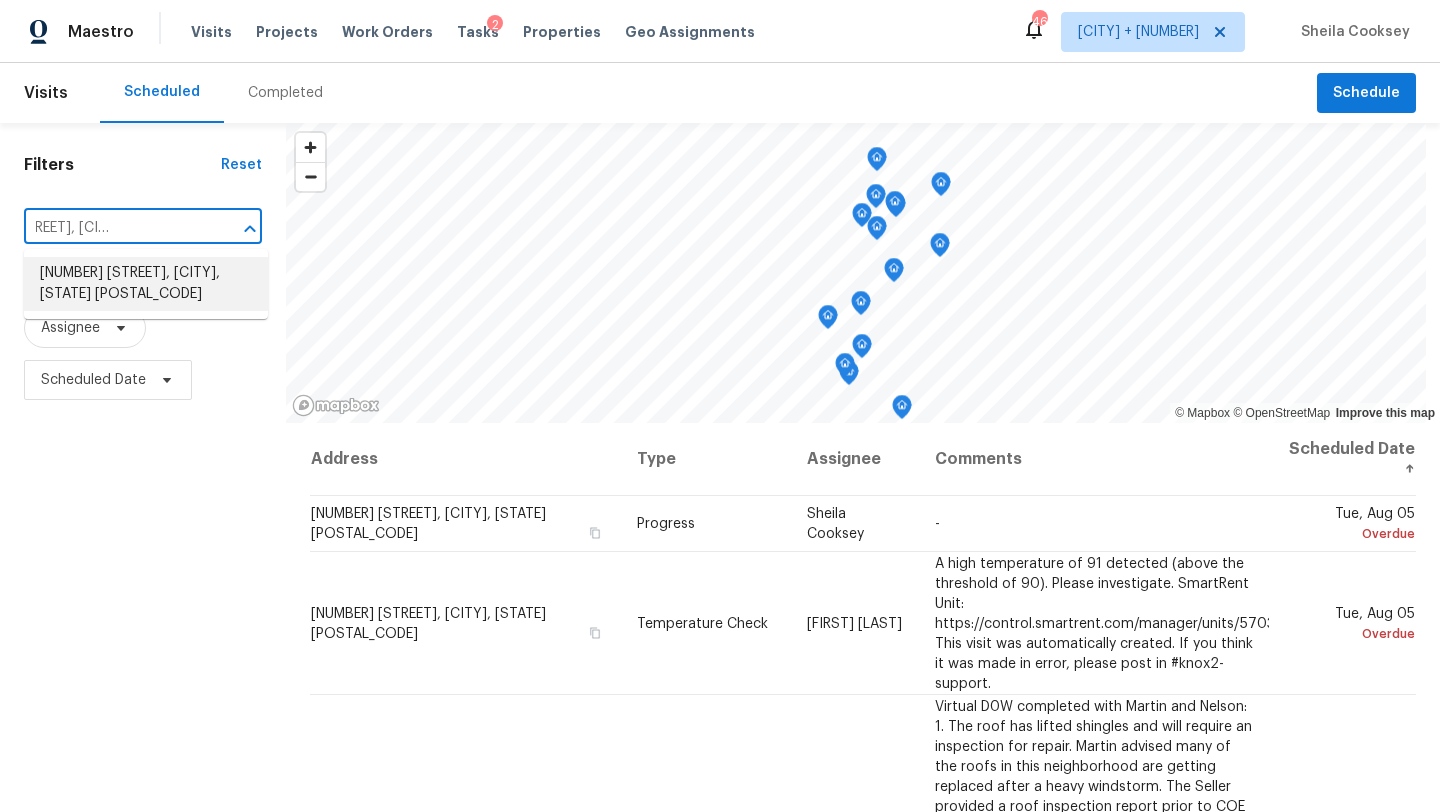 click on "[NUMBER] [STREET], [CITY], [STATE] [POSTAL_CODE]" at bounding box center [146, 284] 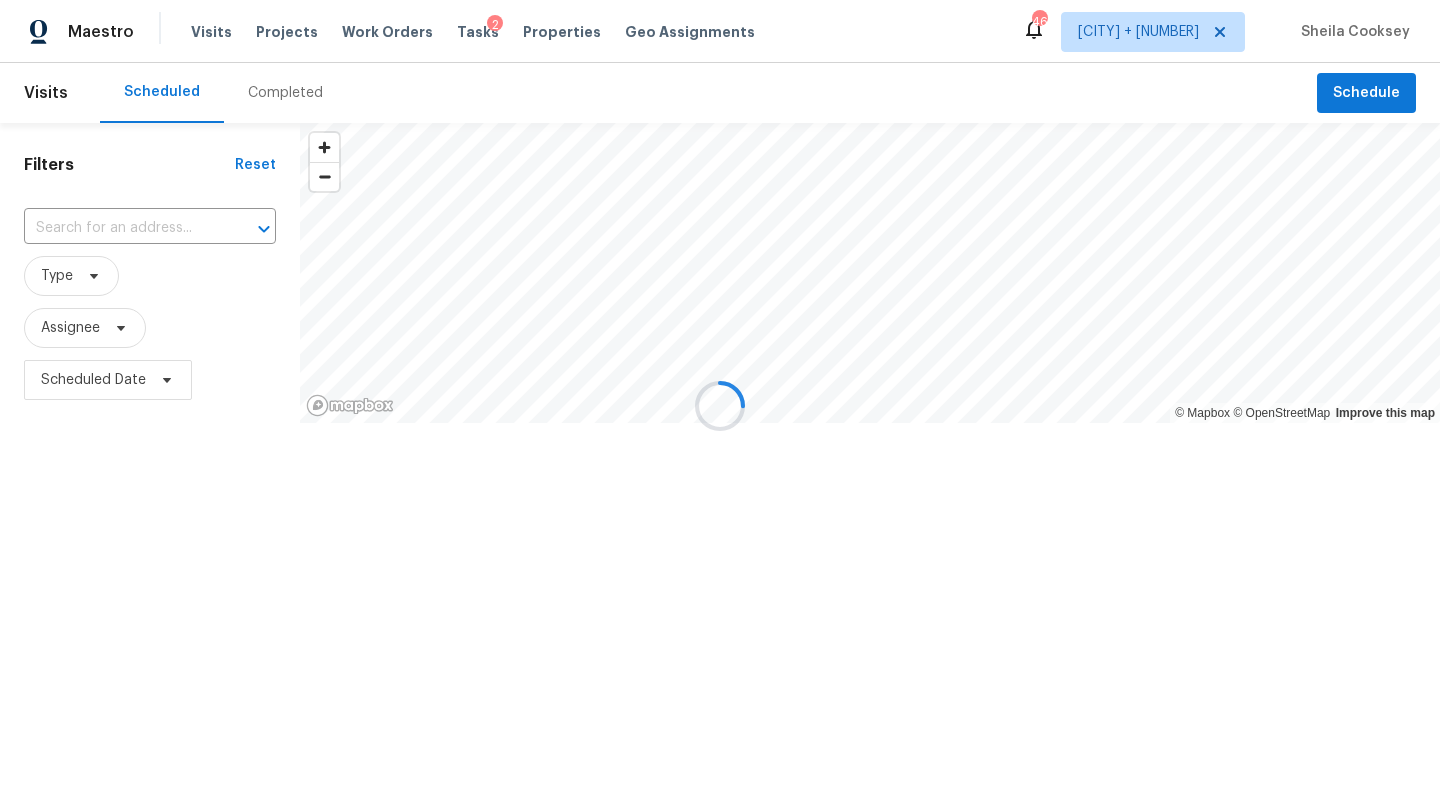 type on "[NUMBER] [STREET], [CITY], [STATE] [POSTAL_CODE]" 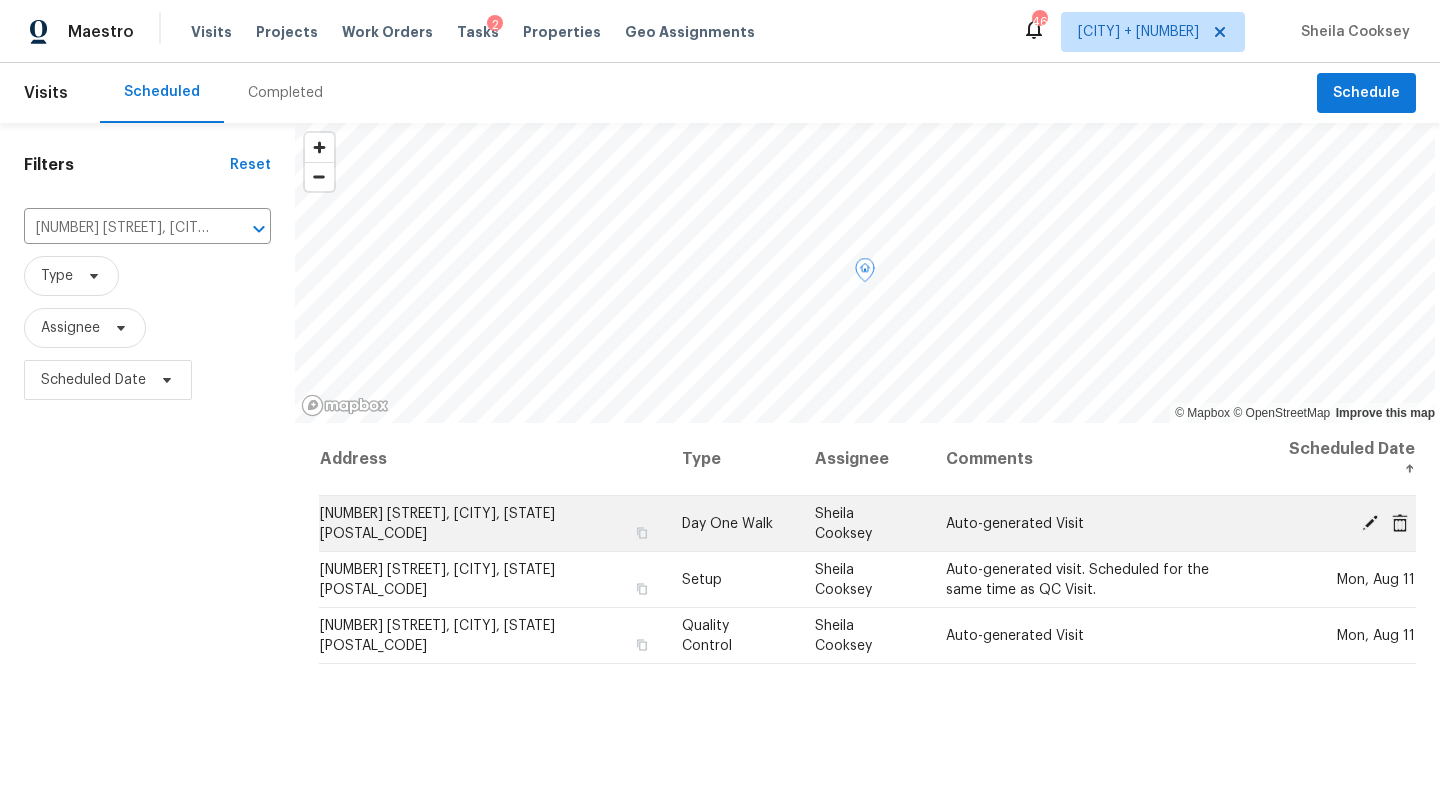 click 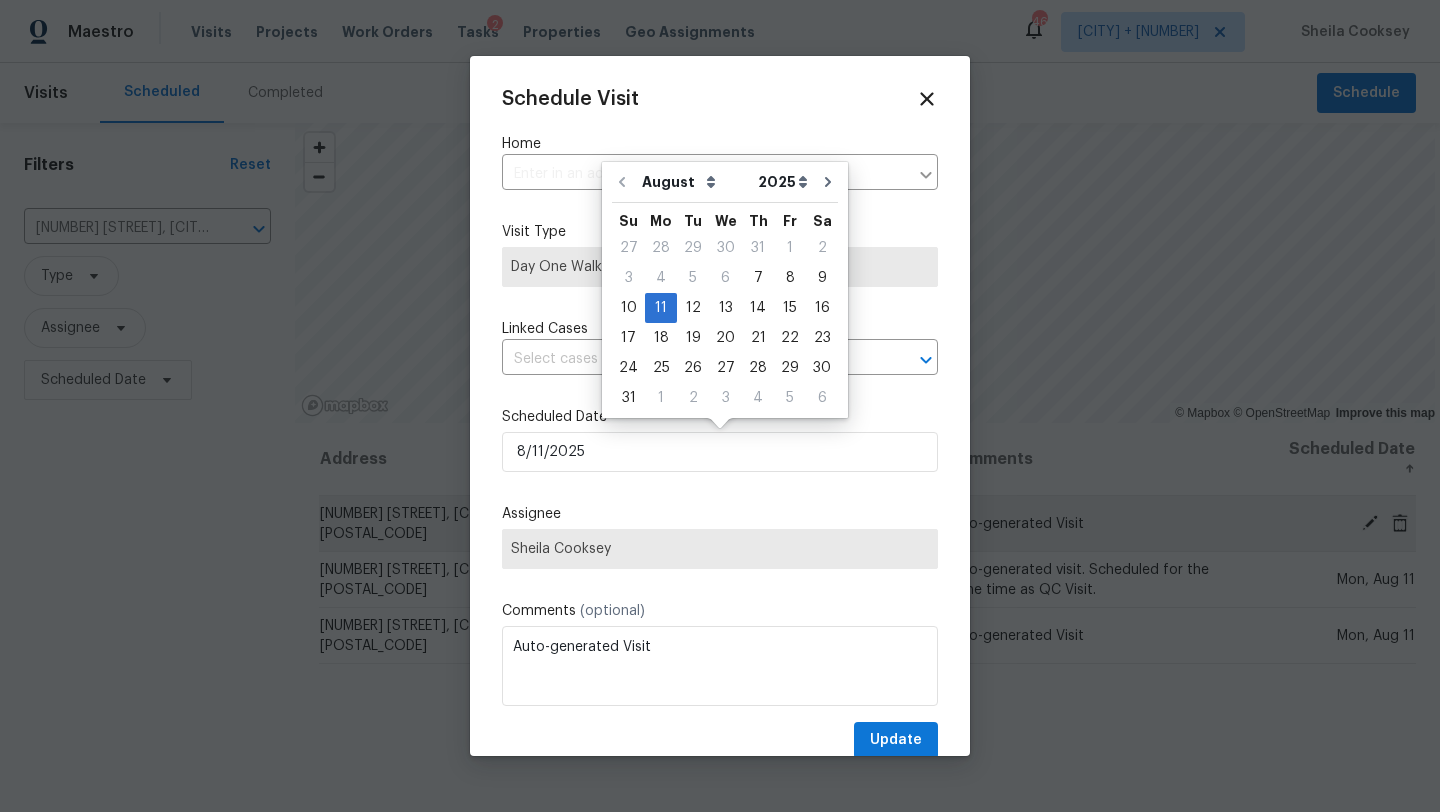 type on "[NUMBER] [STREET], [CITY], [STATE] [POSTAL_CODE]" 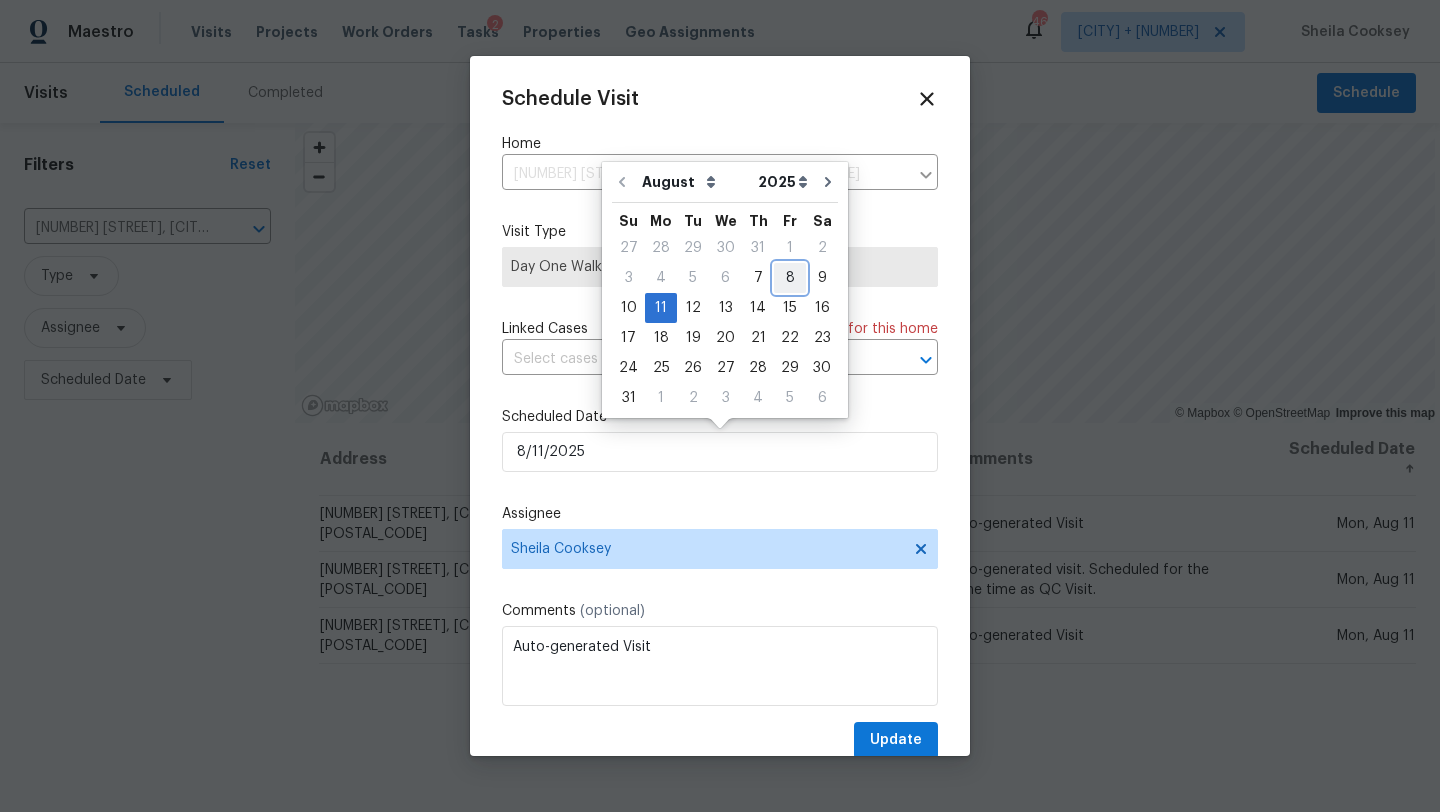 click on "8" at bounding box center (790, 278) 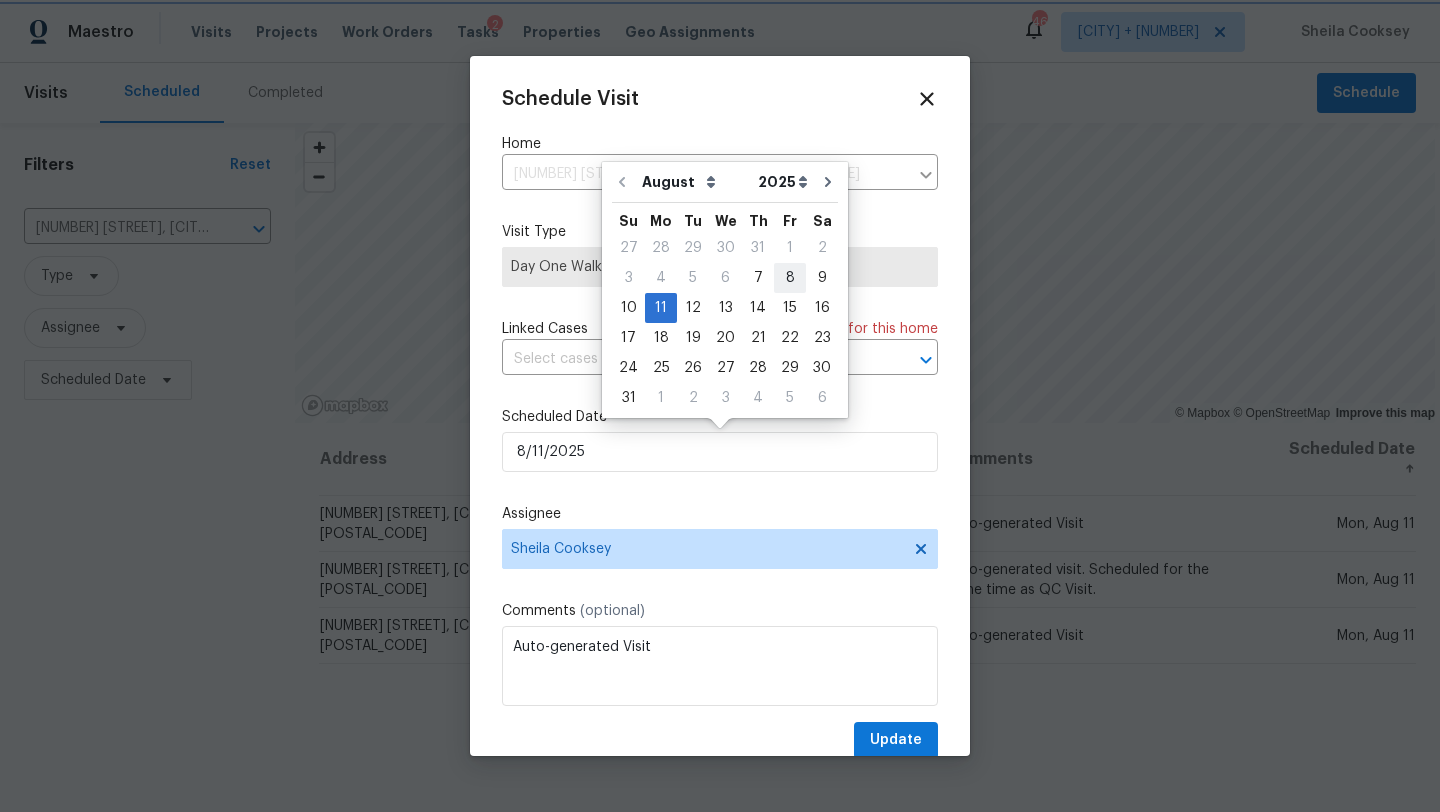 type on "8/8/2025" 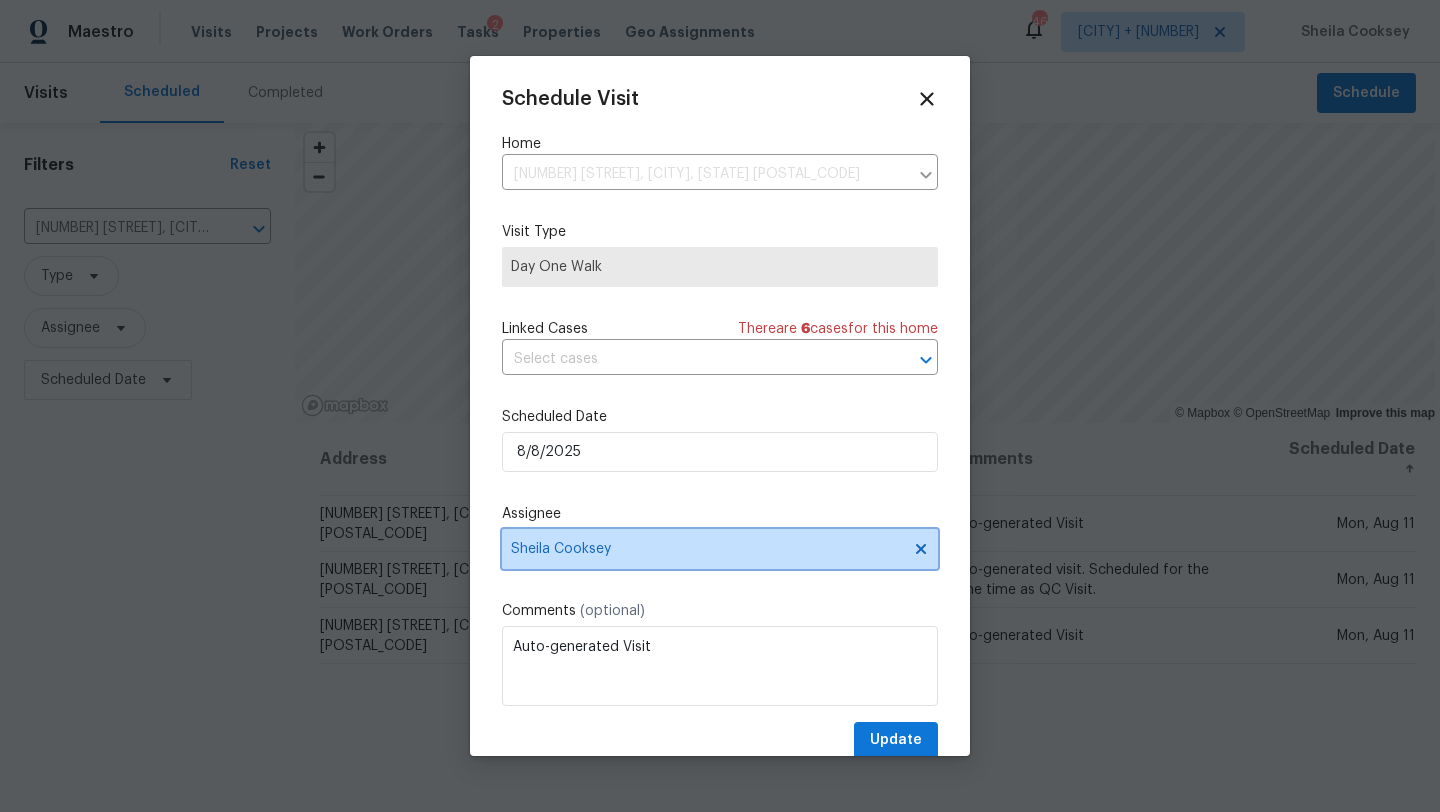 click on "Sheila Cooksey" at bounding box center [707, 549] 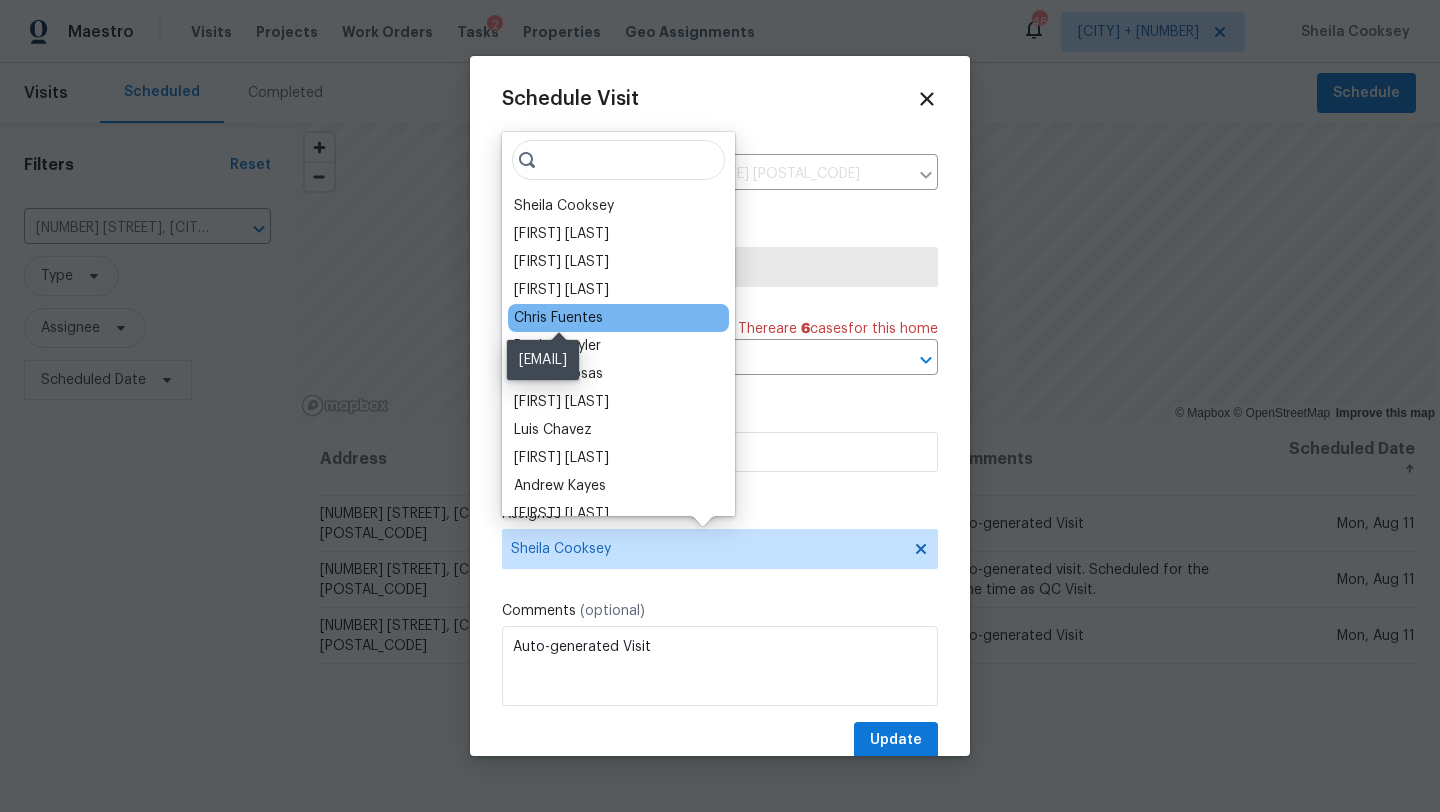 click on "Chris Fuentes" at bounding box center [558, 318] 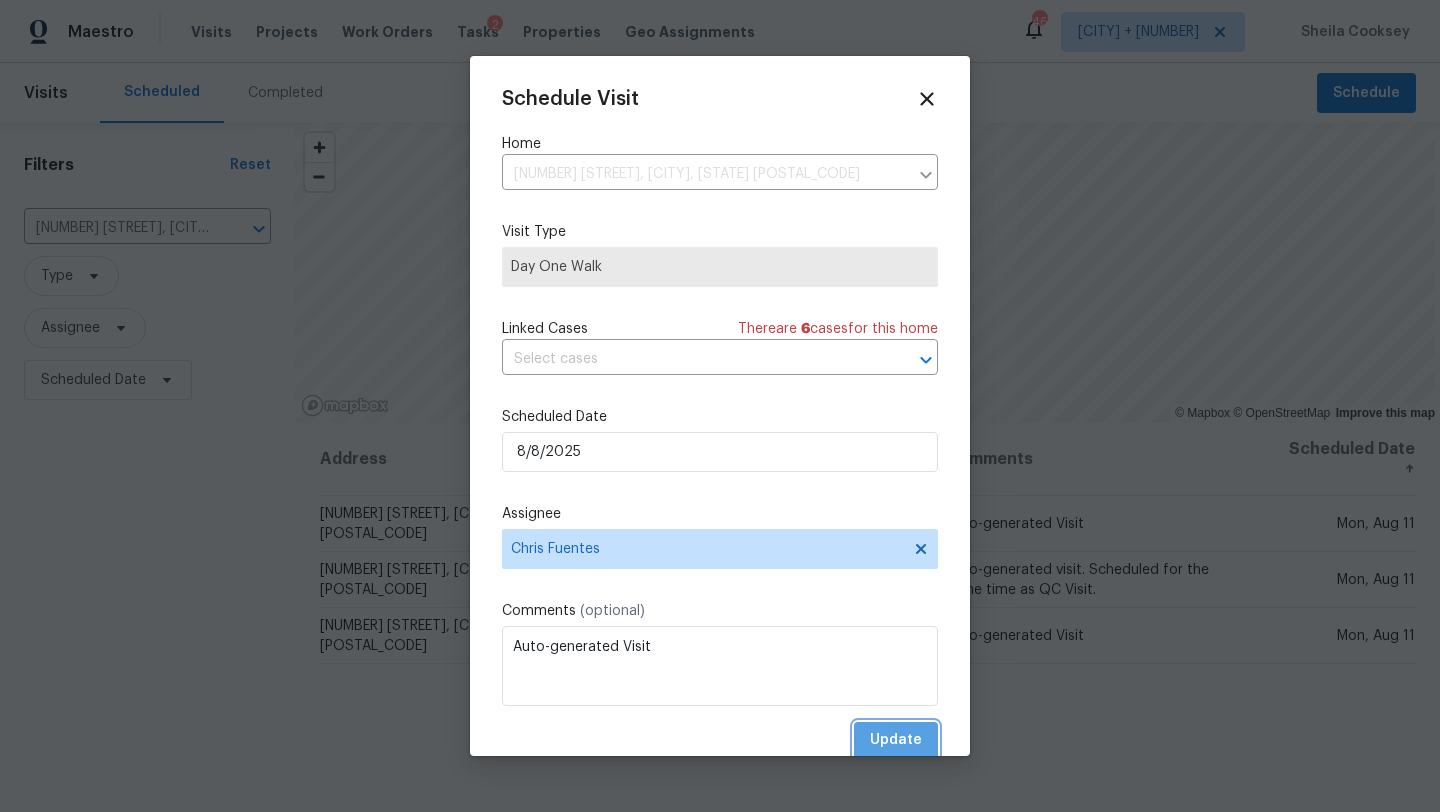 click on "Update" at bounding box center (896, 740) 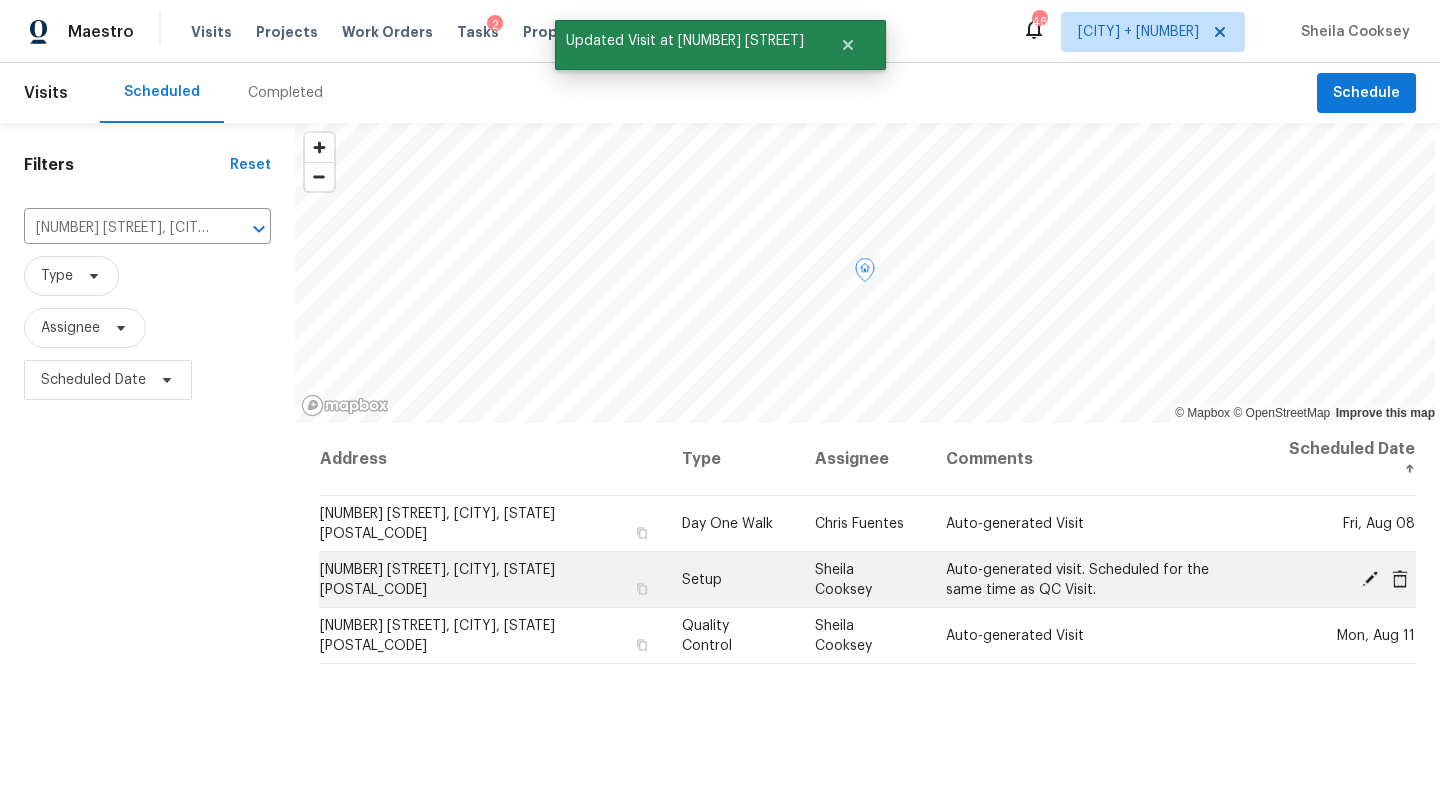 click 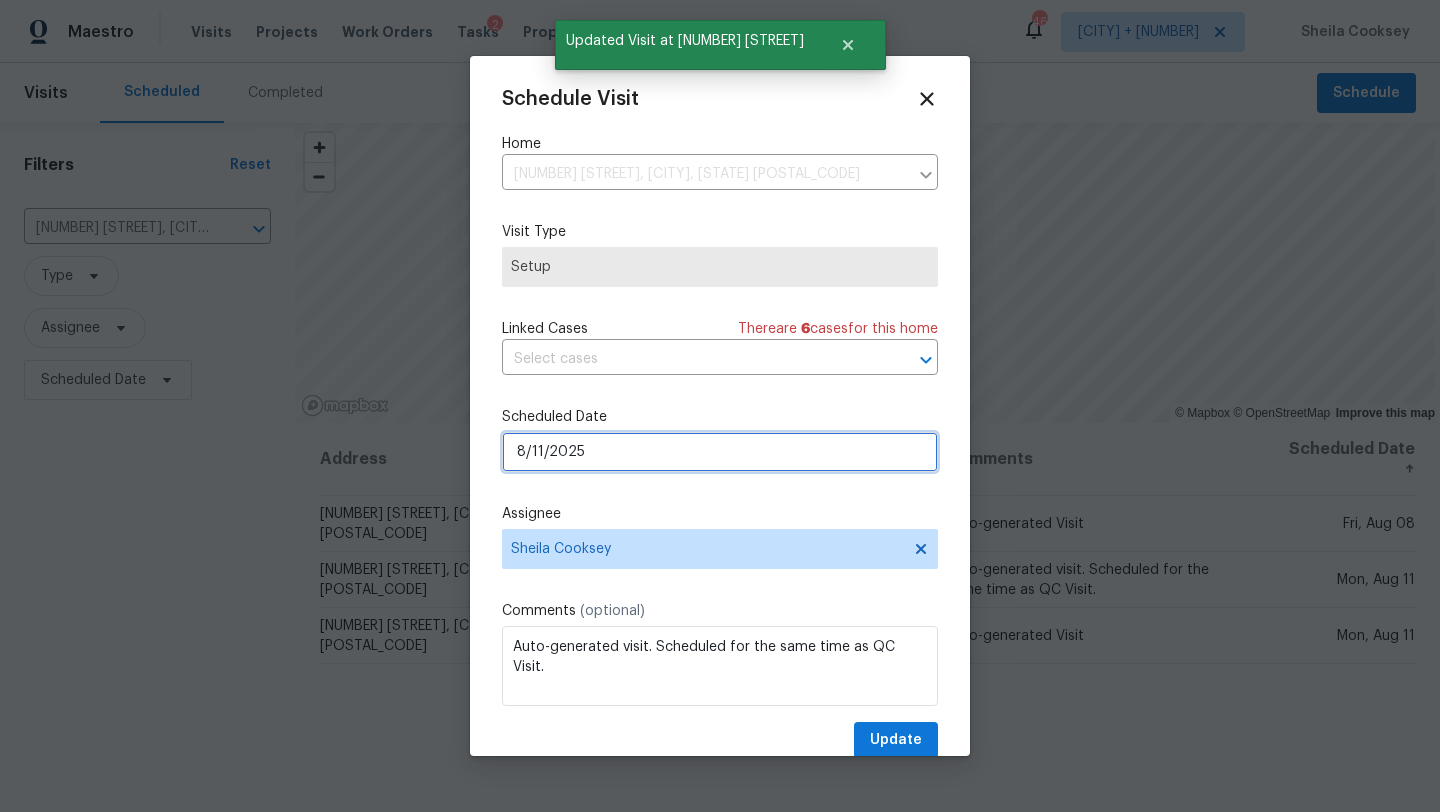 click on "8/11/2025" at bounding box center (720, 452) 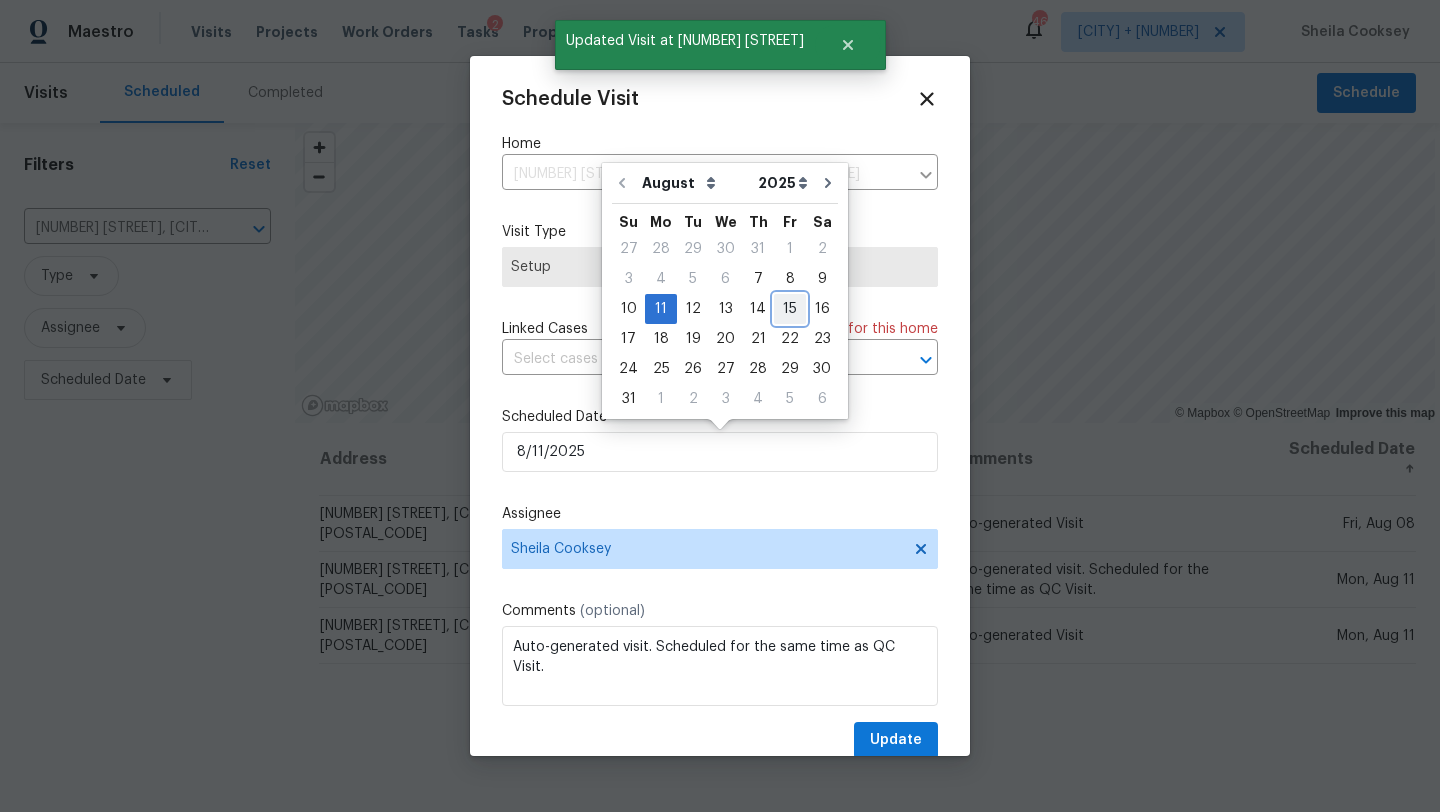 click on "15" at bounding box center [790, 309] 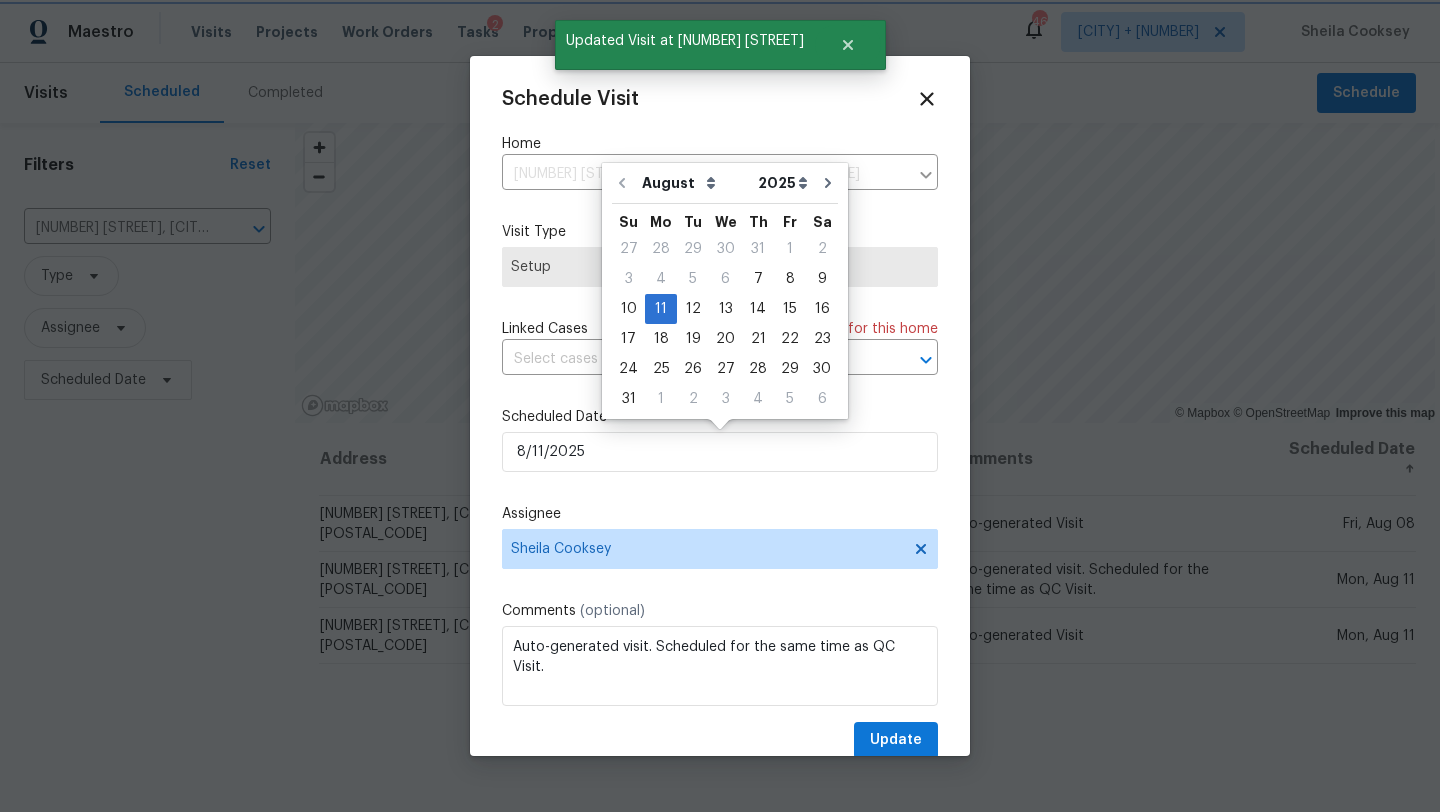 type on "8/15/2025" 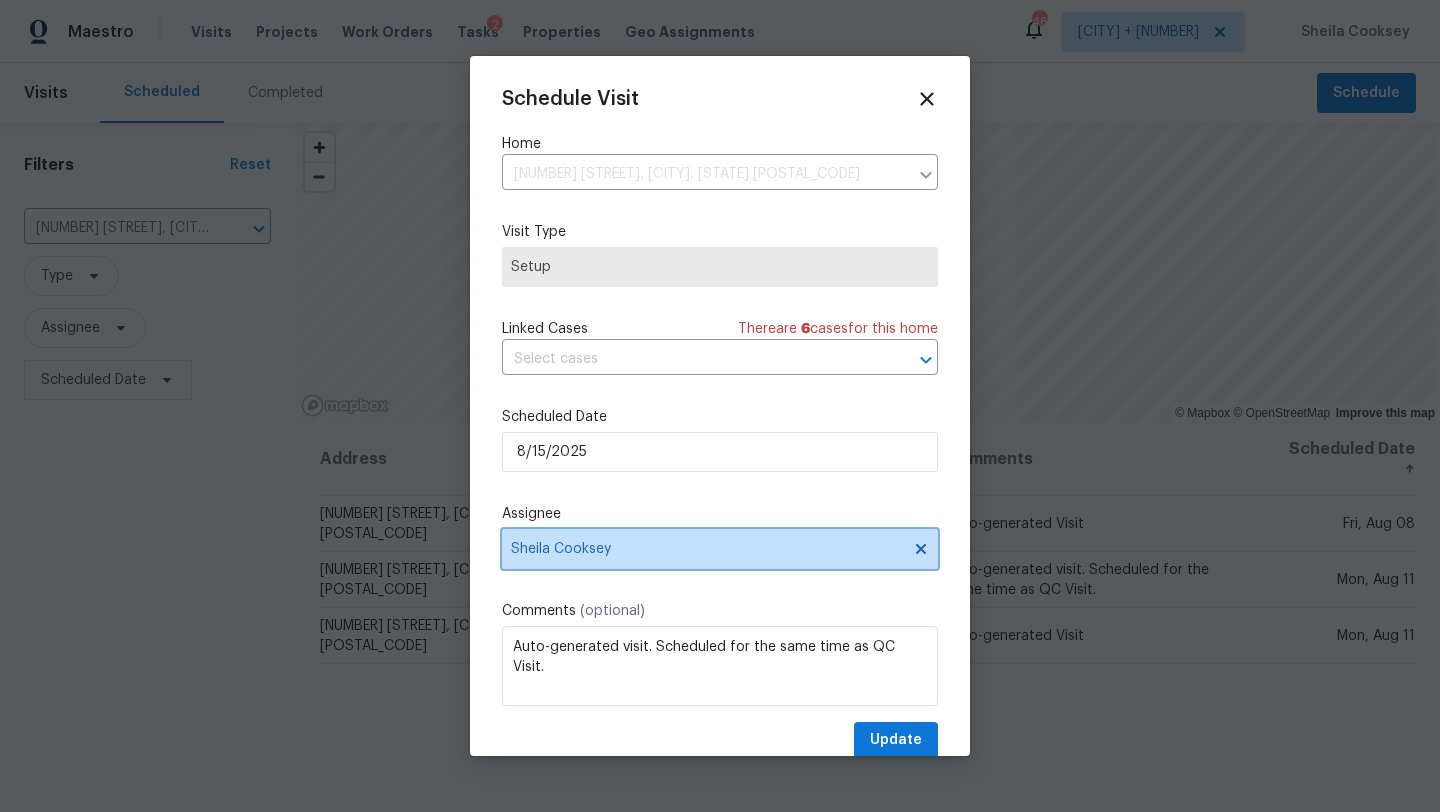 click on "Sheila Cooksey" at bounding box center [707, 549] 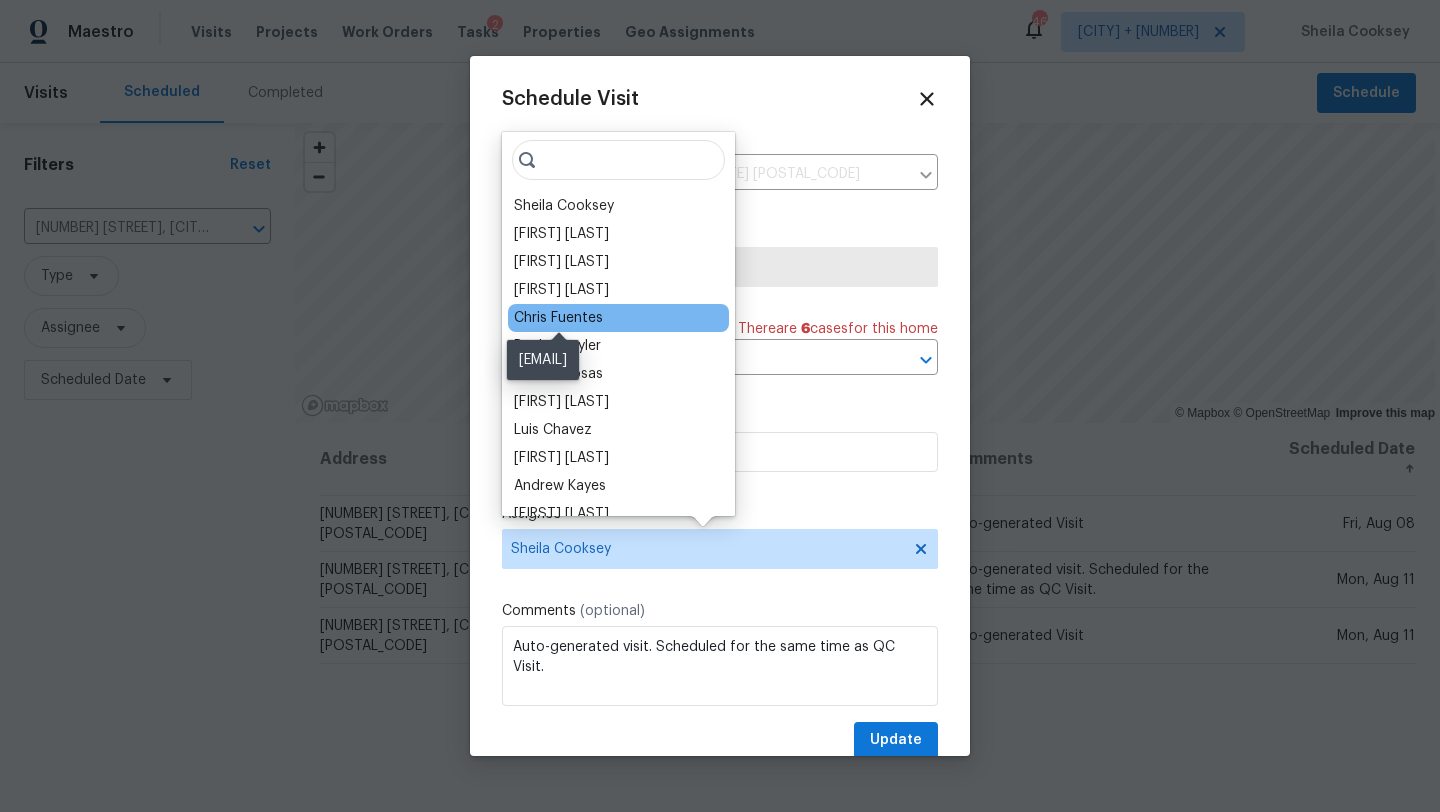 click on "Chris Fuentes" at bounding box center (558, 318) 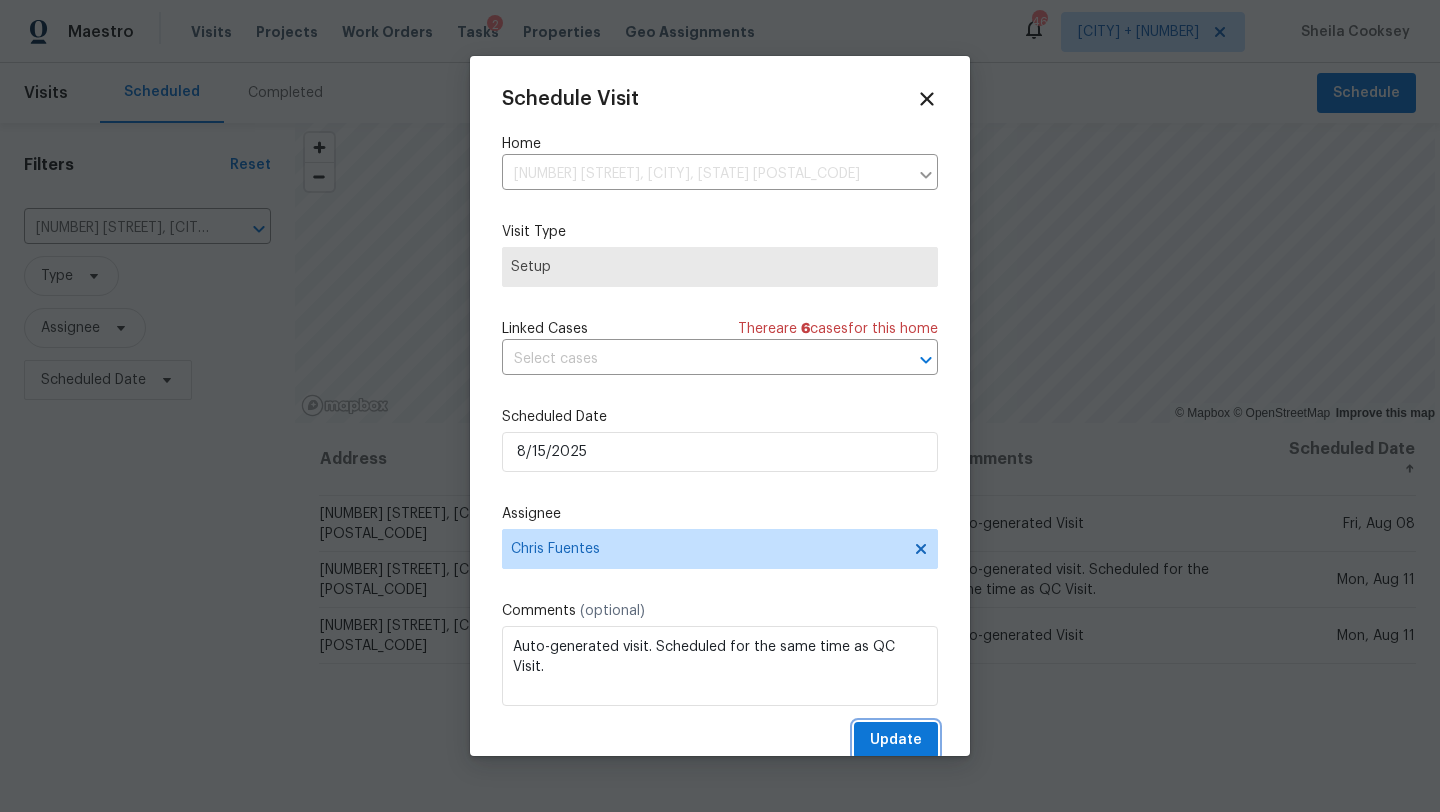 click on "Update" at bounding box center [896, 740] 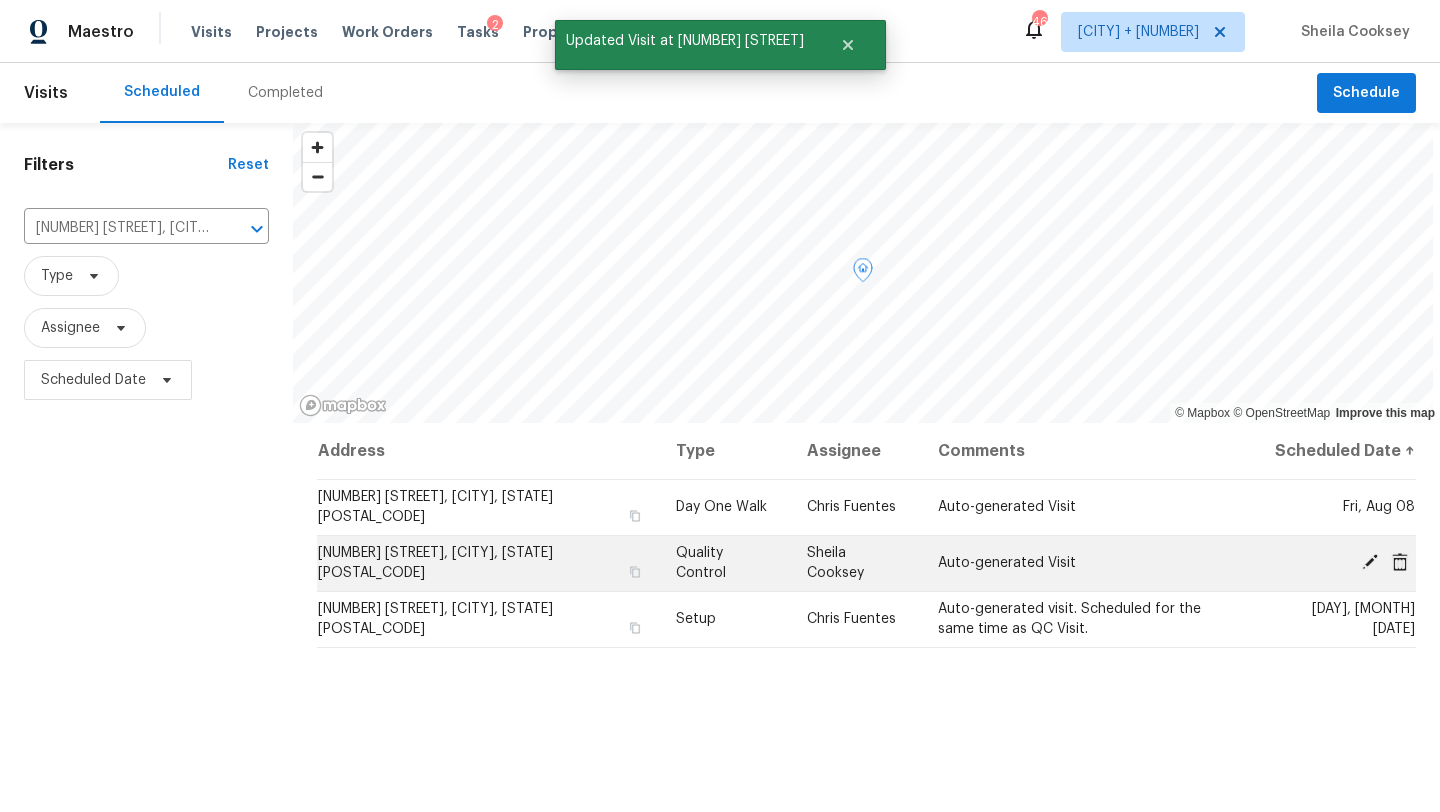 click 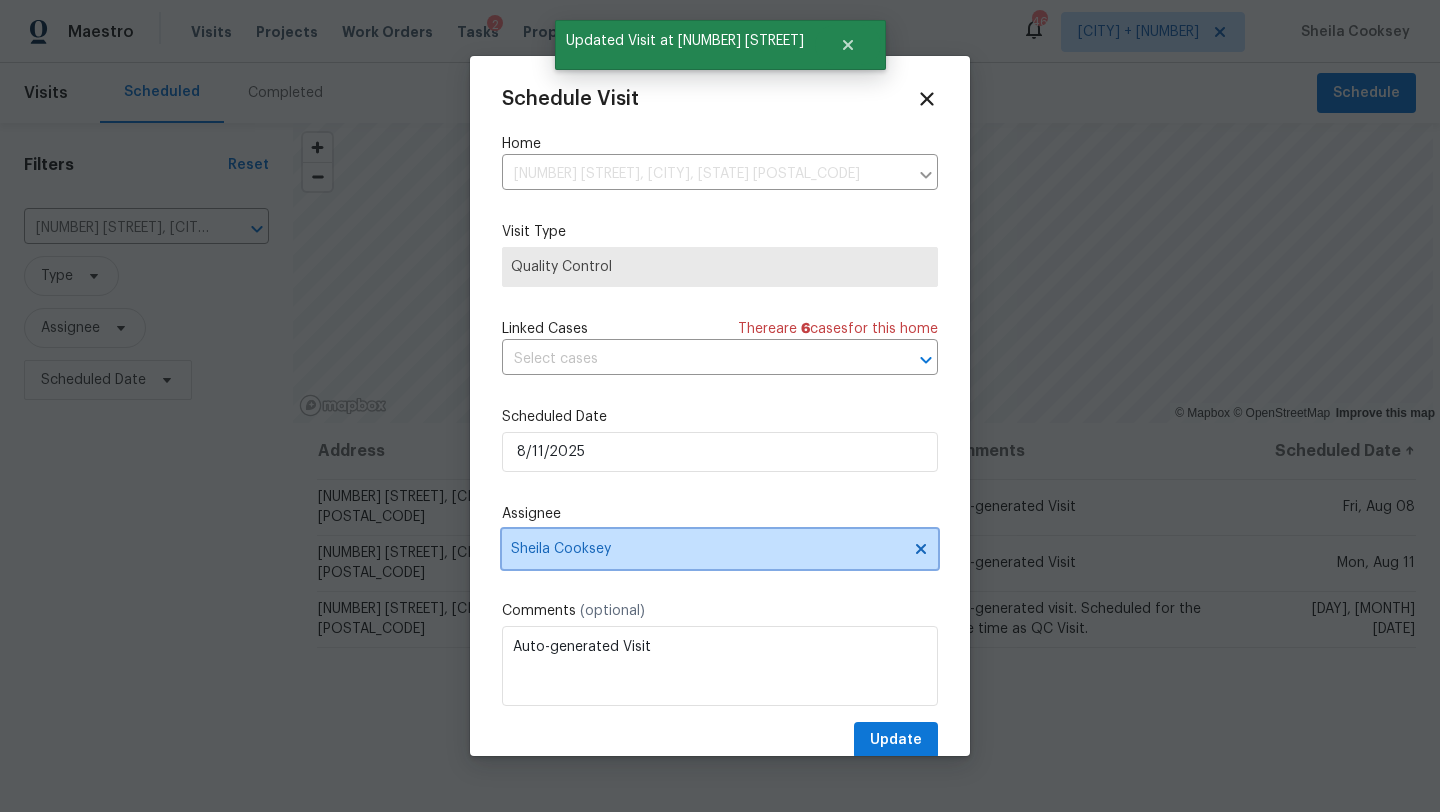 click on "Sheila Cooksey" at bounding box center (707, 549) 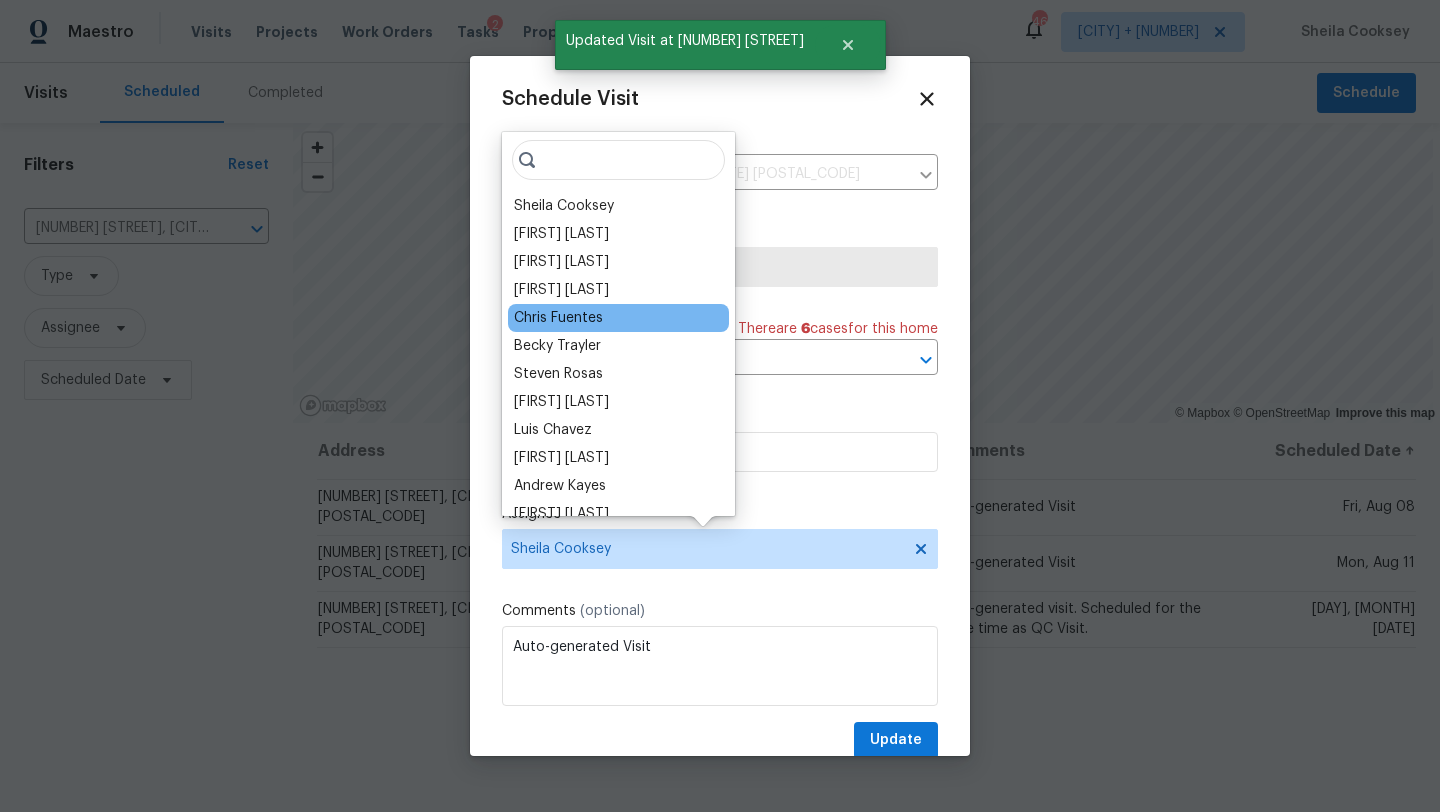 click on "Chris Fuentes" at bounding box center (618, 318) 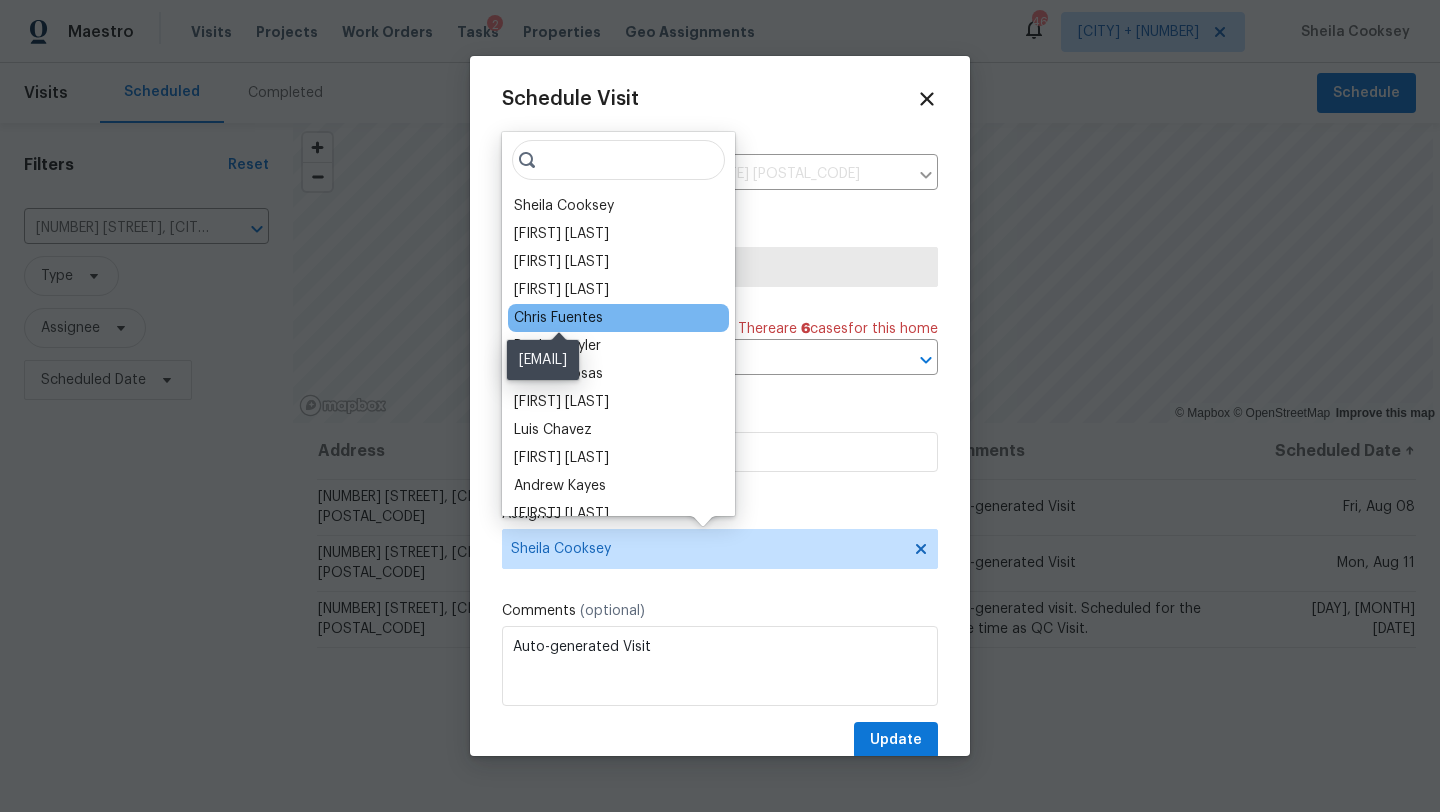 click on "Chris Fuentes" at bounding box center (558, 318) 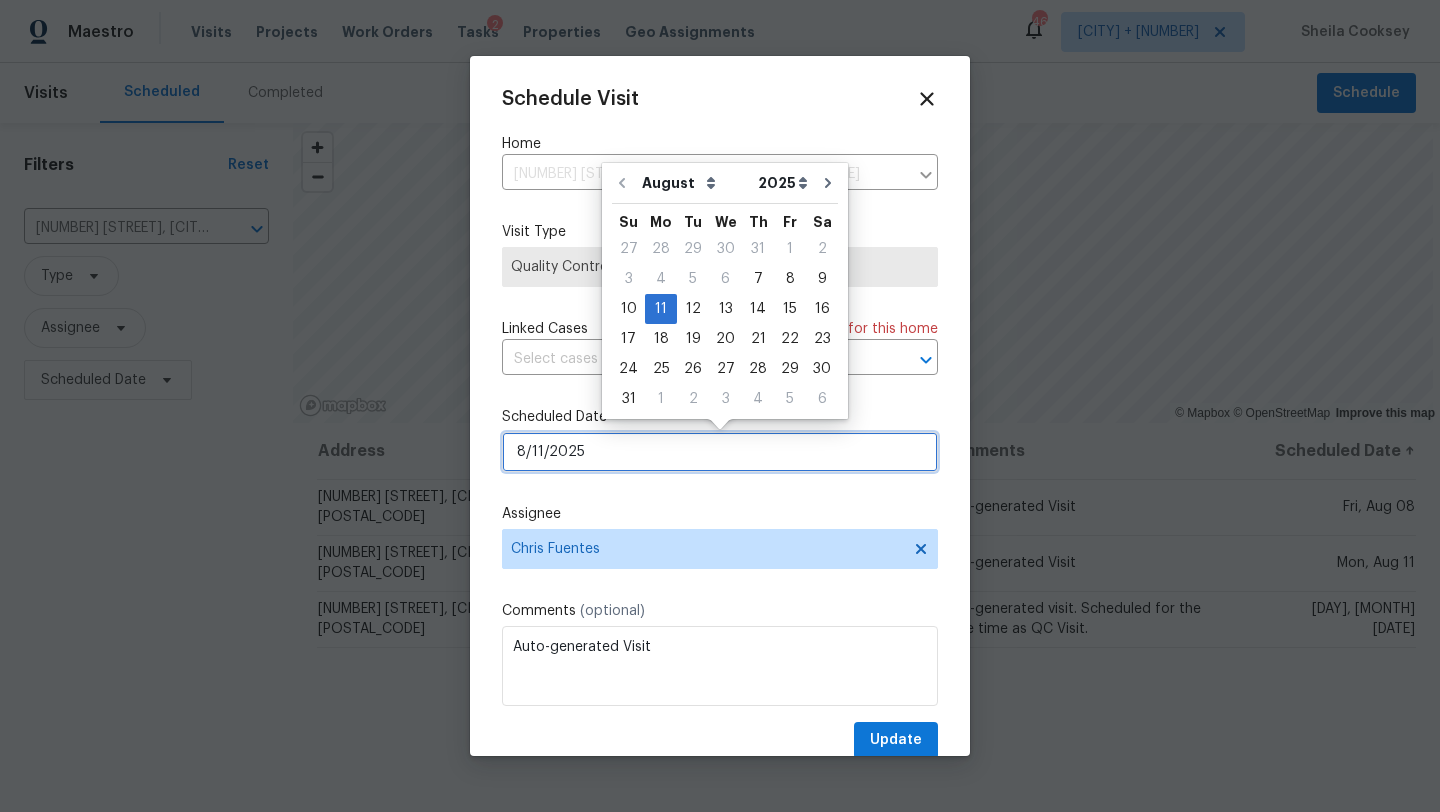 click on "8/11/2025" at bounding box center (720, 452) 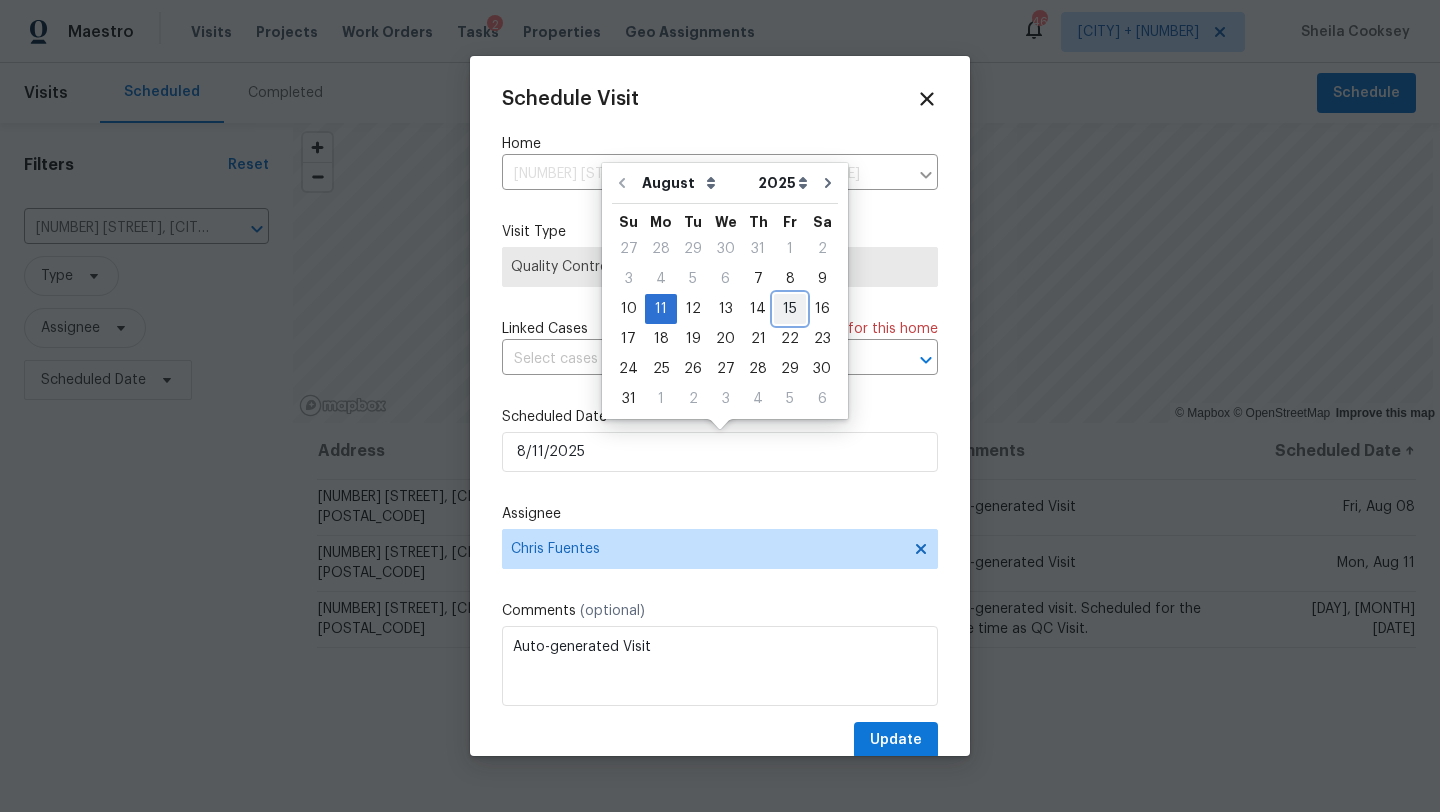 click on "15" at bounding box center (790, 309) 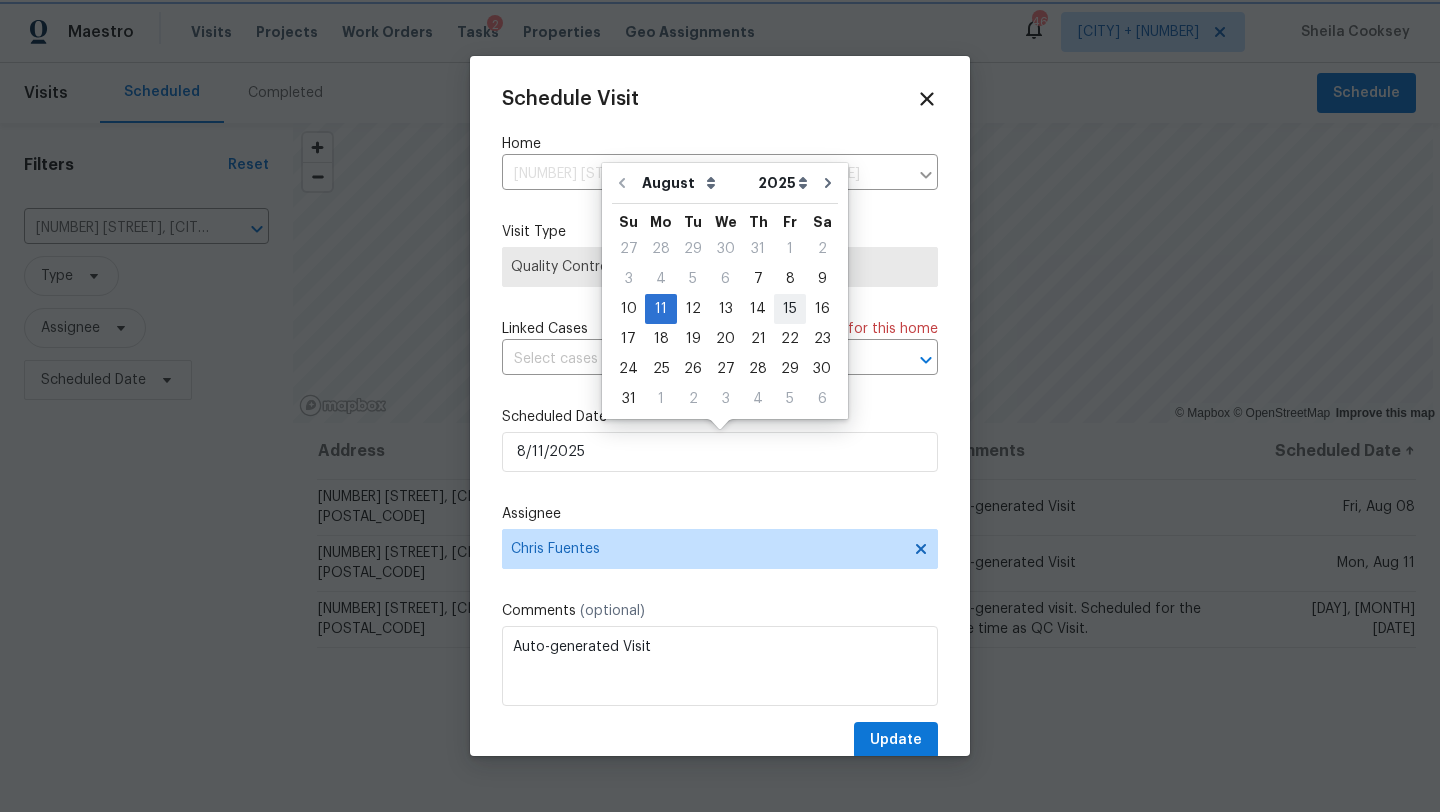 type on "8/15/2025" 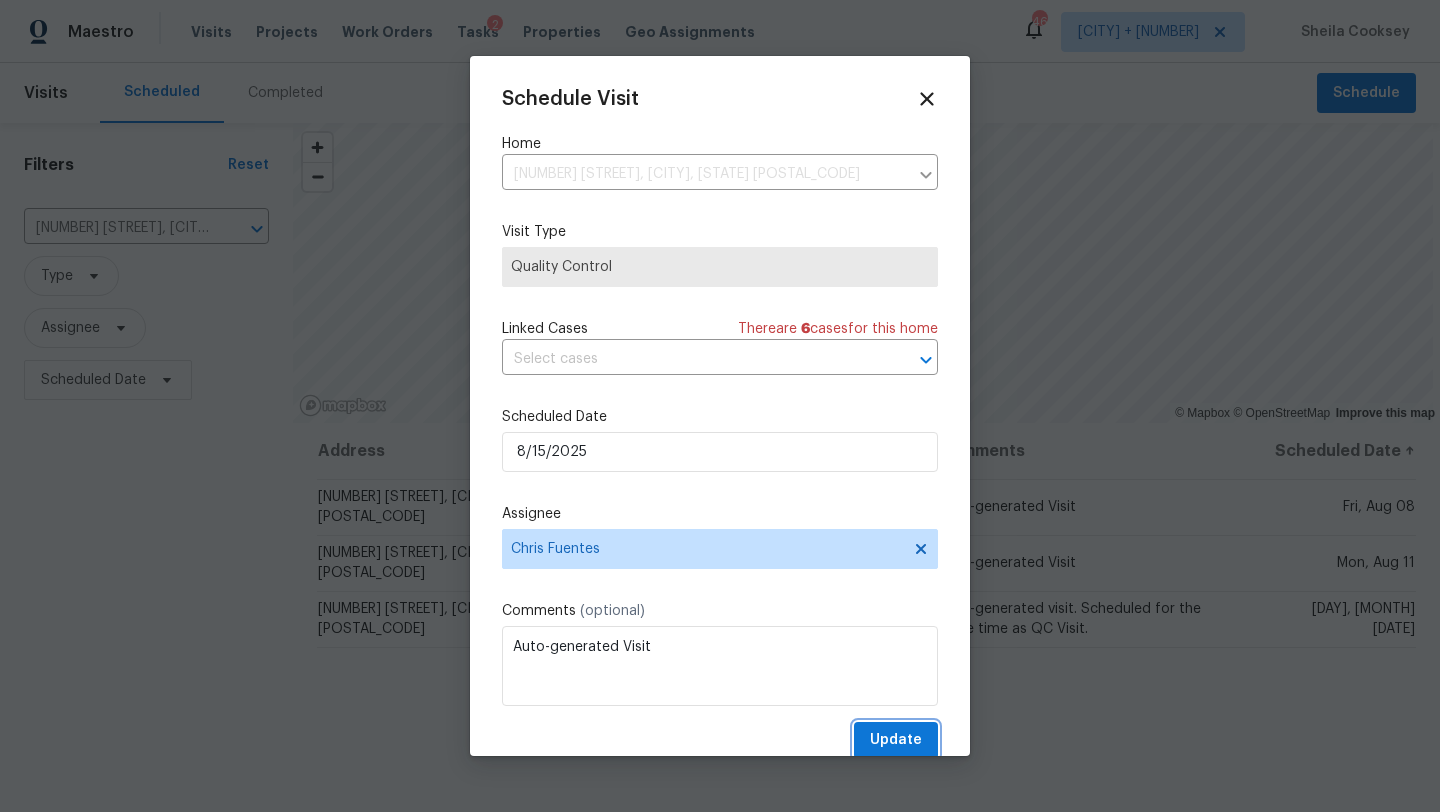 click on "Update" at bounding box center [896, 740] 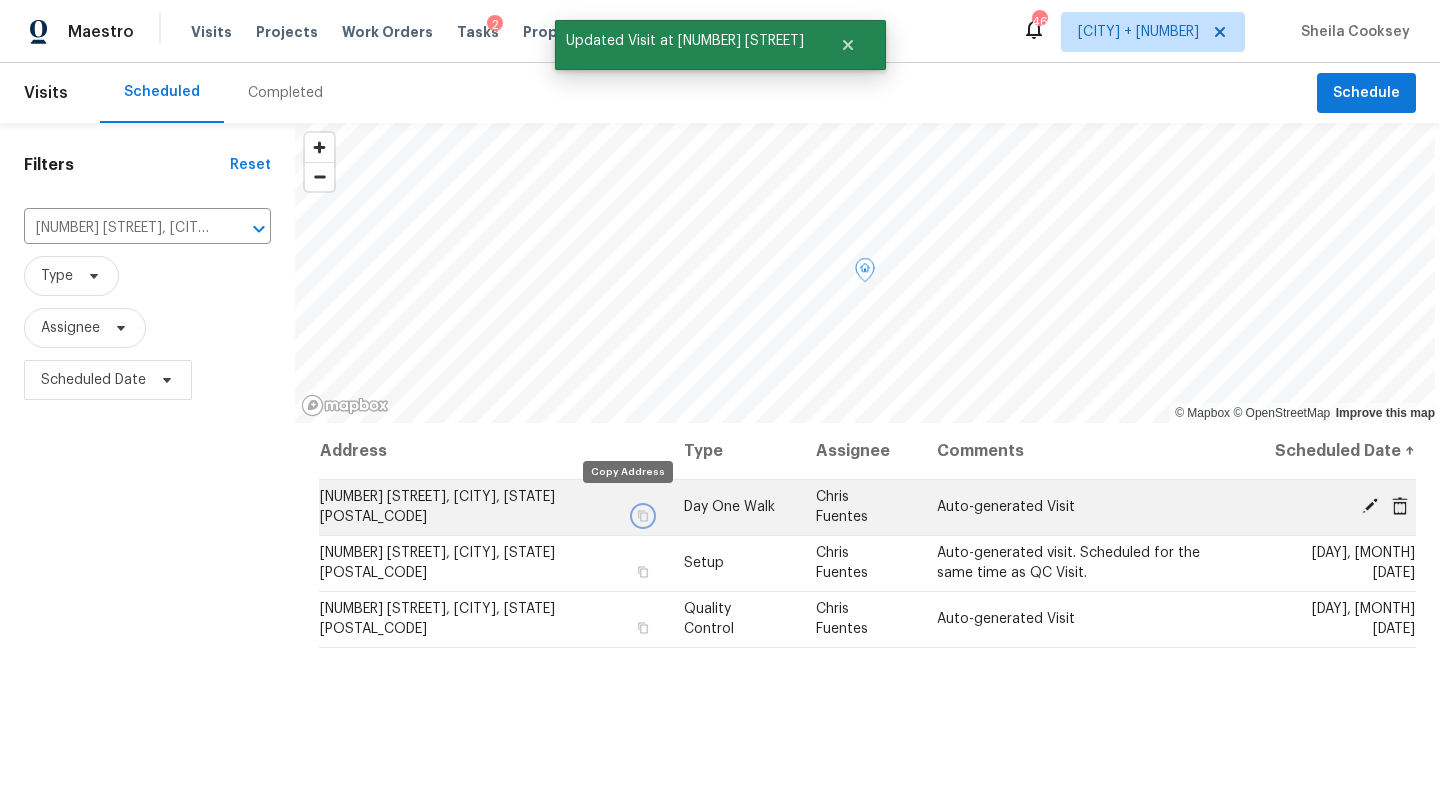 click 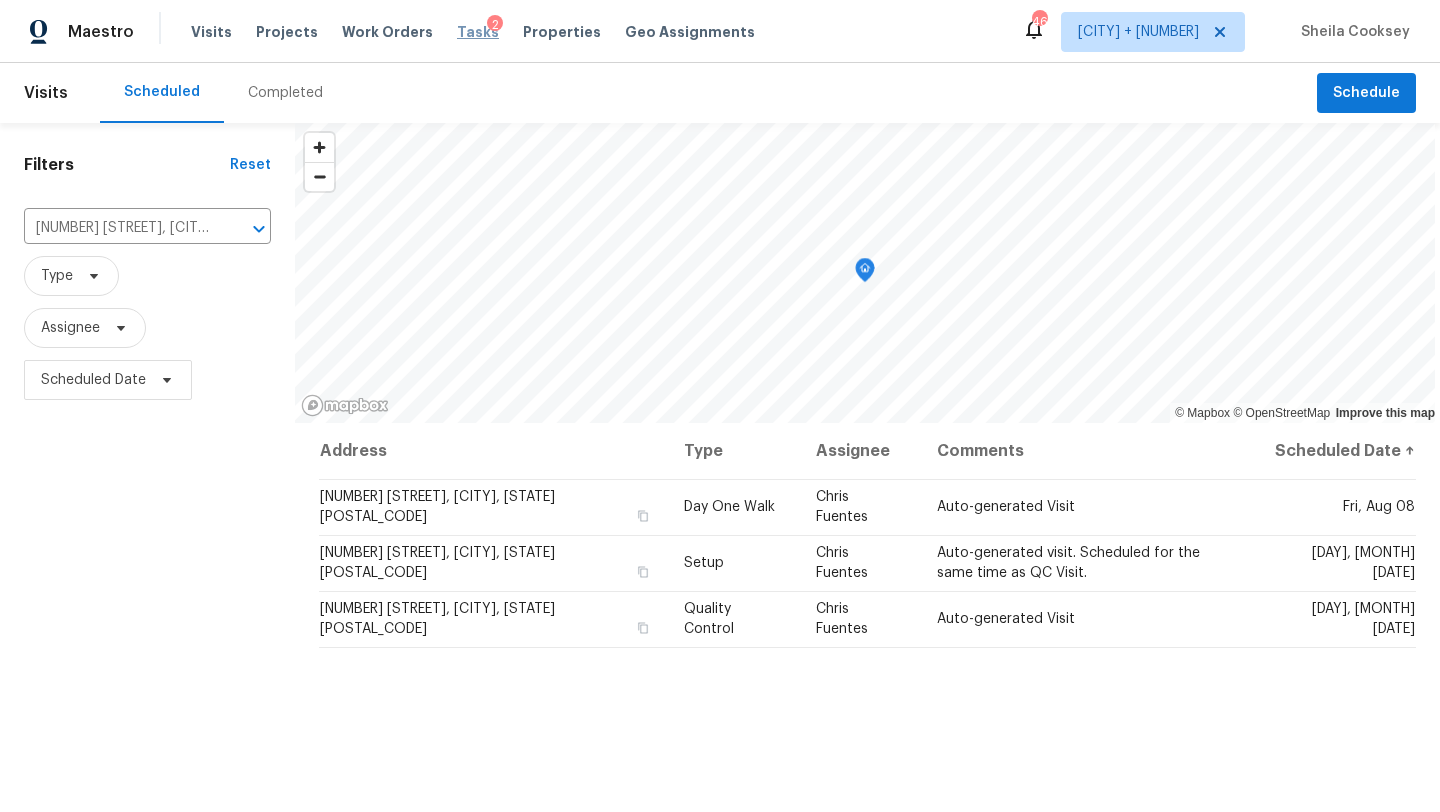 click on "Tasks" at bounding box center (478, 32) 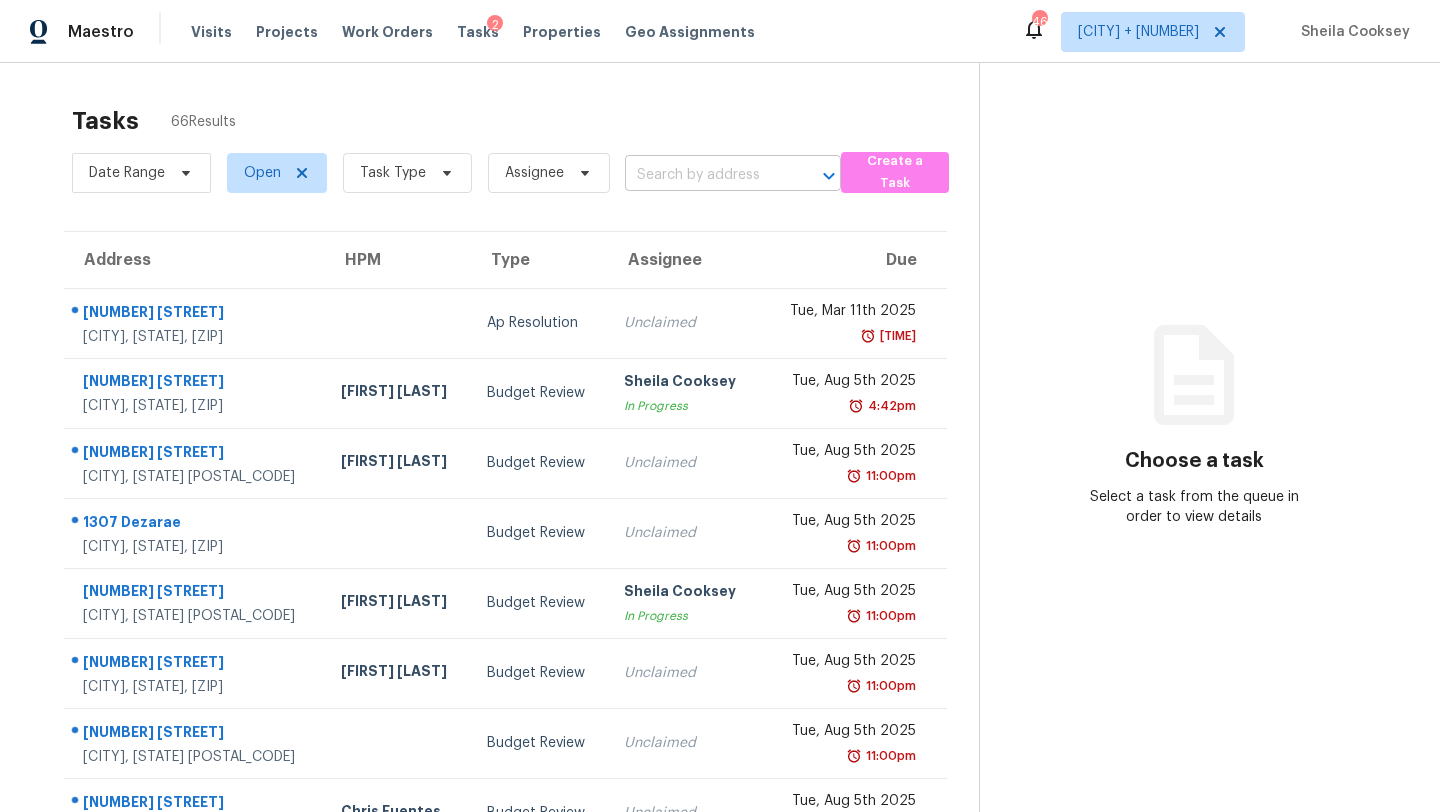 click at bounding box center (705, 175) 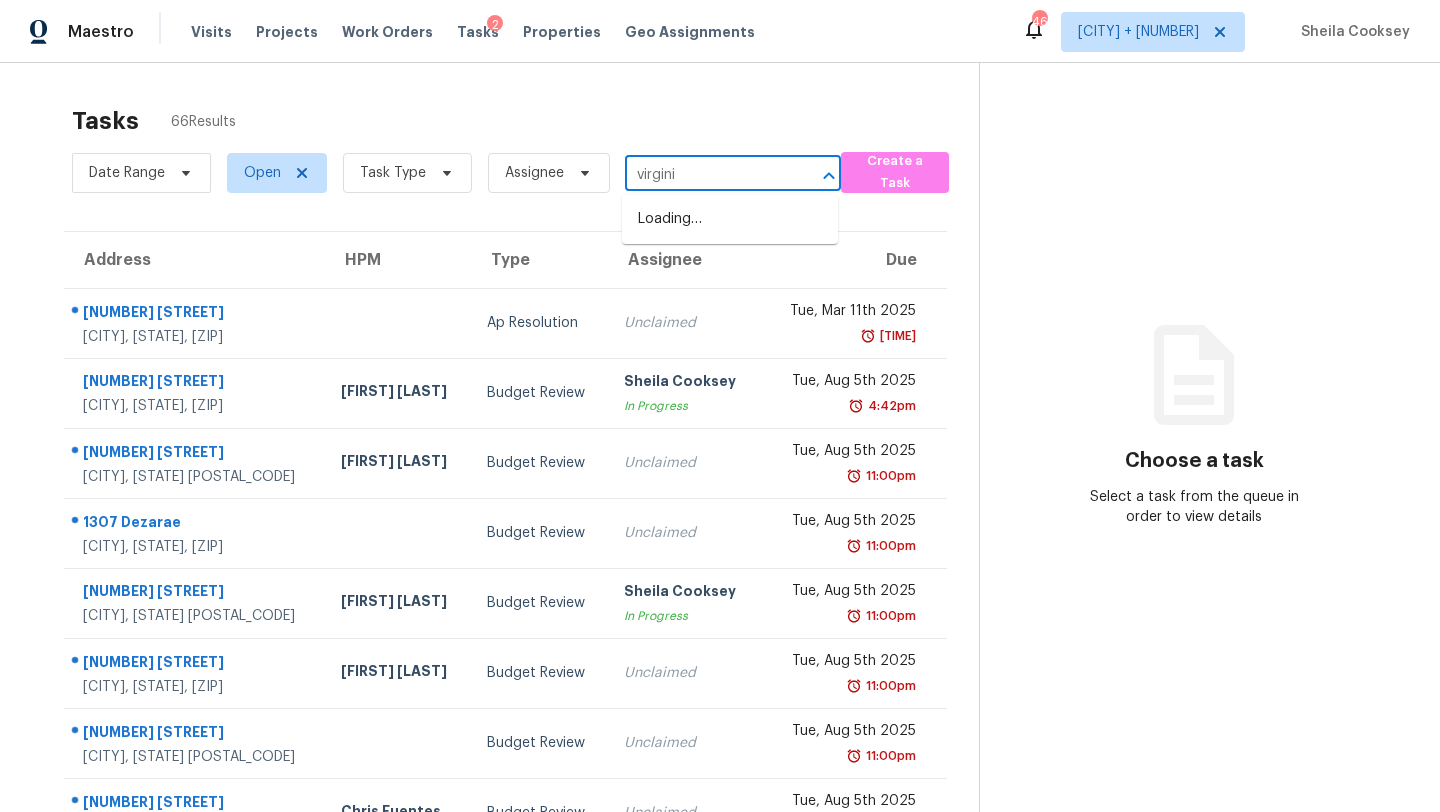 type on "virginia" 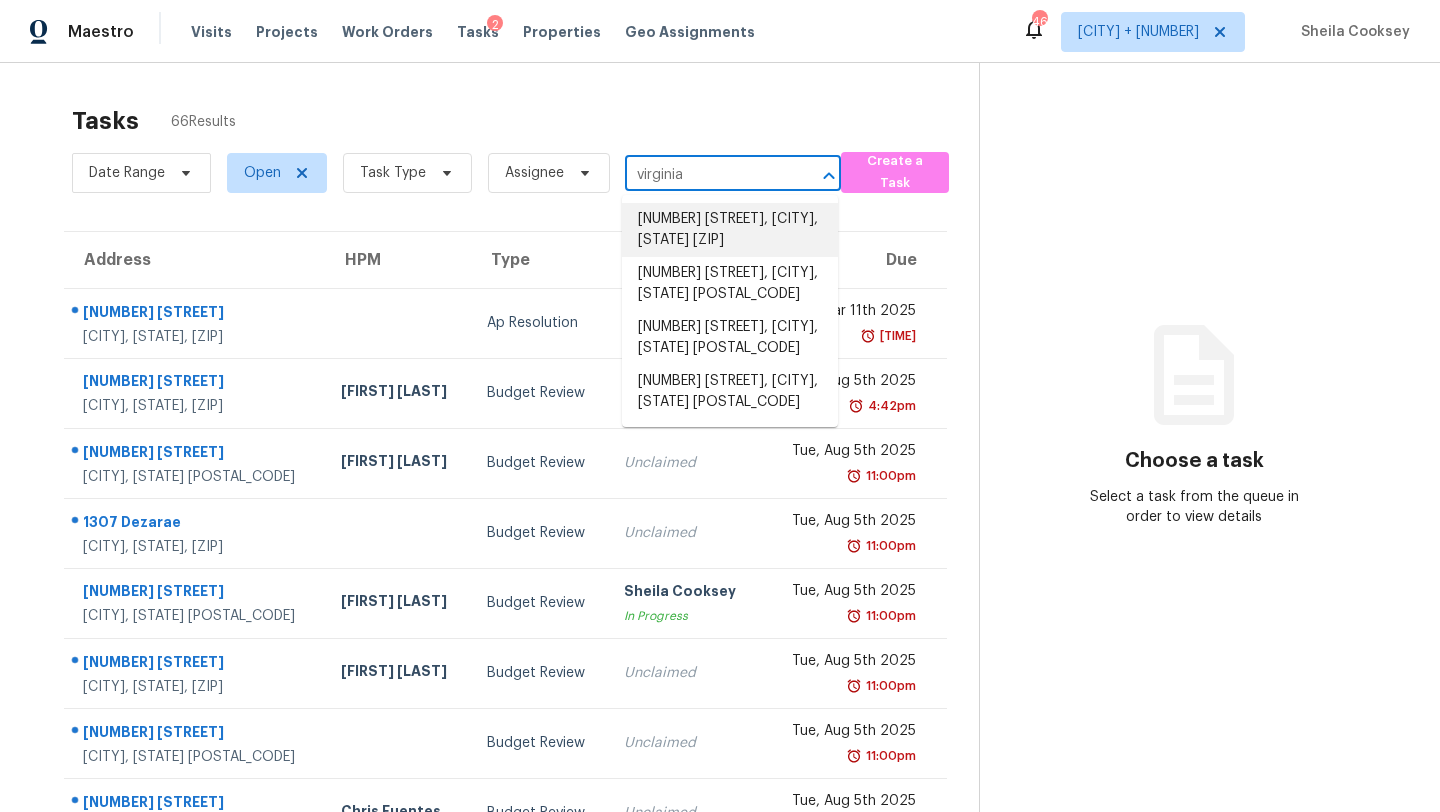 click on "[NUMBER] [STREET], [CITY], [STATE] [ZIP]" at bounding box center (730, 230) 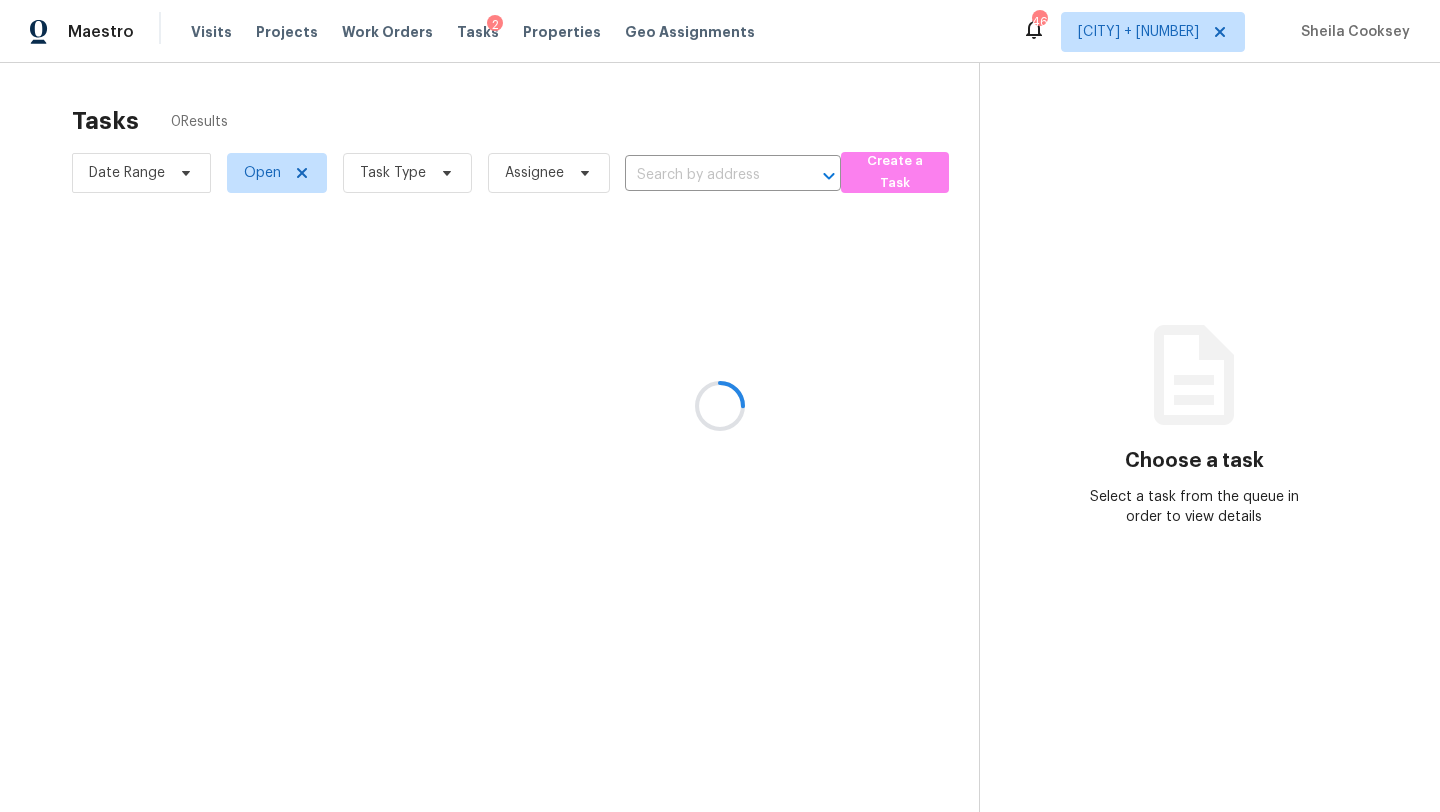 type on "[NUMBER] [STREET], [CITY], [STATE] [ZIP]" 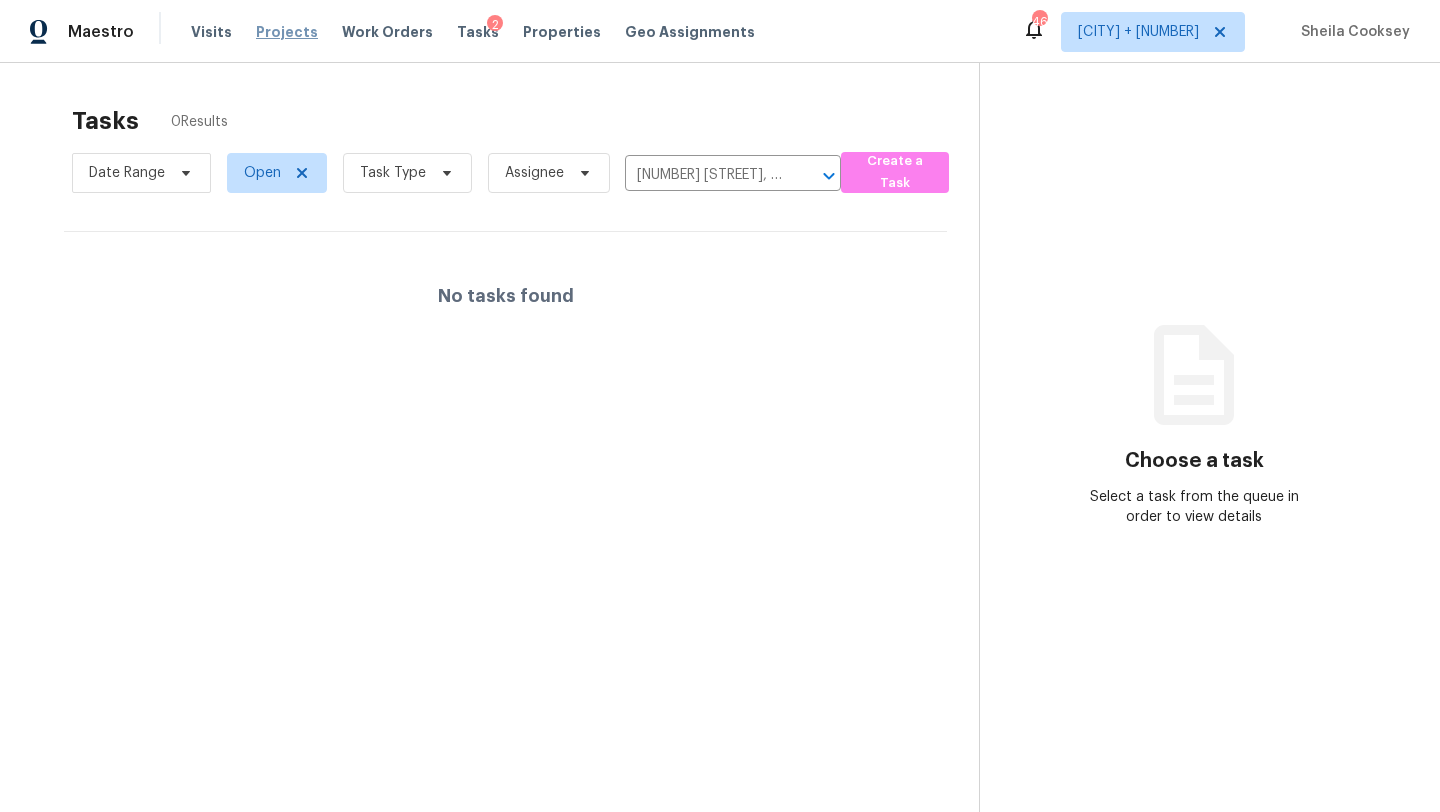 click on "Projects" at bounding box center [287, 32] 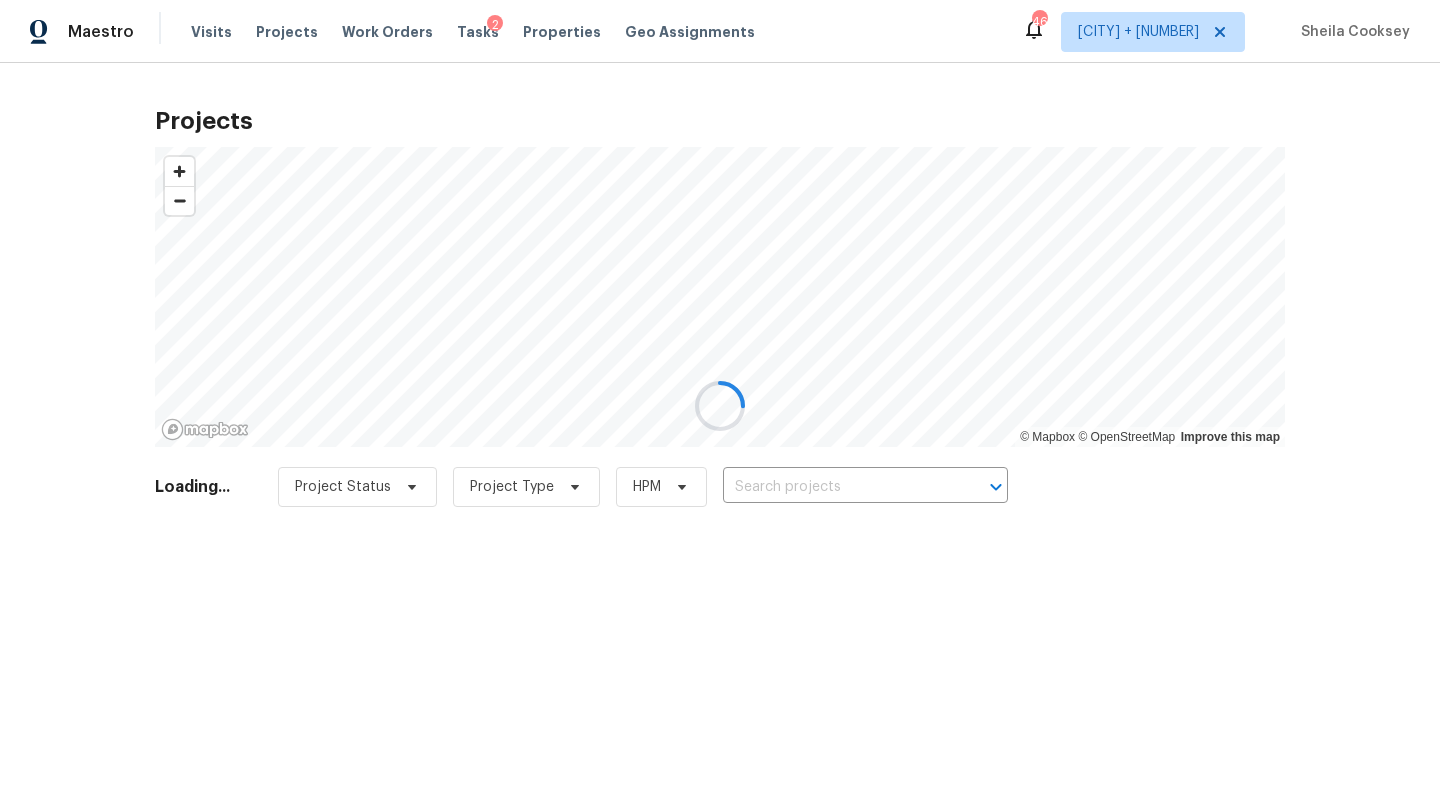 click at bounding box center [720, 406] 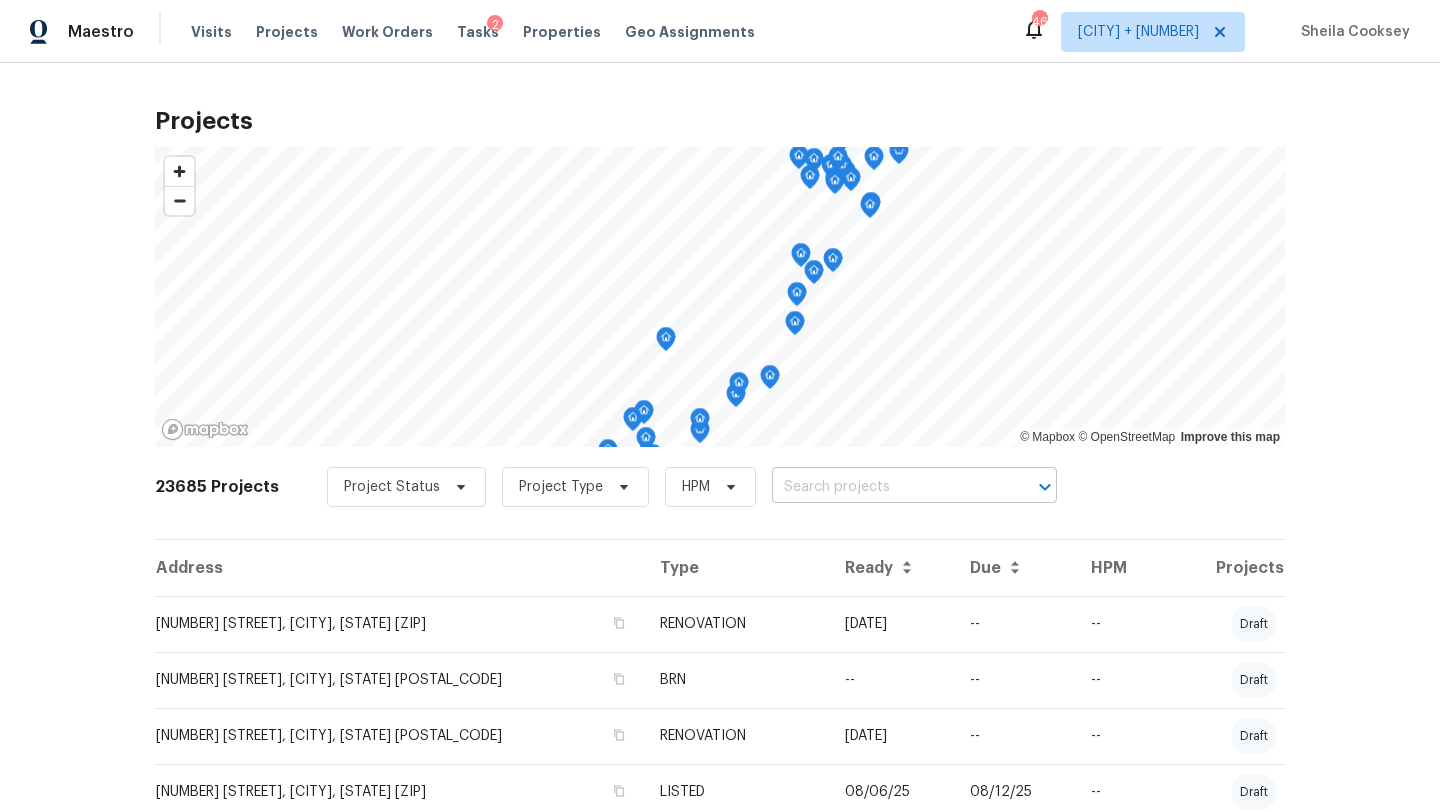click at bounding box center [886, 487] 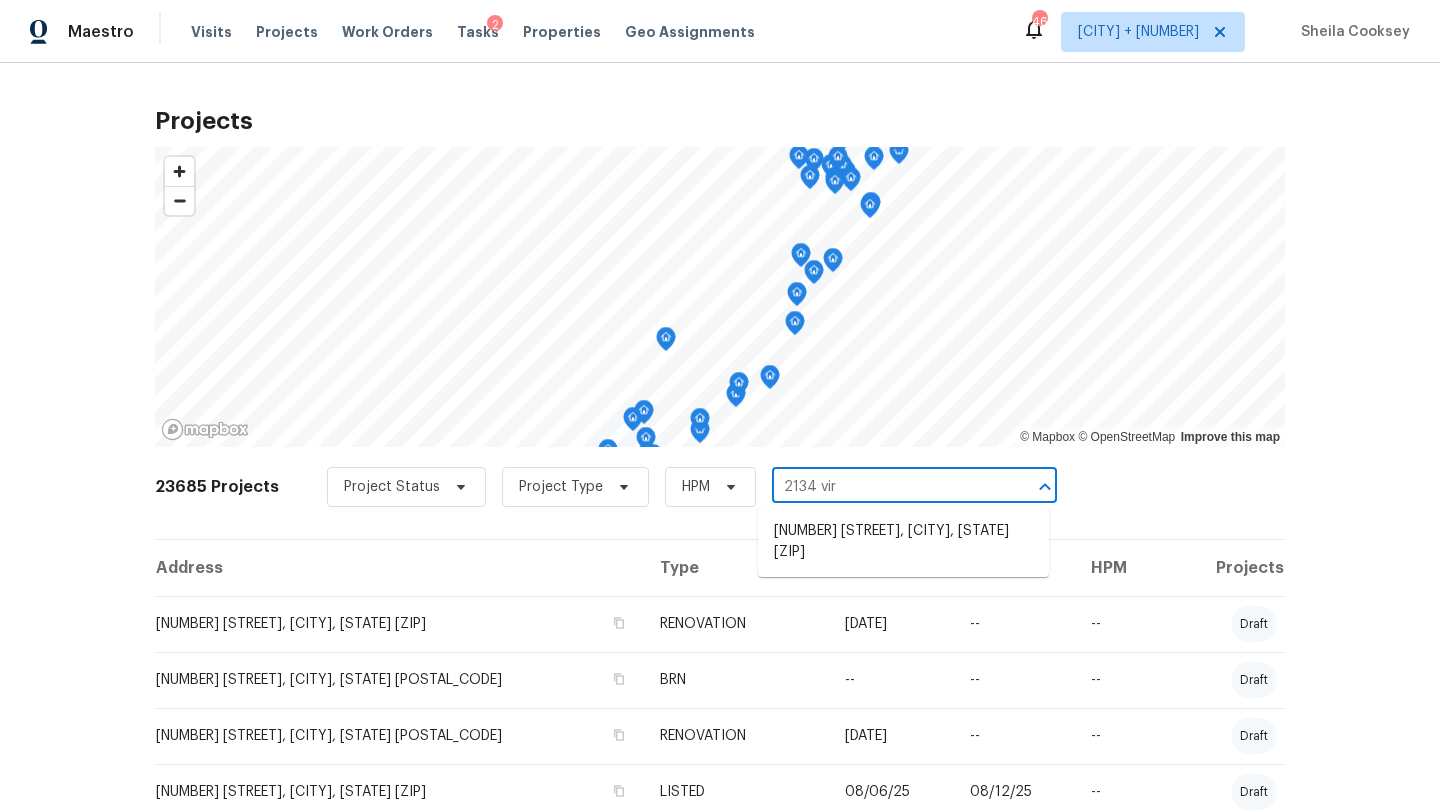 type on "2134 virg" 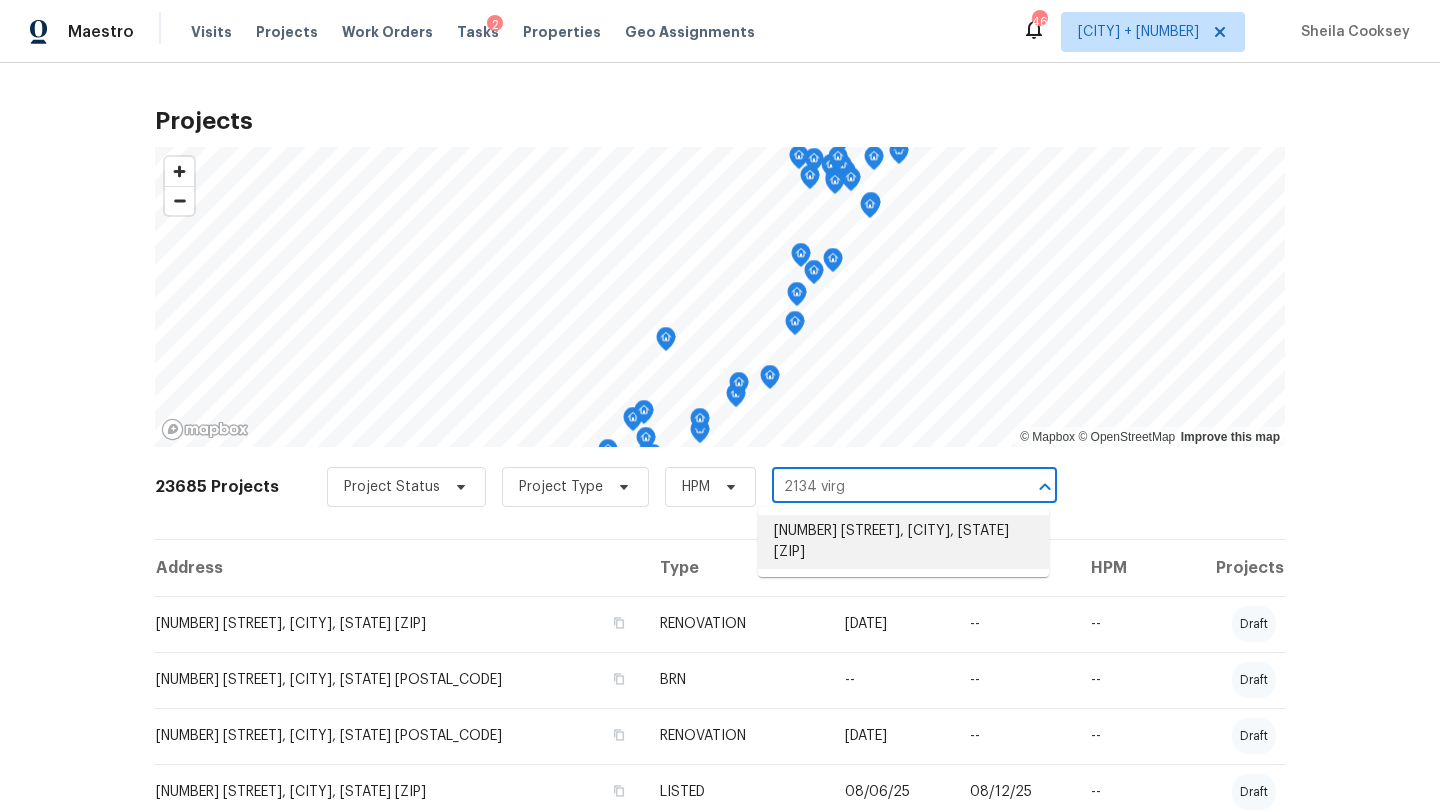 click on "[NUMBER] [STREET], [CITY], [STATE] [ZIP]" at bounding box center (903, 542) 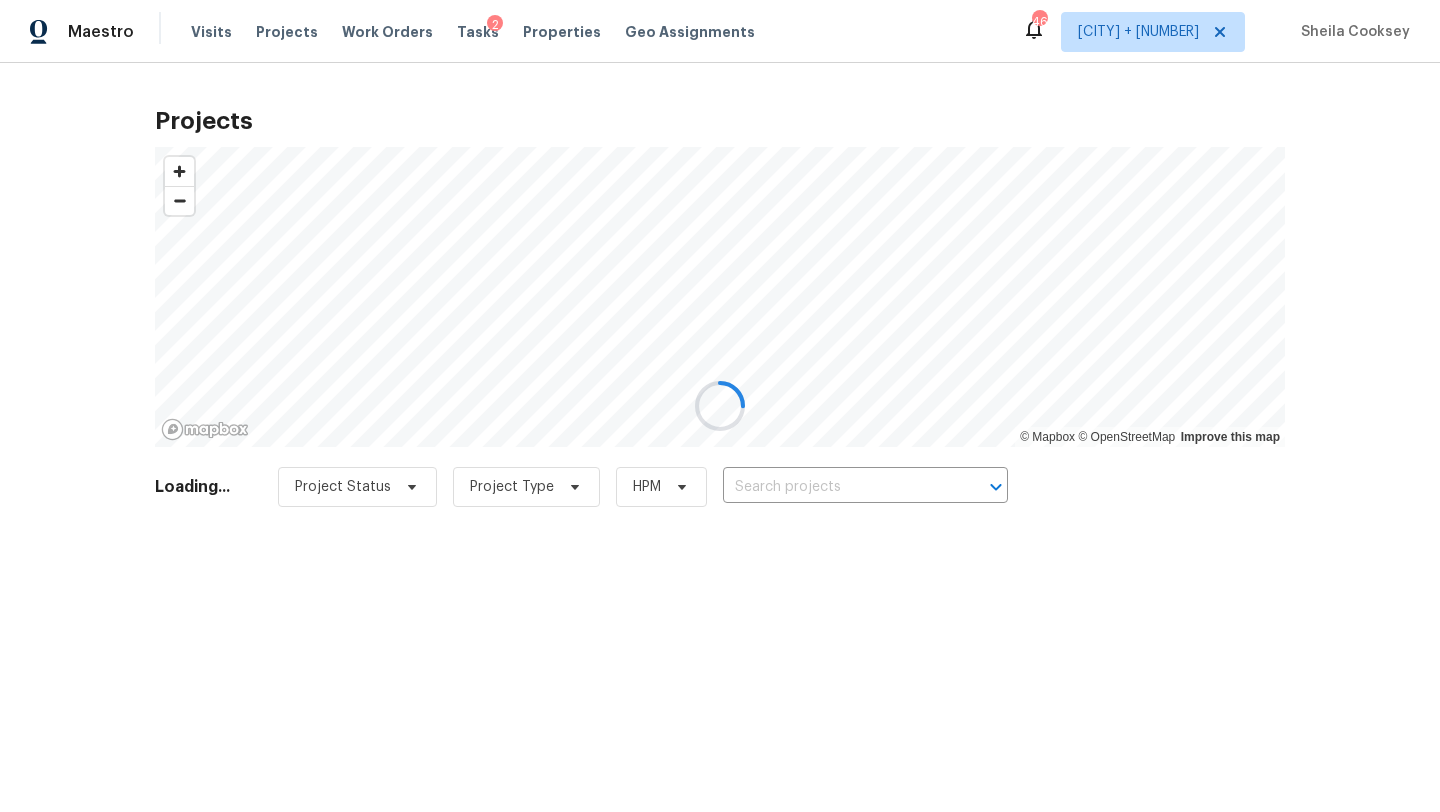 type on "[NUMBER] [STREET], [CITY], [STATE] [ZIP]" 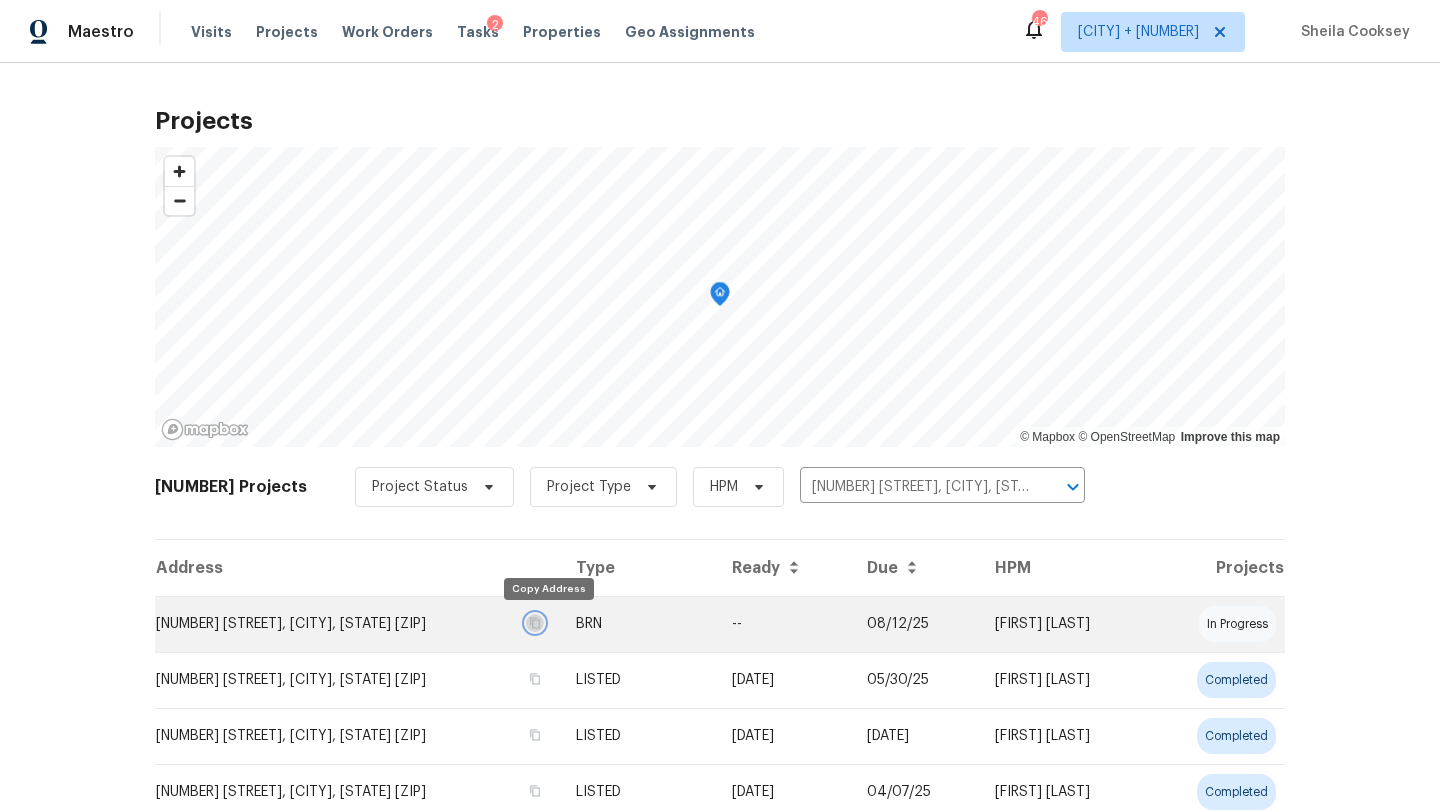 click 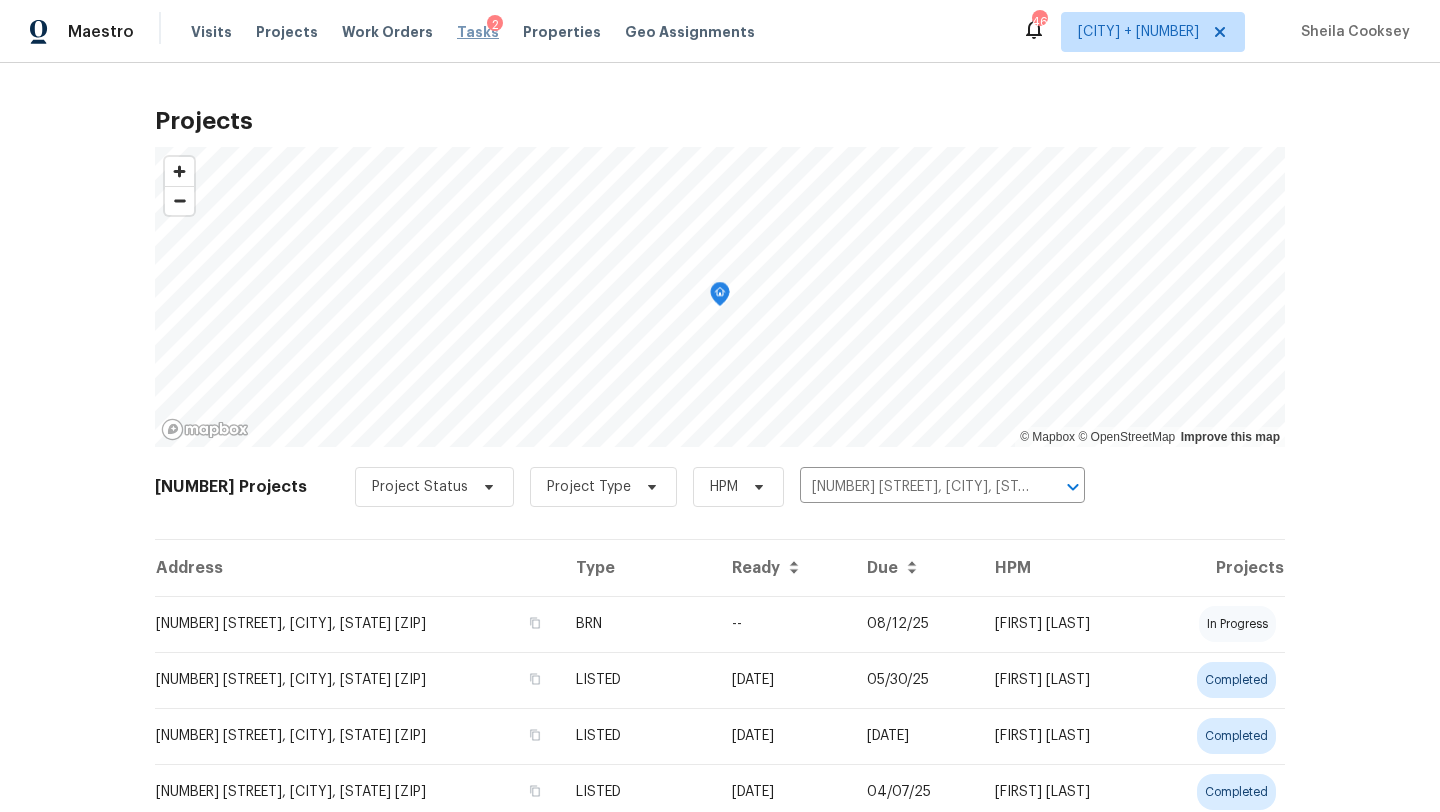 click on "Tasks" at bounding box center [478, 32] 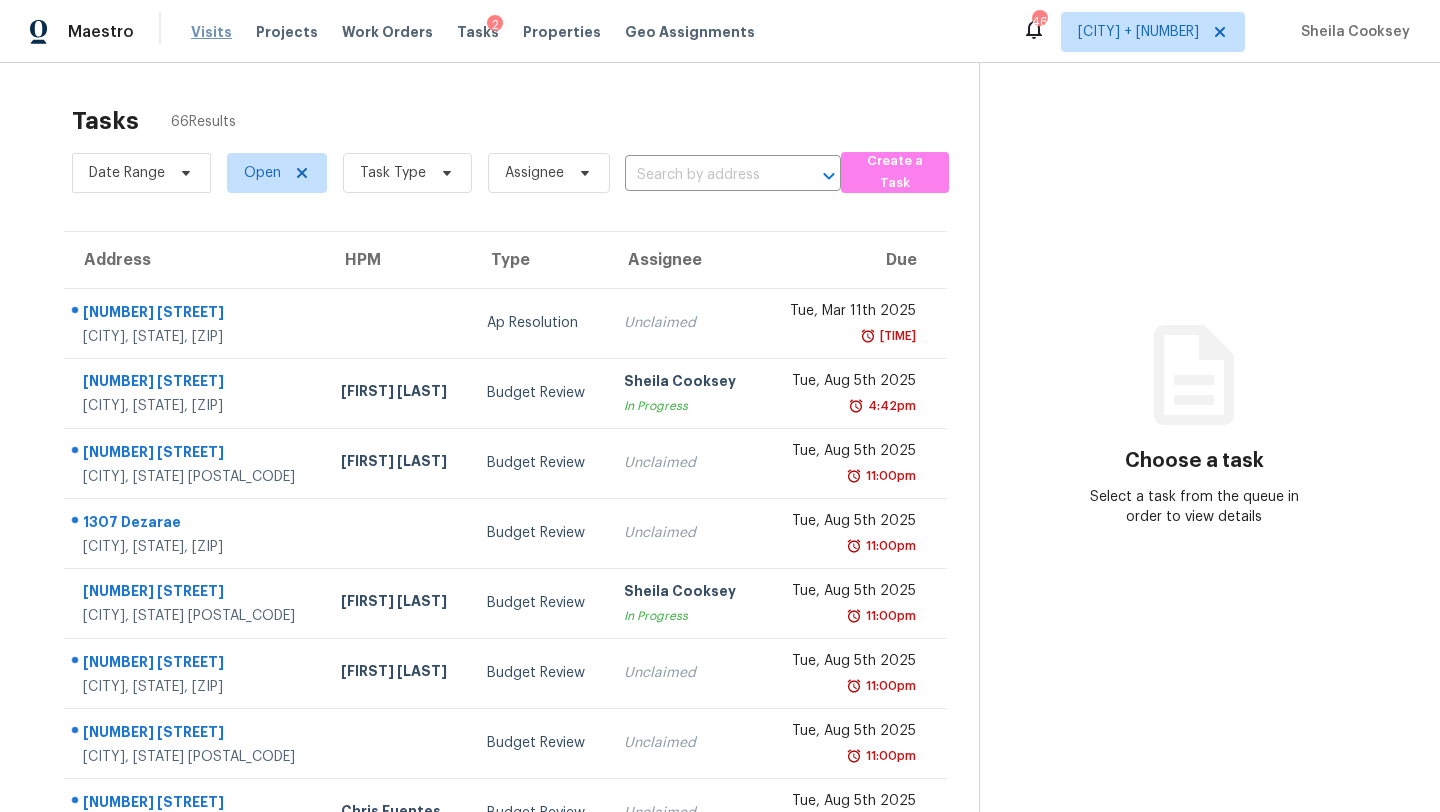 click on "Visits" at bounding box center (211, 32) 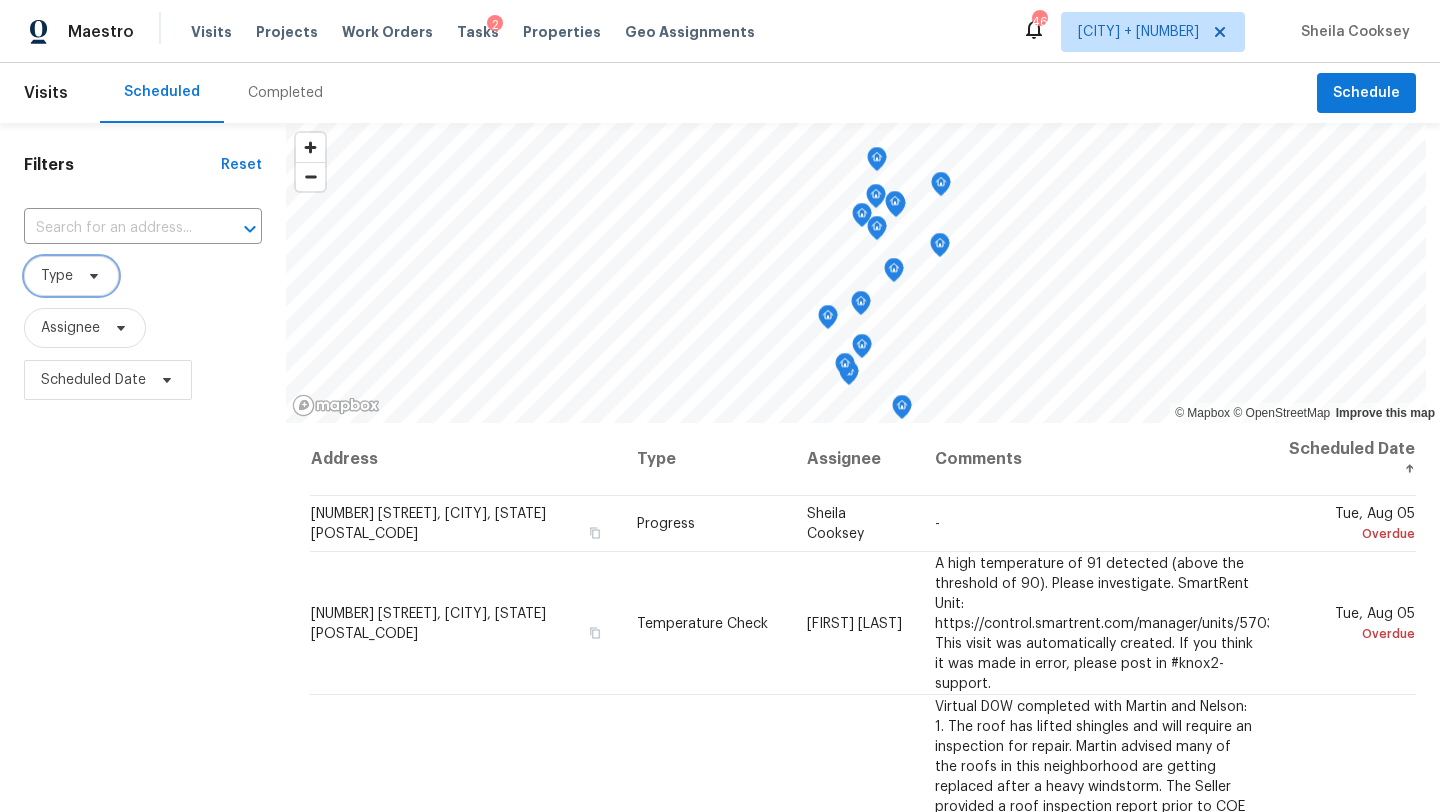 click 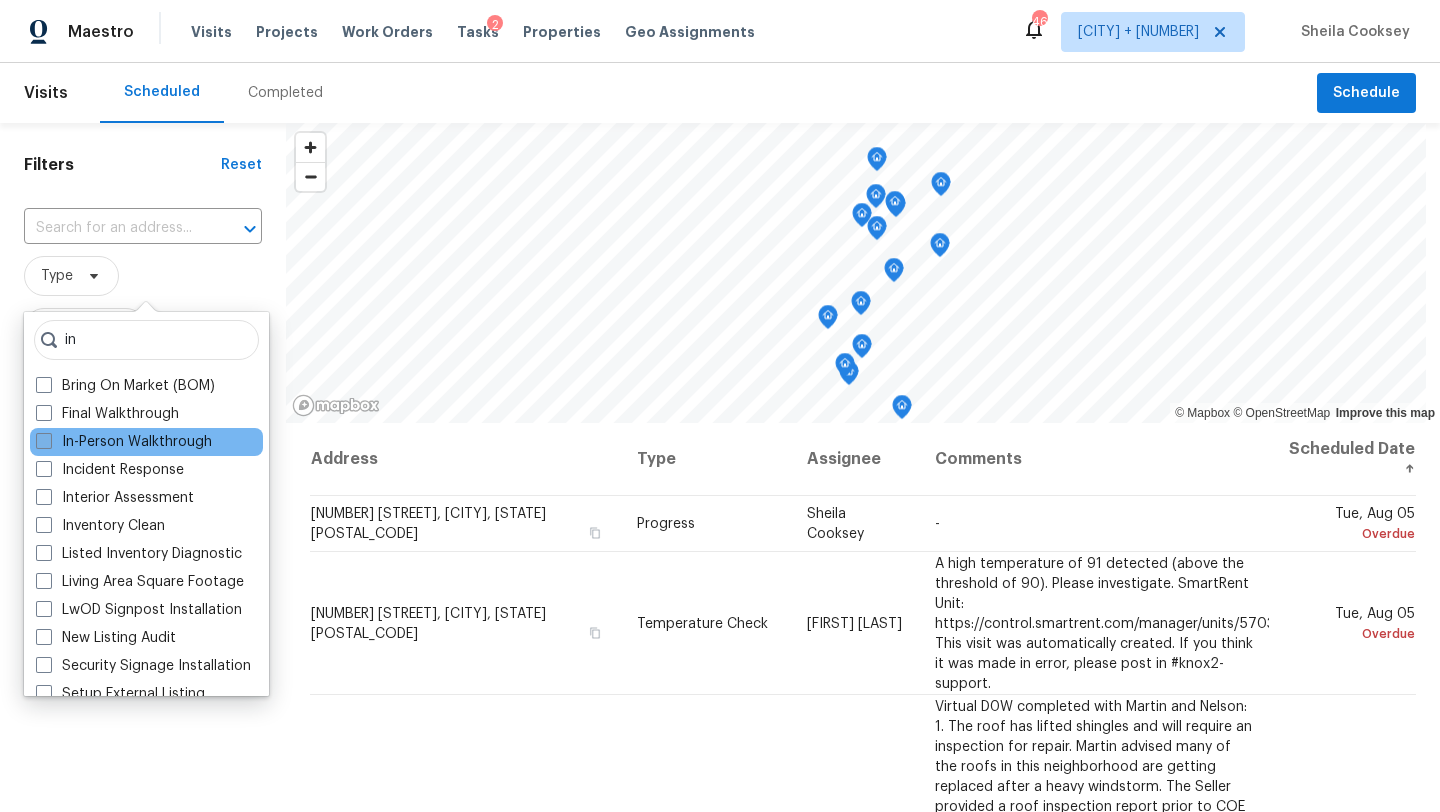 type on "in" 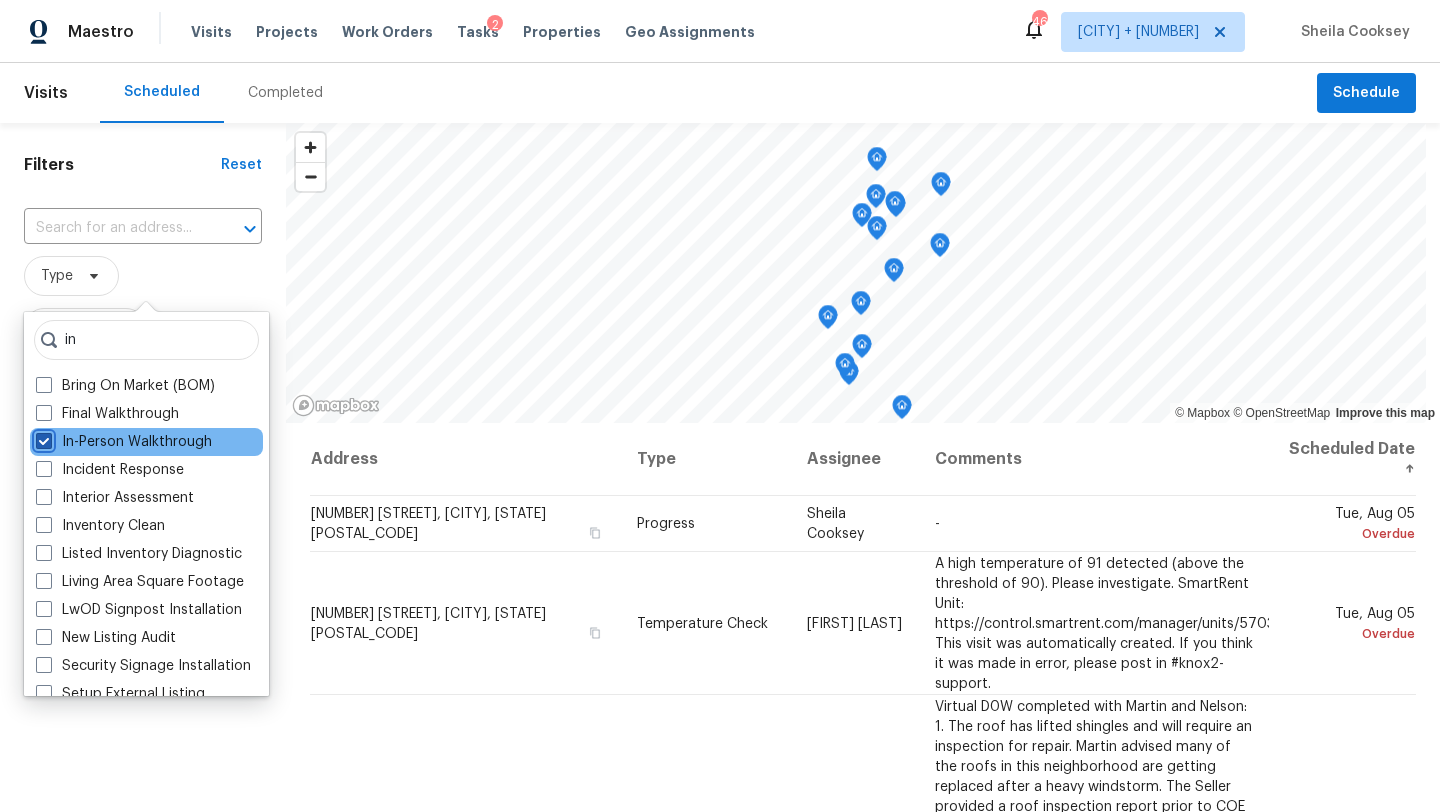 checkbox on "true" 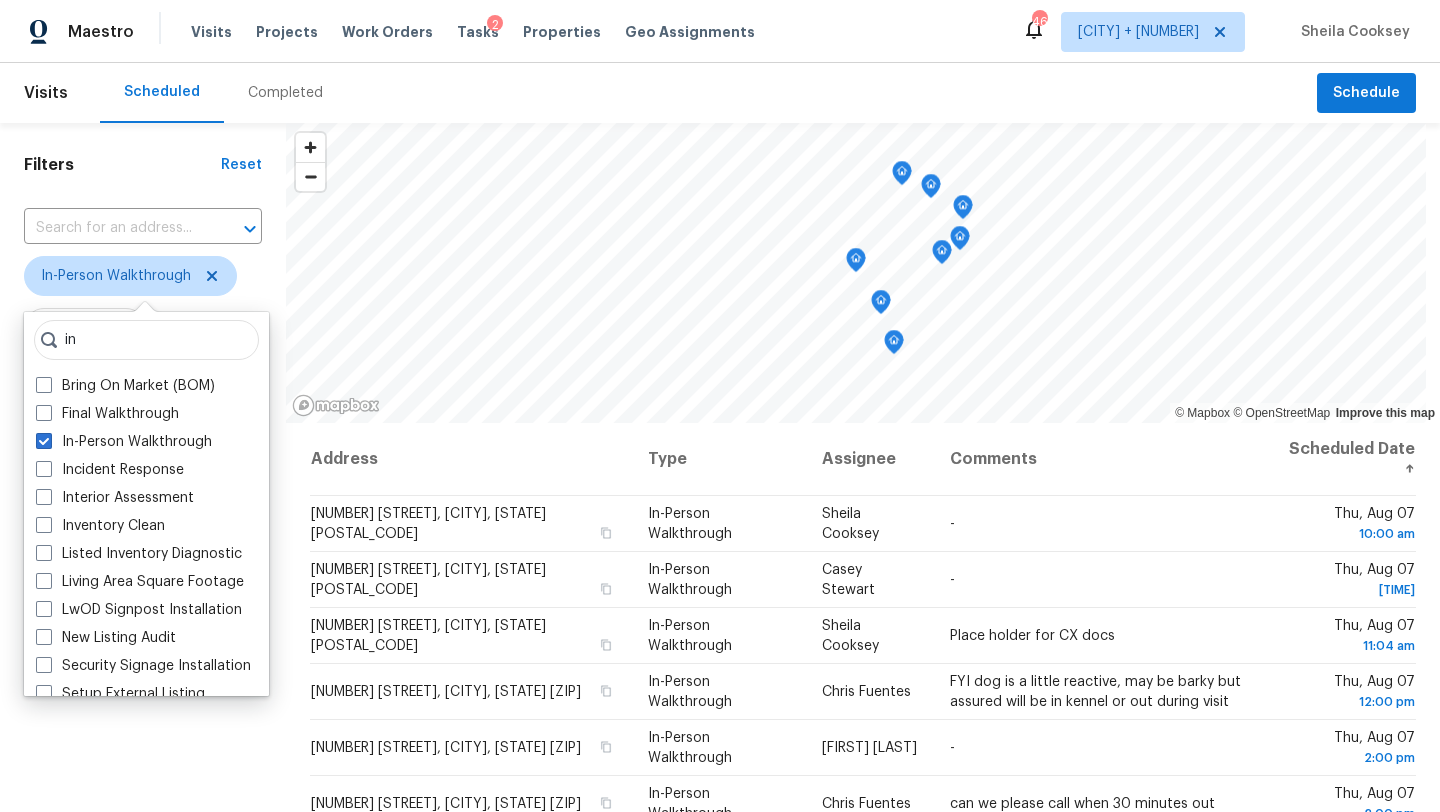click on "Scheduled Completed" at bounding box center [708, 93] 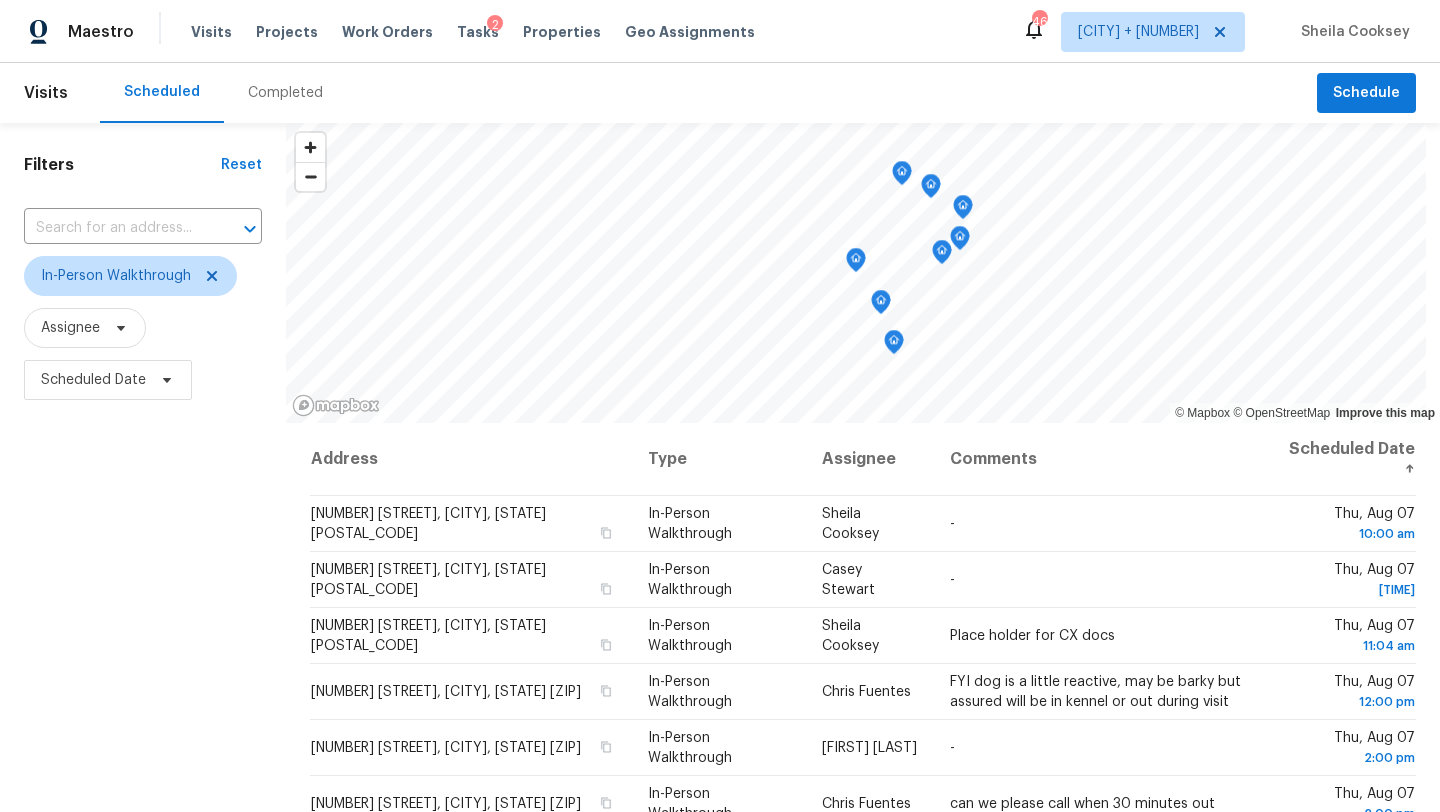 scroll, scrollTop: 260, scrollLeft: 0, axis: vertical 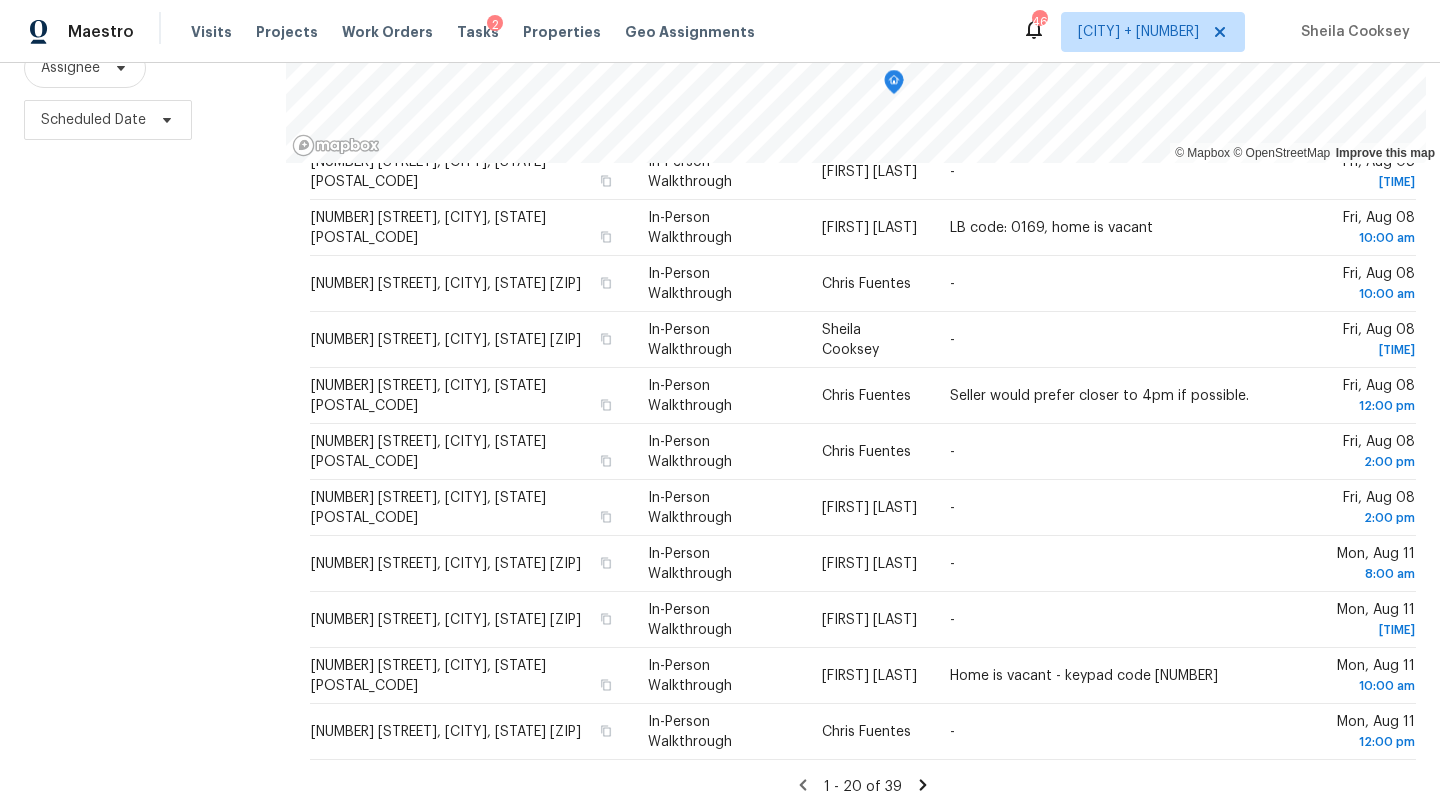 click 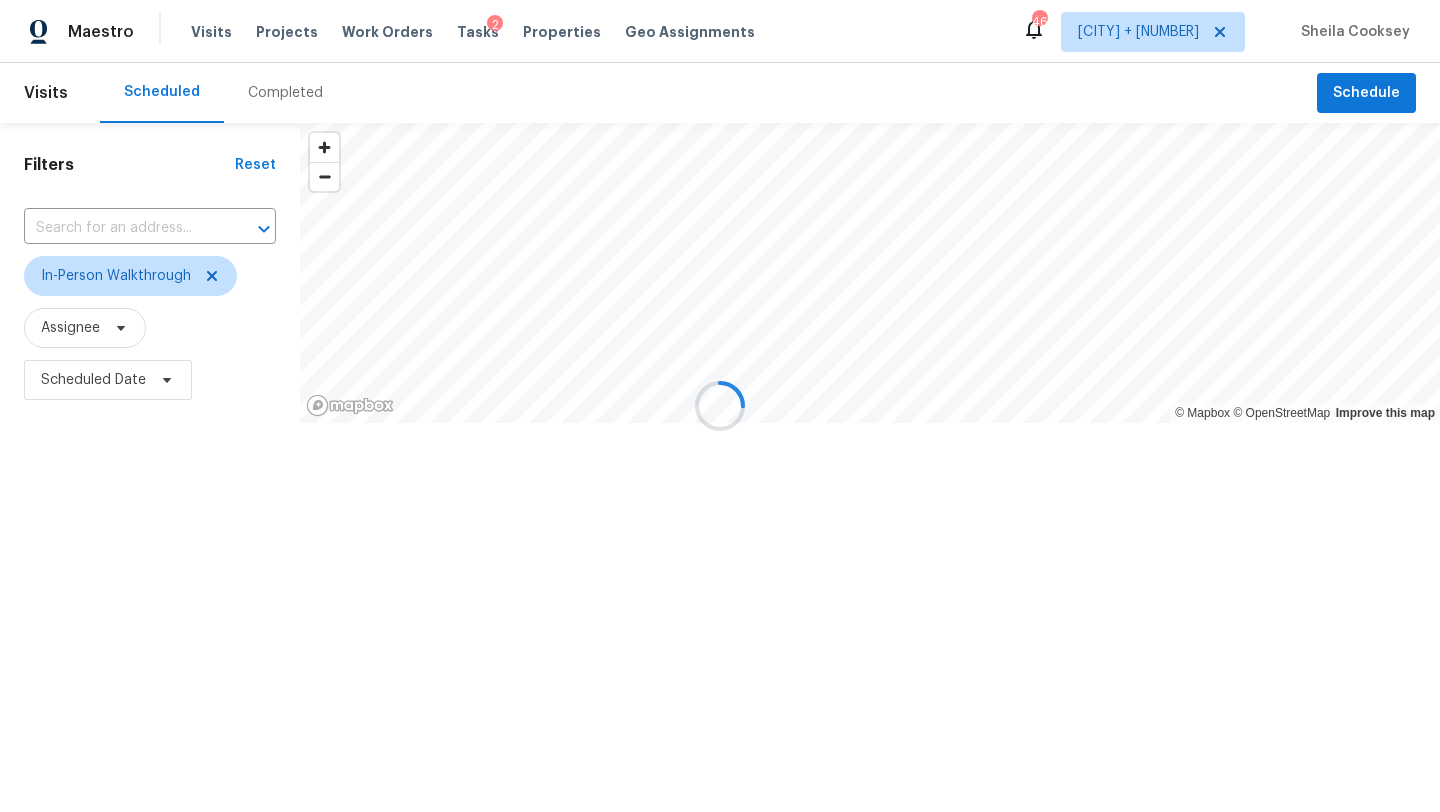scroll, scrollTop: 0, scrollLeft: 0, axis: both 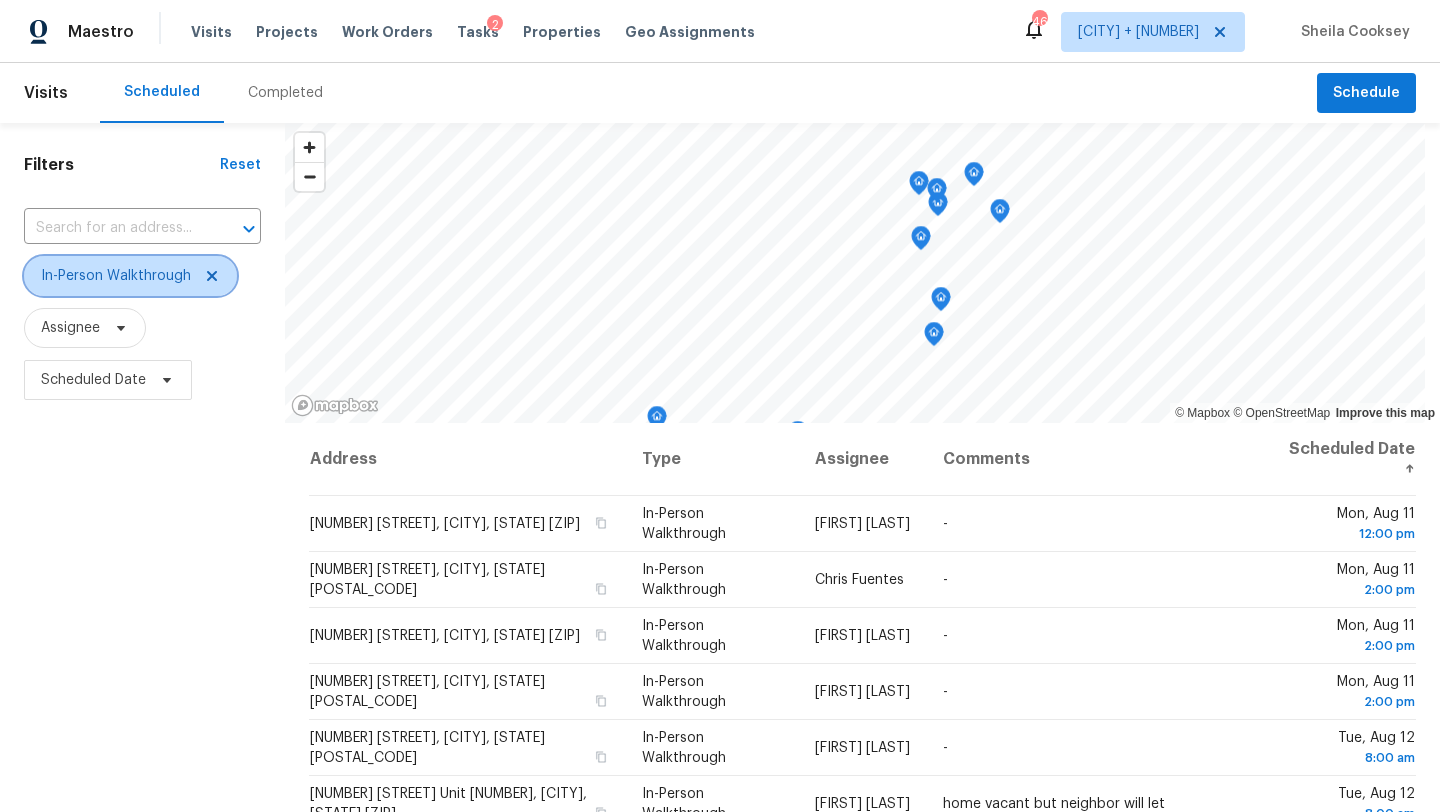 click 